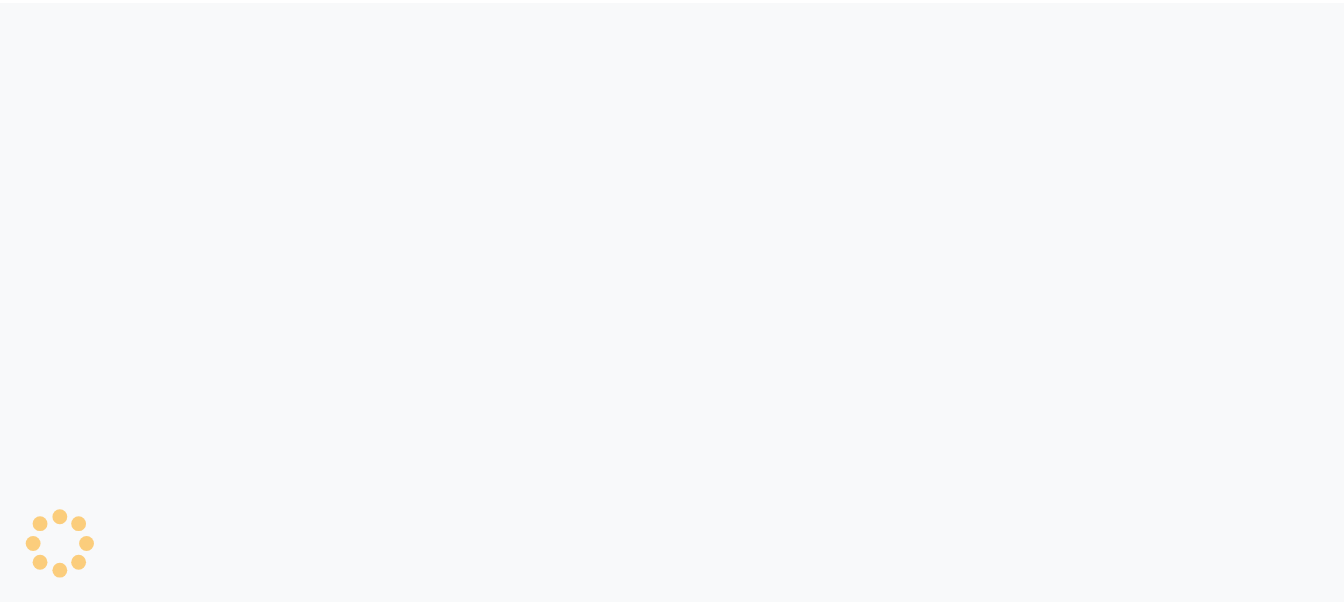 scroll, scrollTop: 0, scrollLeft: 0, axis: both 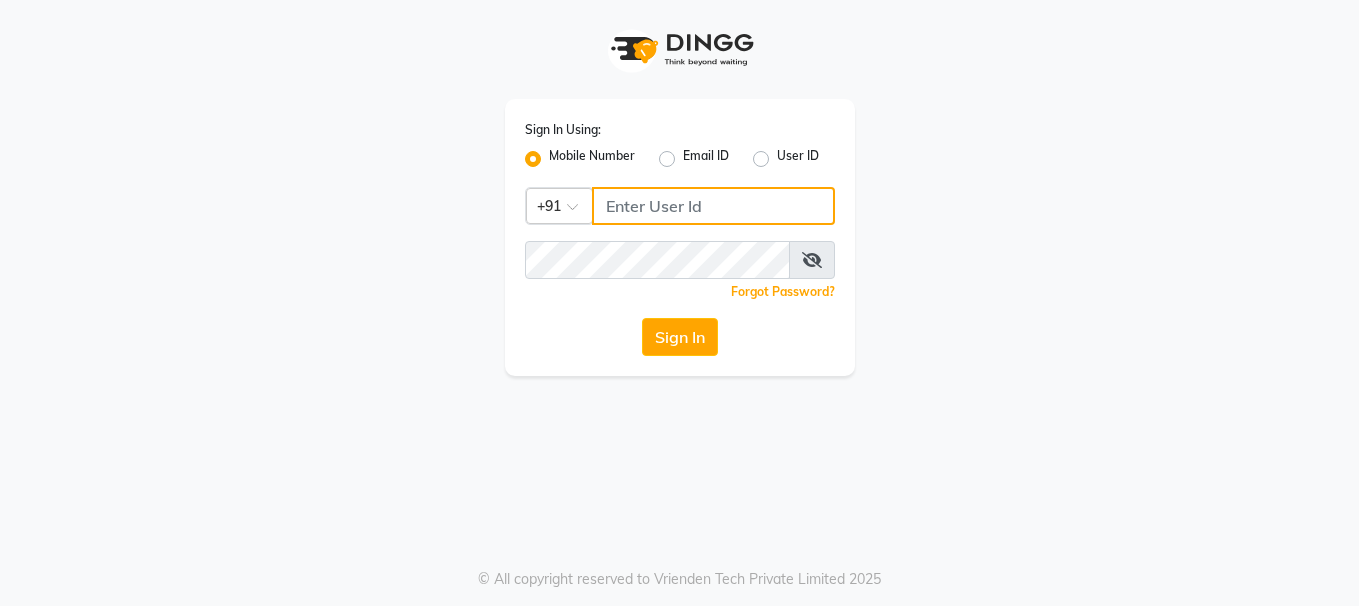 click 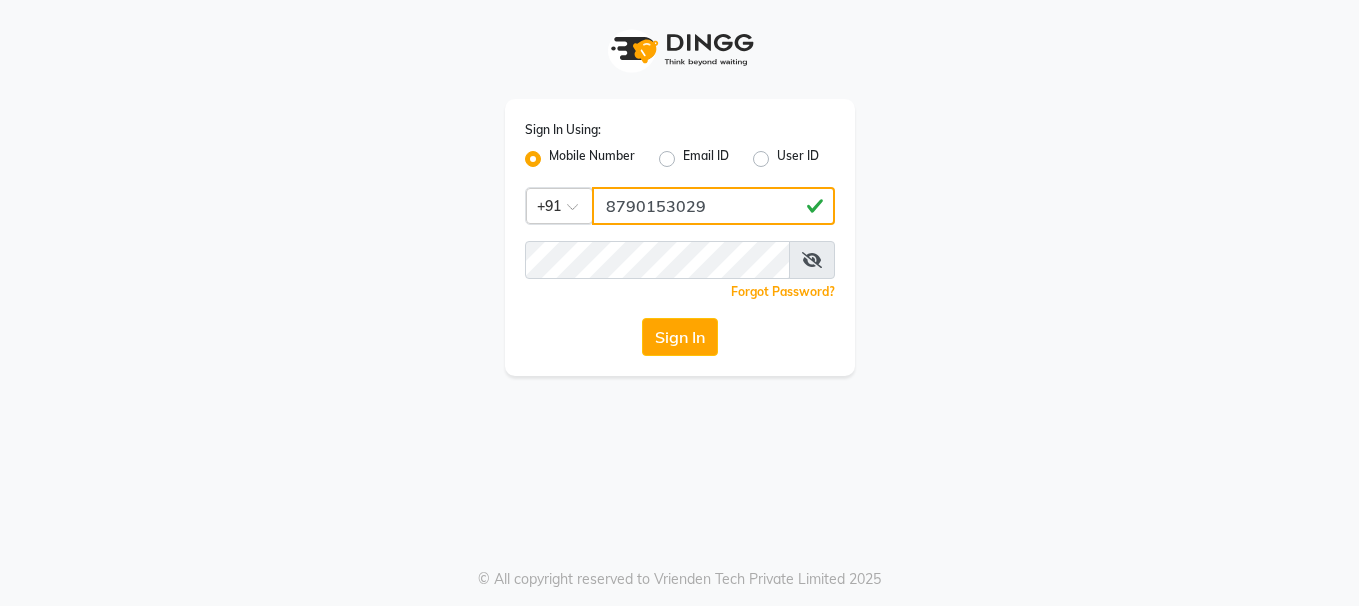 type on "8790153029" 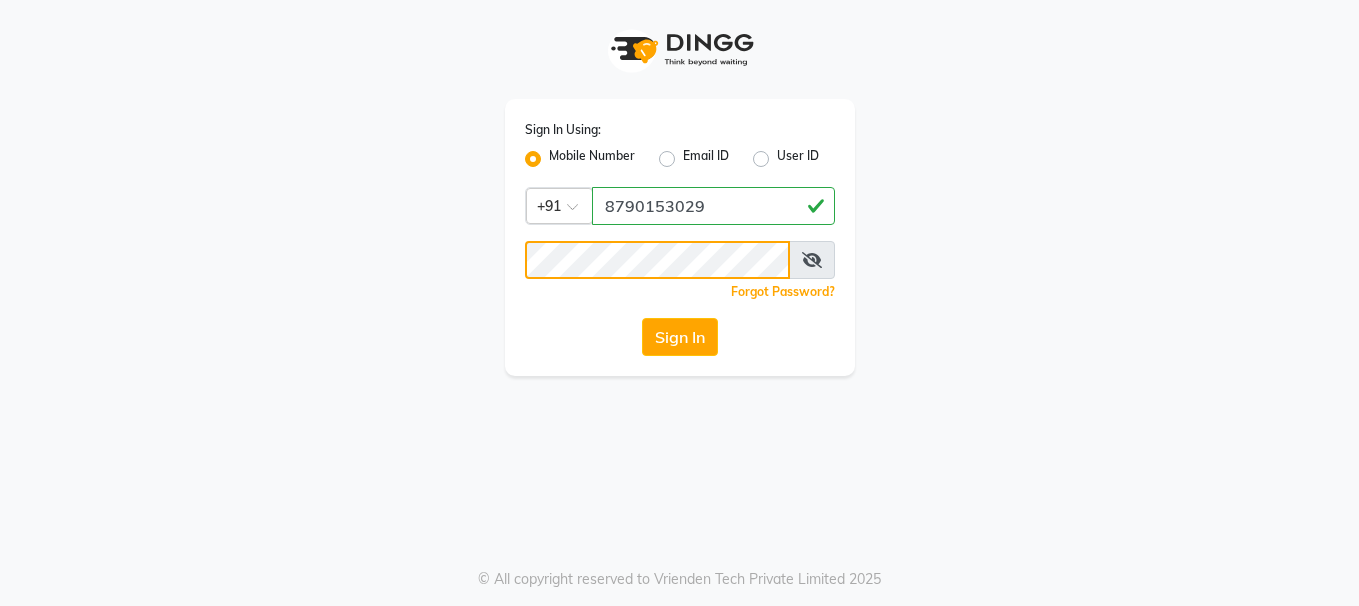 click on "Sign In" 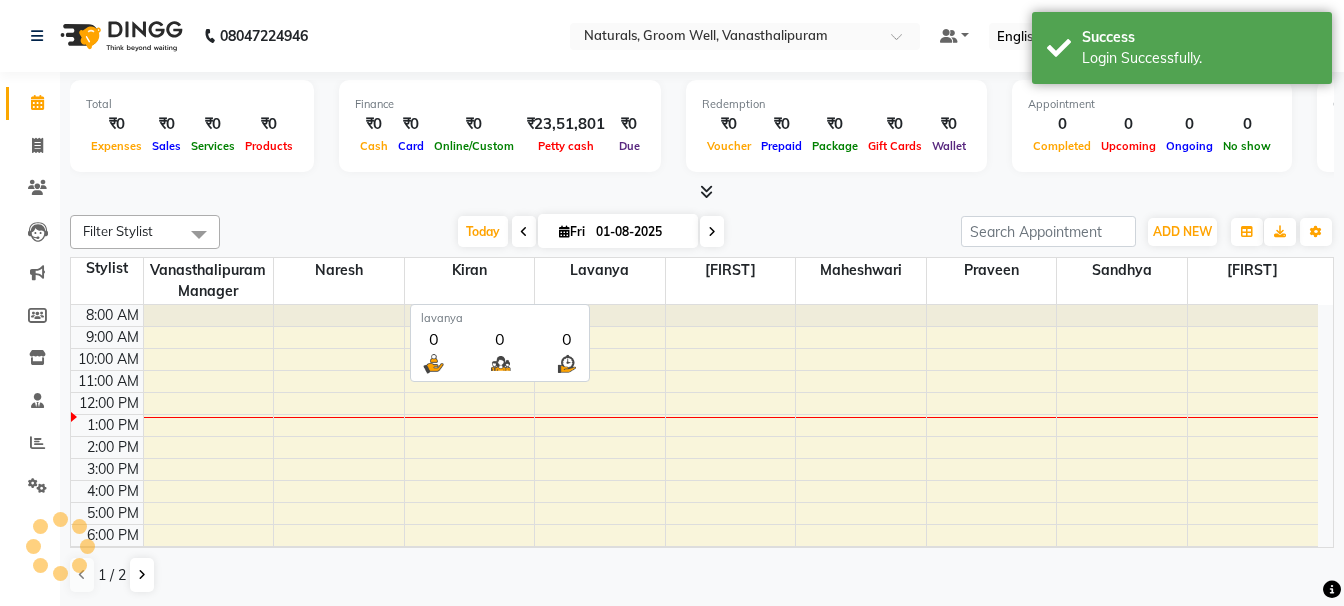 scroll, scrollTop: 0, scrollLeft: 0, axis: both 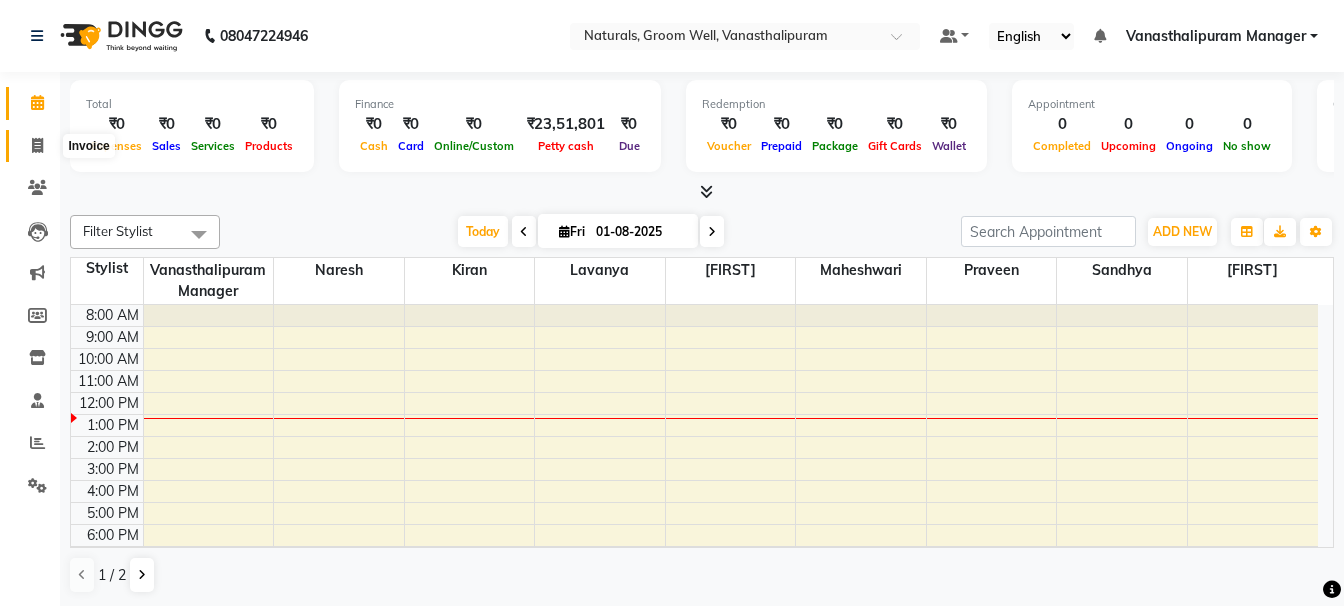 click 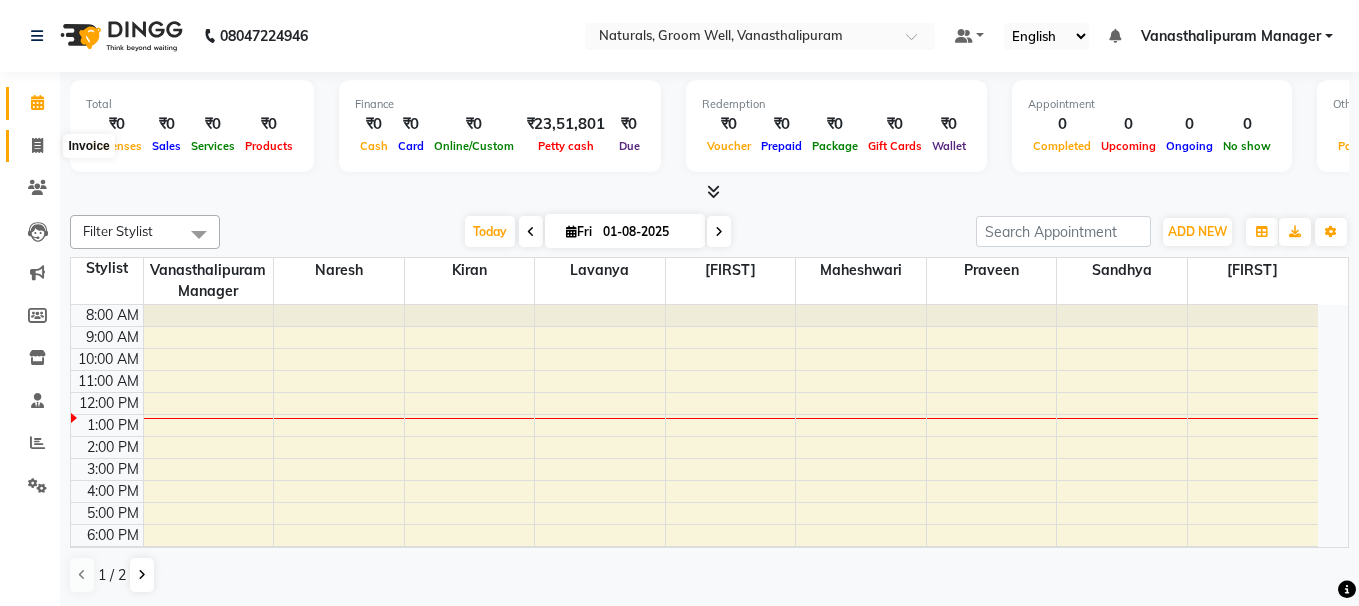 select on "5859" 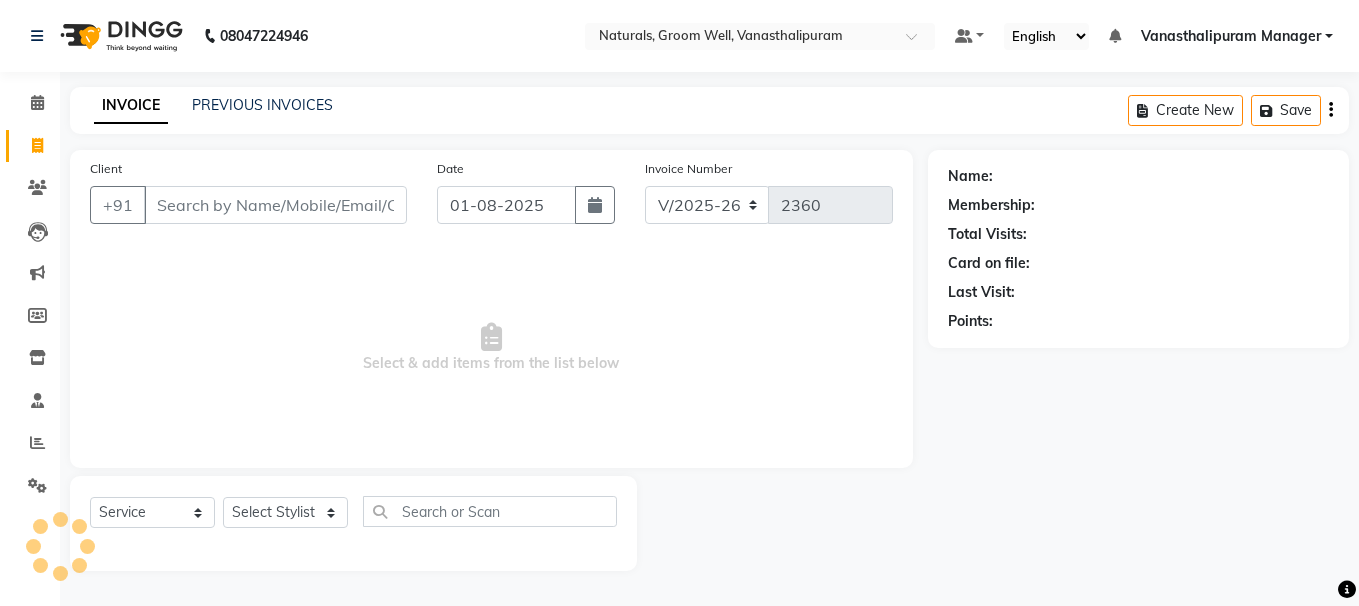 click on "Client" at bounding box center [275, 205] 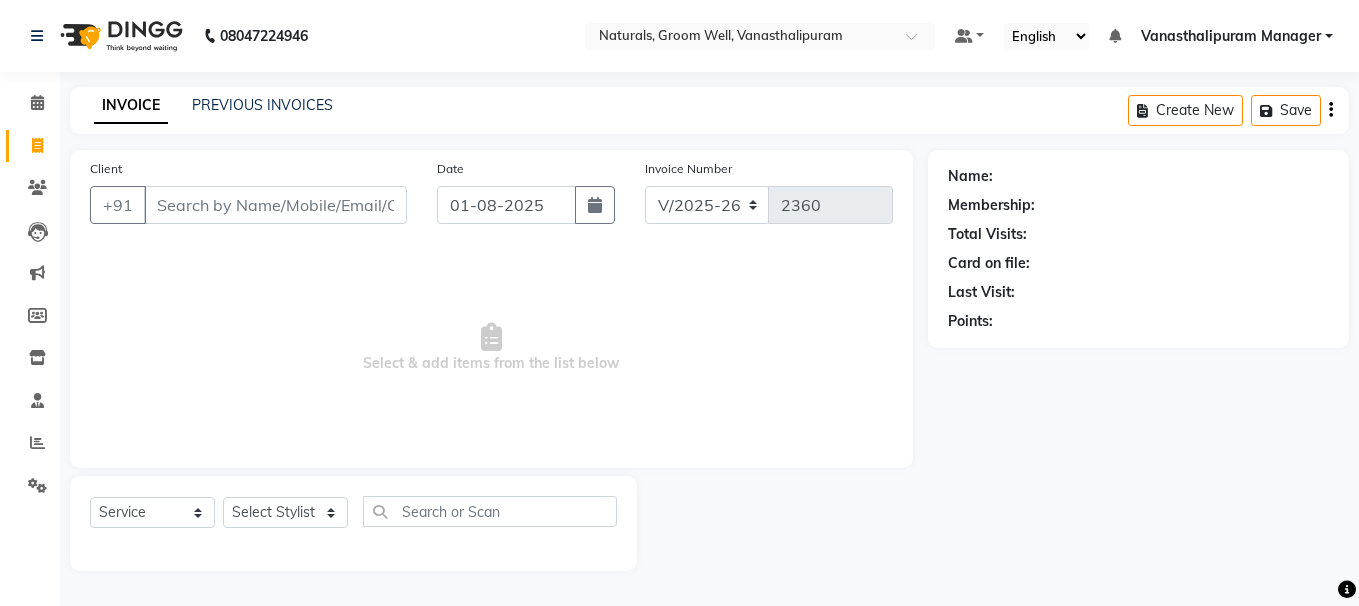 click on "Client" at bounding box center (275, 205) 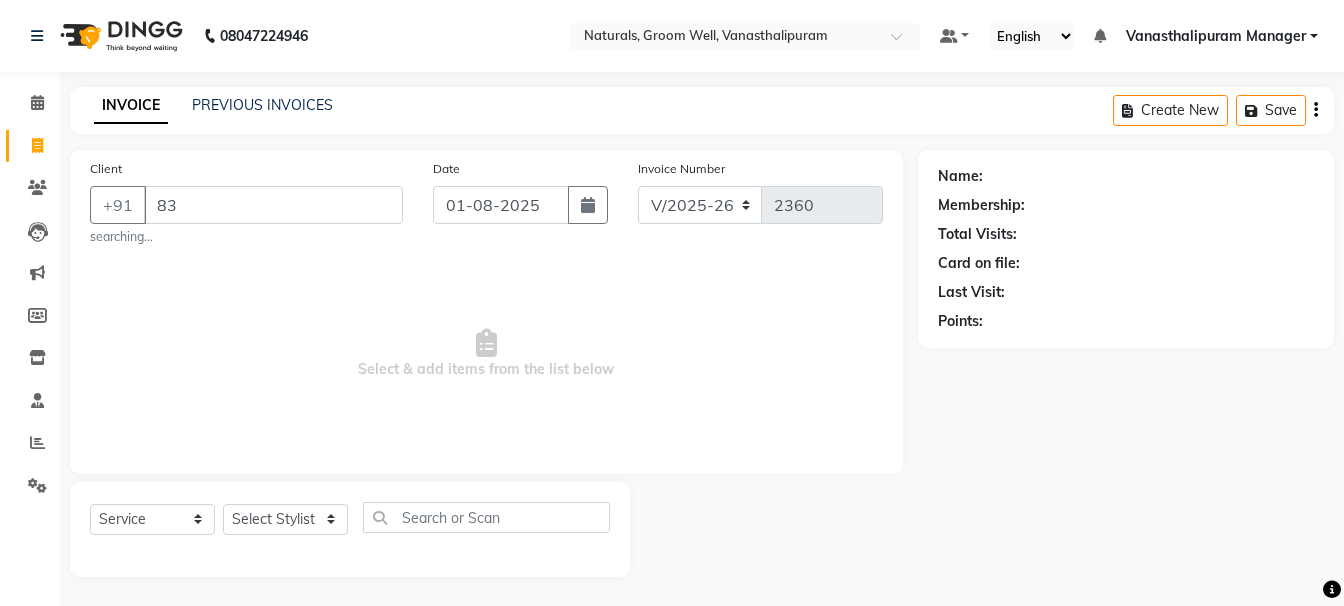 type on "8" 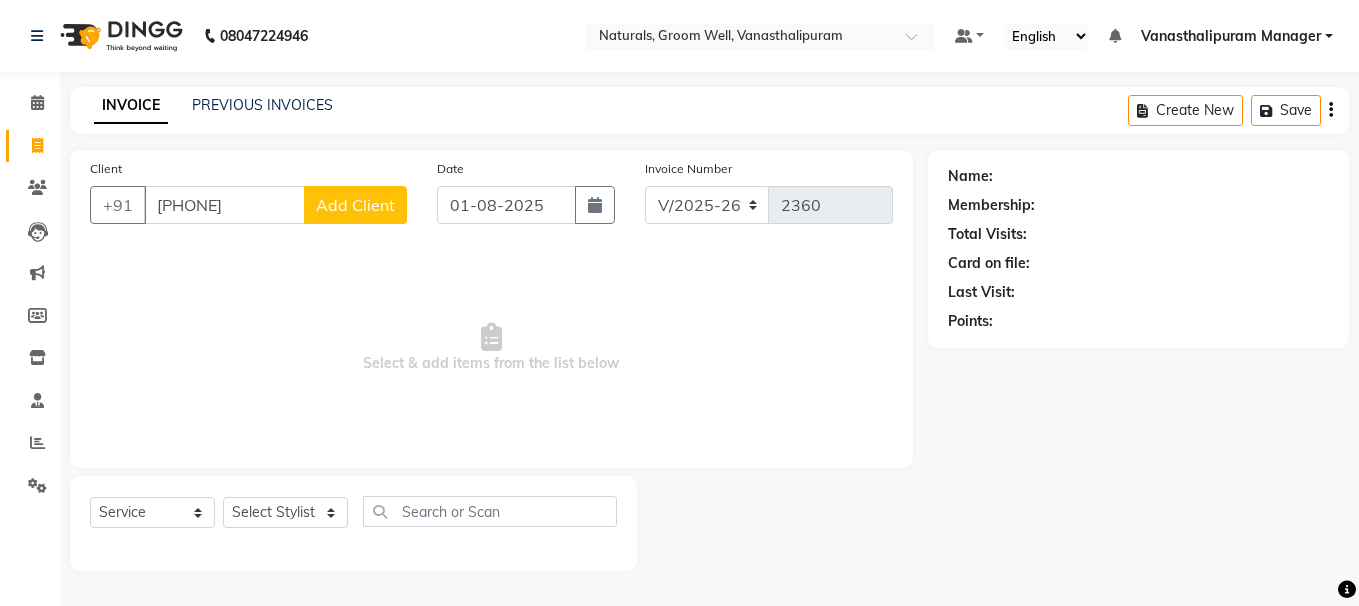 type on "[PHONE]" 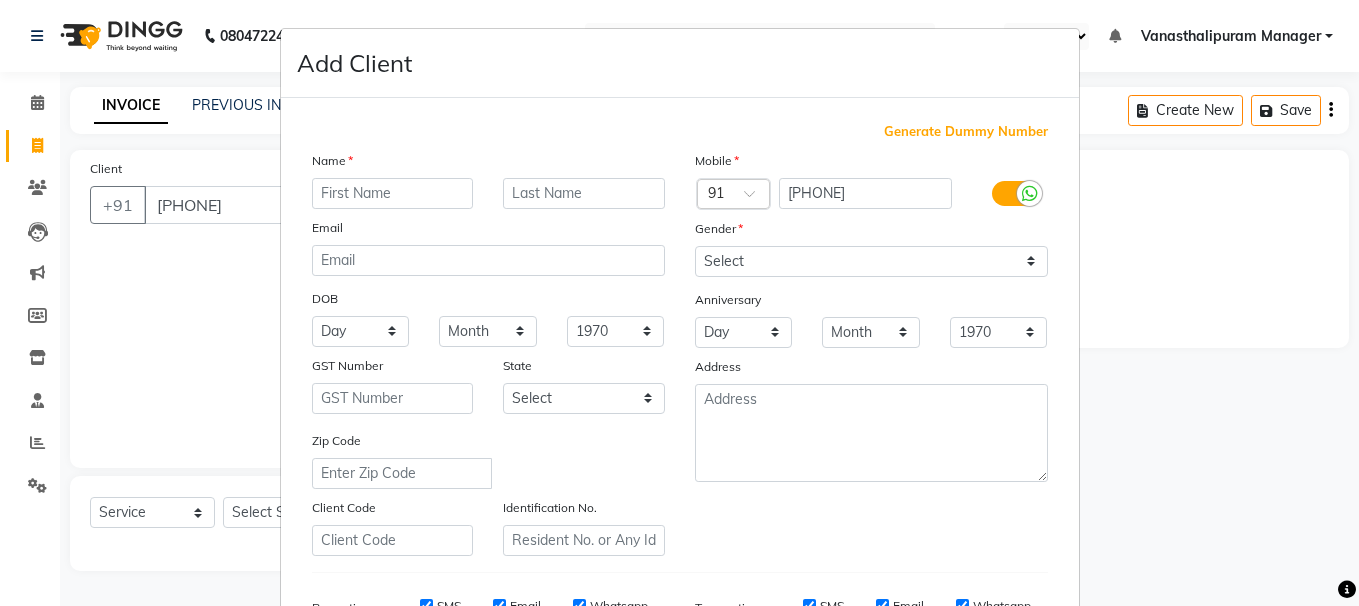 click at bounding box center [393, 193] 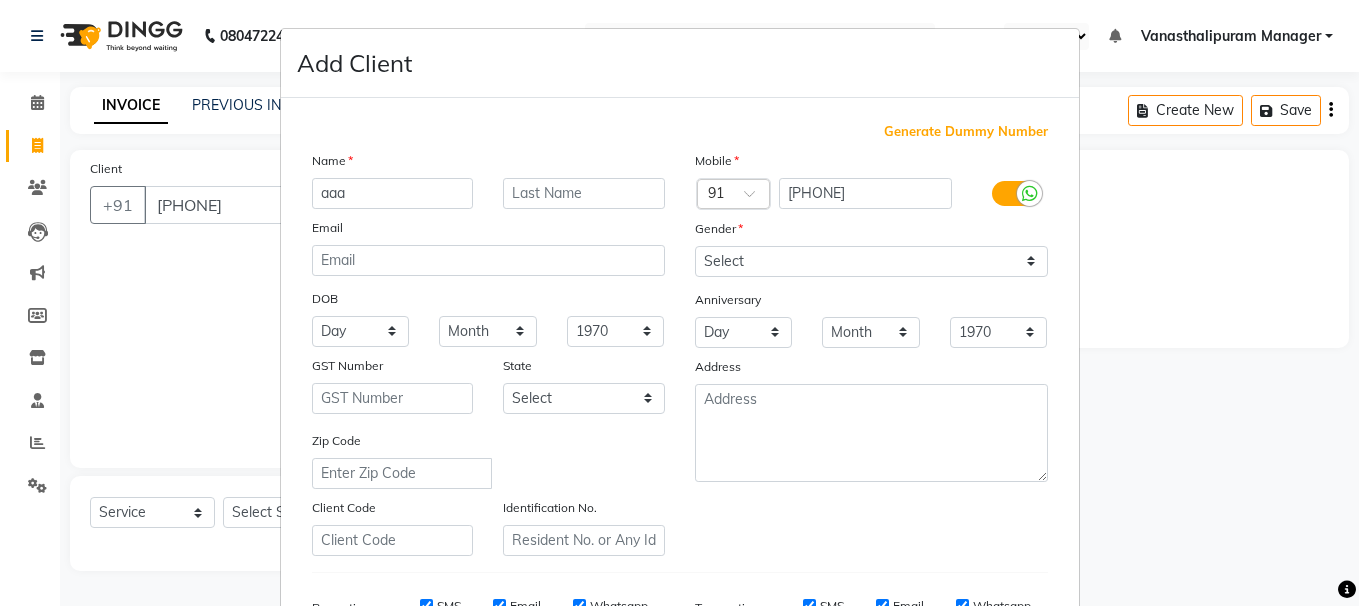 type on "aaa" 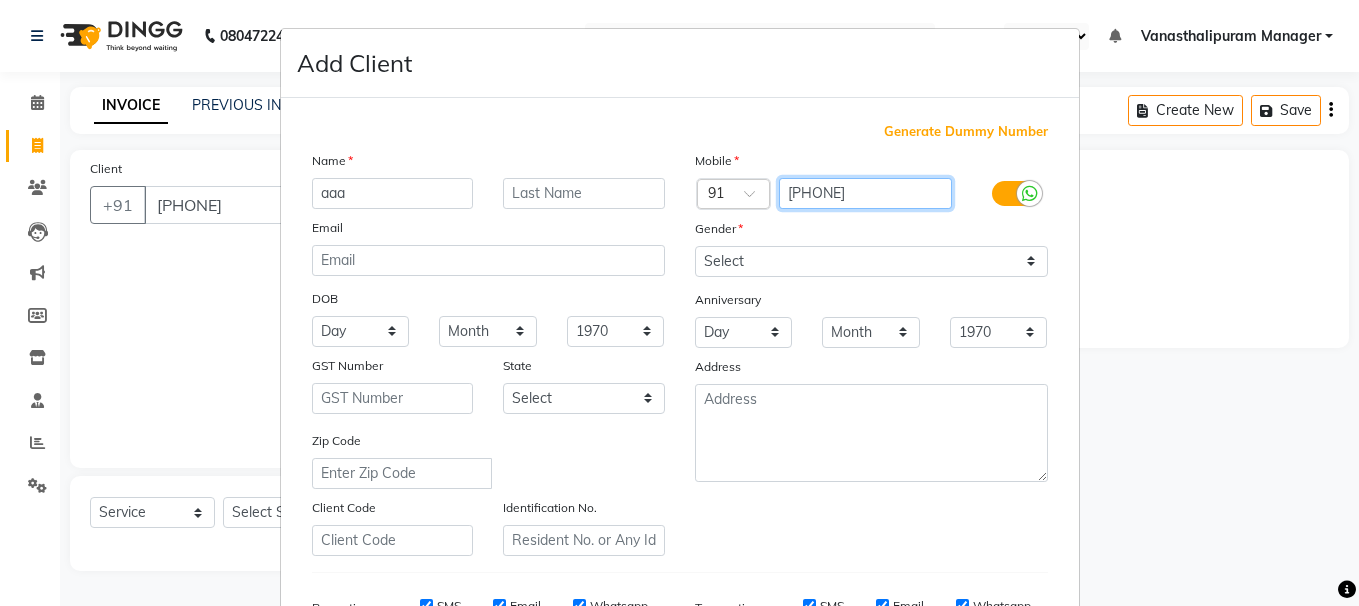 click on "[PHONE]" at bounding box center [865, 193] 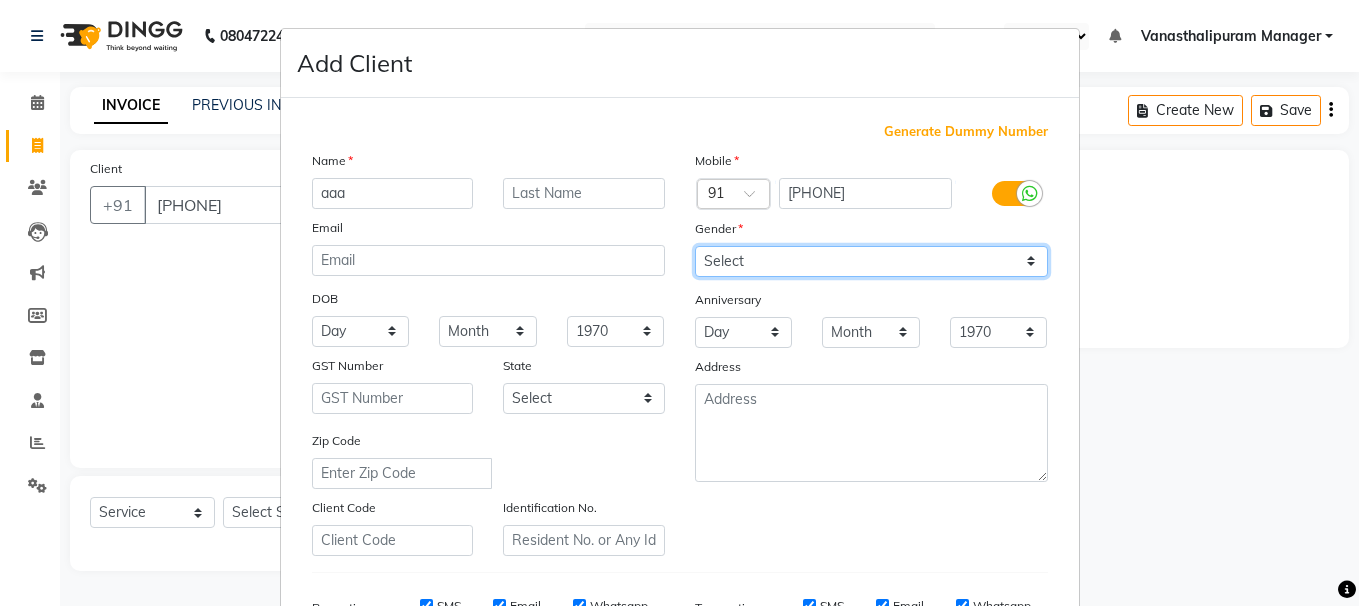 click on "Select Male Female Other Prefer Not To Say" at bounding box center [871, 261] 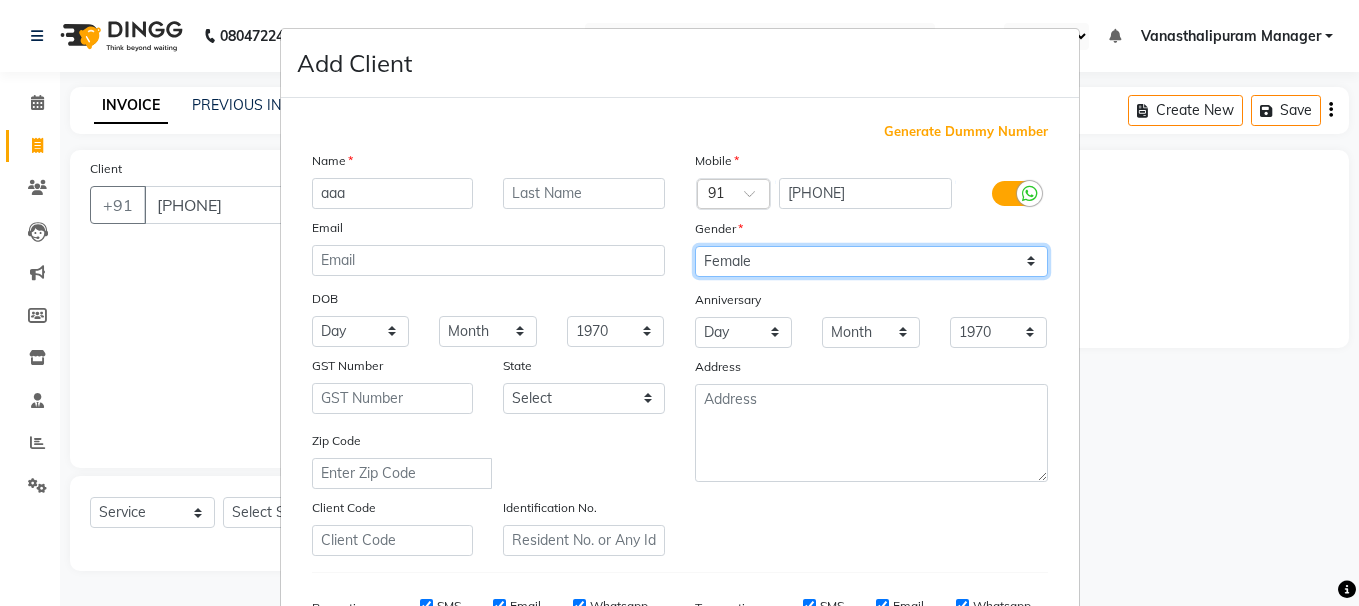 click on "Select Male Female Other Prefer Not To Say" at bounding box center [871, 261] 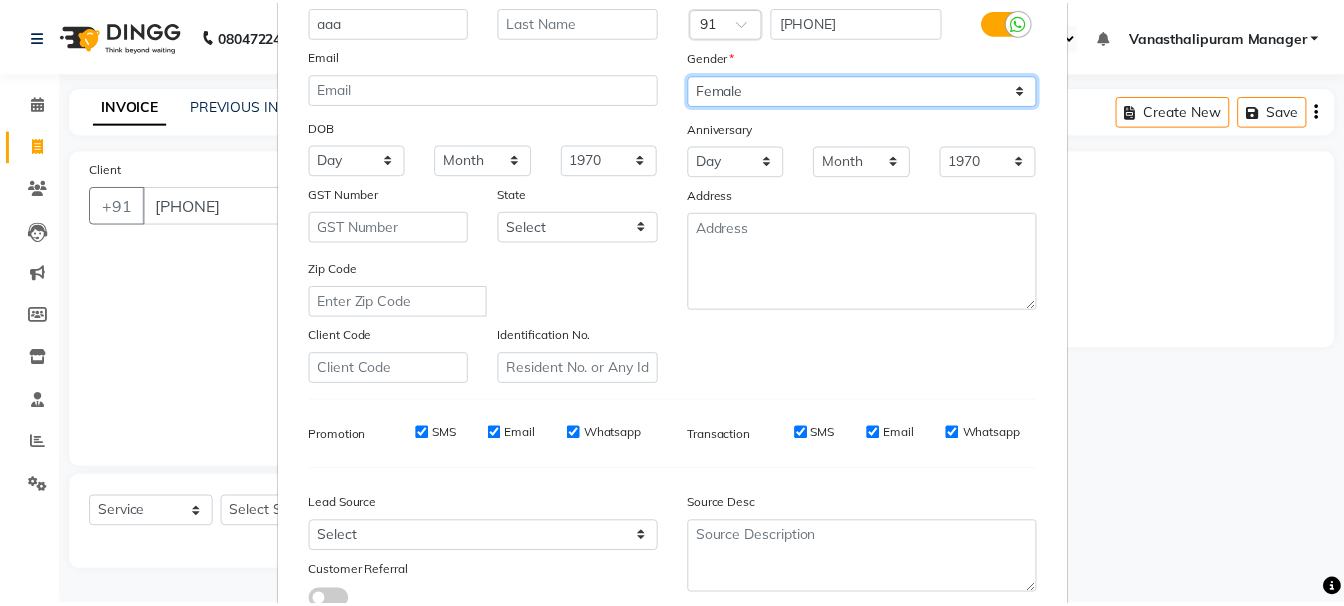 scroll, scrollTop: 317, scrollLeft: 0, axis: vertical 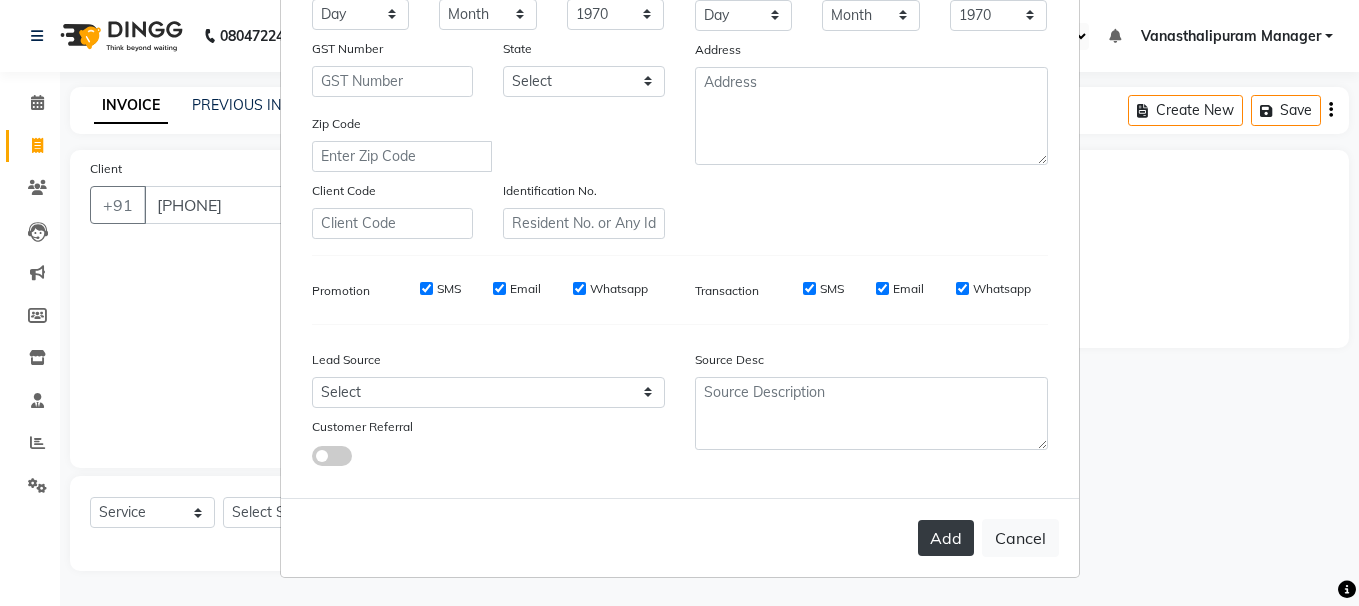 click on "Add" at bounding box center [946, 538] 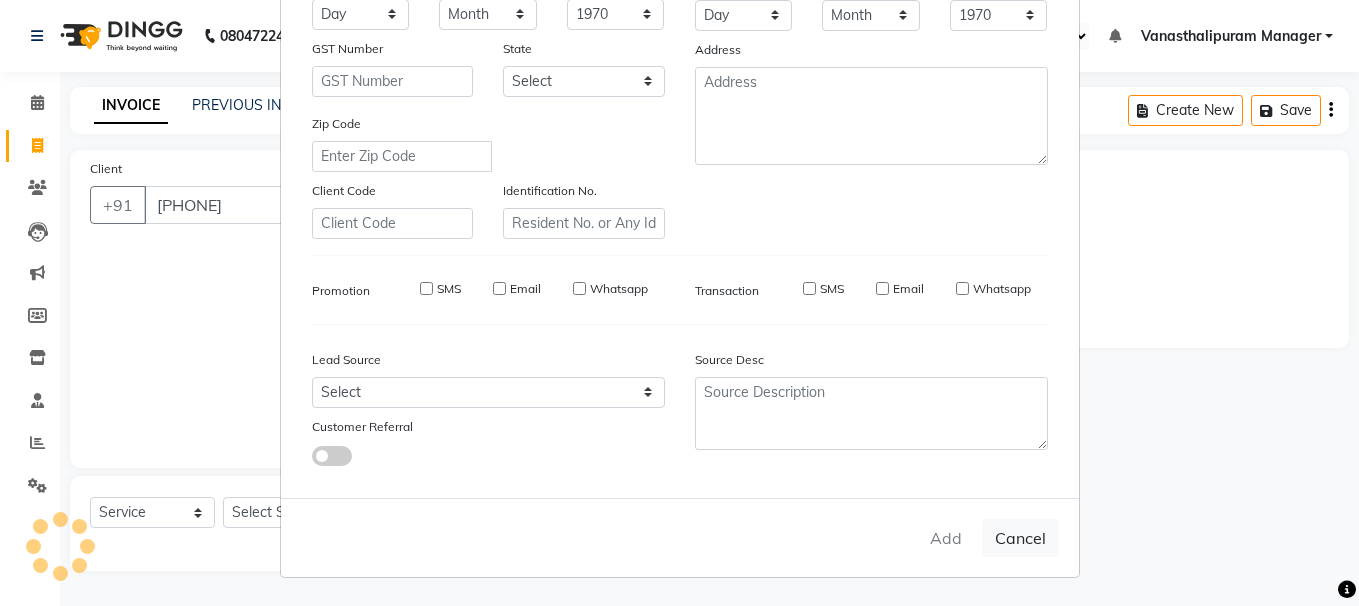 type 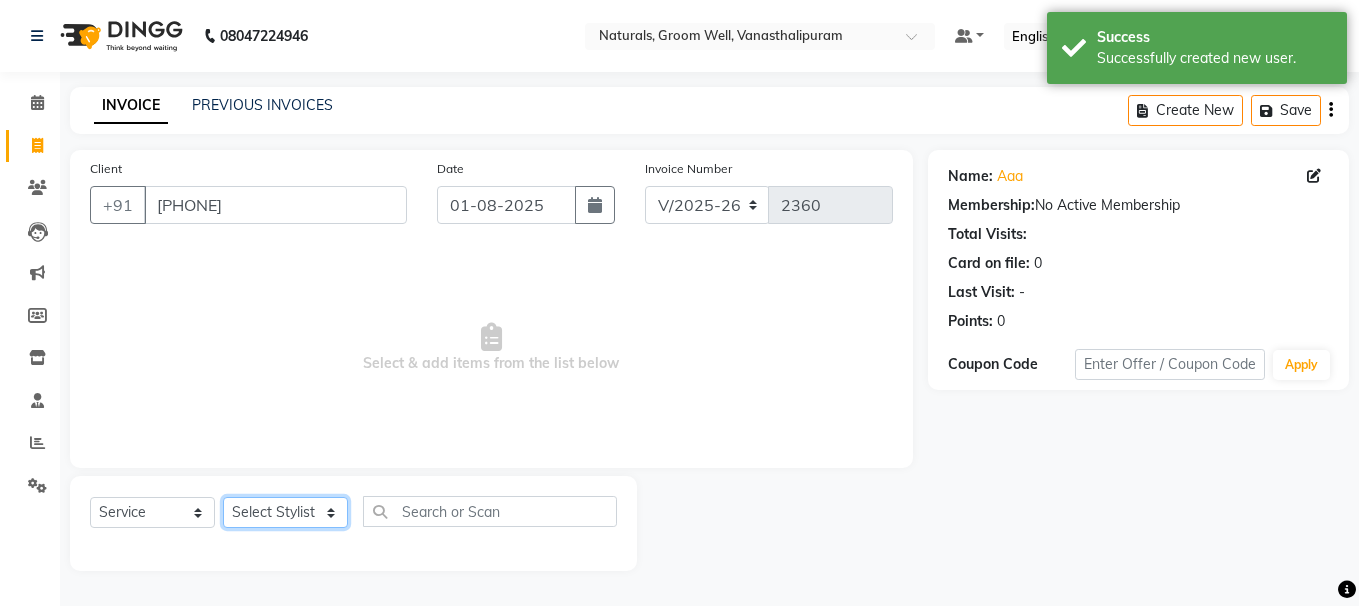 click on "Select Stylist [FIRST] [FIRST] [FIRST] [FIRST] [FIRST] [FIRST] [FIRST] [FIRST] [FIRST]" 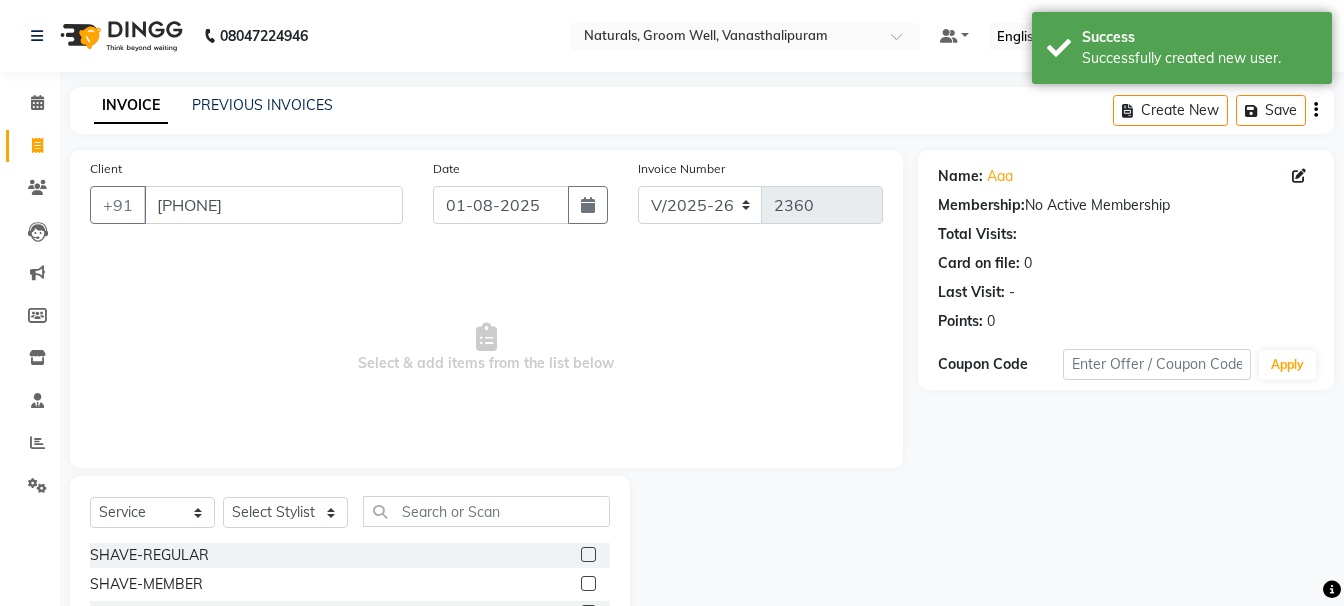 click on "Select  Service  Product  Membership  Package Voucher Prepaid Gift Card  Select Stylist [FIRST] [FIRST] [FIRST] [FIRST] [FIRST] [FIRST] [FIRST] [FIRST] [FIRST] SHAVE-REGULAR  SHAVE-MEMBER  EXECUTIVE SHAVE(SHAVE+EXPRESS CLEAN-UP)-REGULAR  EXECUTIVE SHAVE(SHAVE+EXPRESS CLEAN-UP)-MEMBER  KIDS CUT(BABY BOY)-BELOW 10YRS-REGULAR  KIDS CUT(BABY BOY)-BELOW 10YRS-MEMBER  CHOCOHOLIC FACIAL-REGULAR  CHOCOHOLIC FACIAL-MEMBER  OMG CHARCOAL FACIAL-REGULAR  OMG CHARCOAL FACIAL-MEMBER  SENSI GLOW FACIAL-REGULAR  SENSI GLOW FACIAL-MEMBER  SKIN BRIGHTENING FACIAL-REGULAR  SKIN BRIGHTENING FACIAL-MEMBER  ULTIMO GOLD FACIAL-REGULAR  ULTIMO GOLD FACIAL-MEMBER  ILLUMINATING FACIAL WITH GOJIBERRY-REGULAR  ILLUMINATING FACIAL WITH GOJIBERRY-MEMBER  REJUVENATE MASK-REGULAR  UNDER EYE BRIGHTENING  HAND MASSAGE-REGULAR  HAND MASSAGE-MEMBER  COCOA BUTTER MANICURE-REGULAR  COCOA BUTTER MANICURE-MEMBER  COFFEE PEDICURE-REGULAR  COFFEE PEDICURE-MEMBER  COFFEE MANICURE-REGULAR  COFFEE MANICURE-MEMBER  EAR PIERCING" 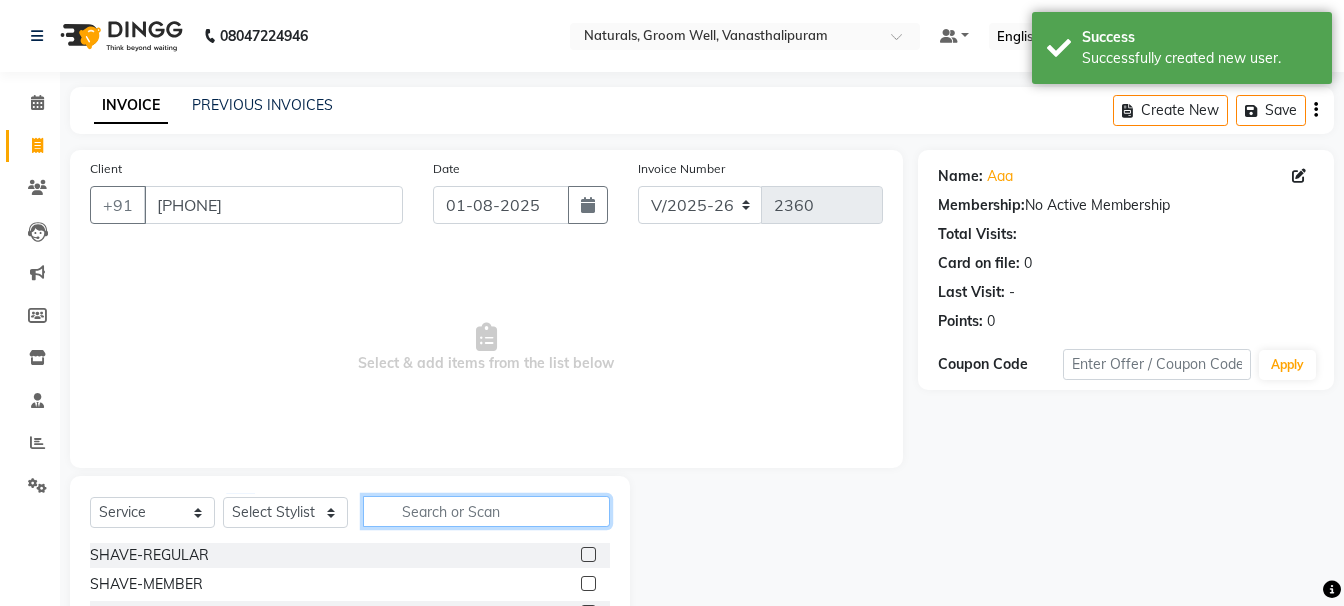 click 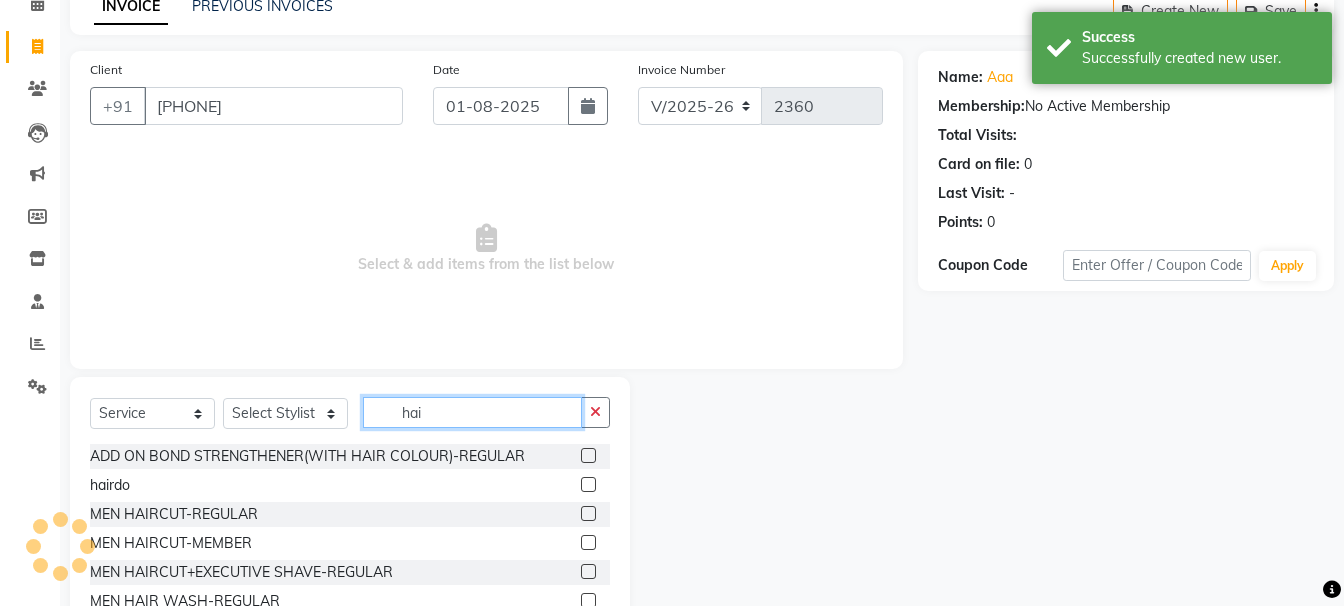 scroll, scrollTop: 195, scrollLeft: 0, axis: vertical 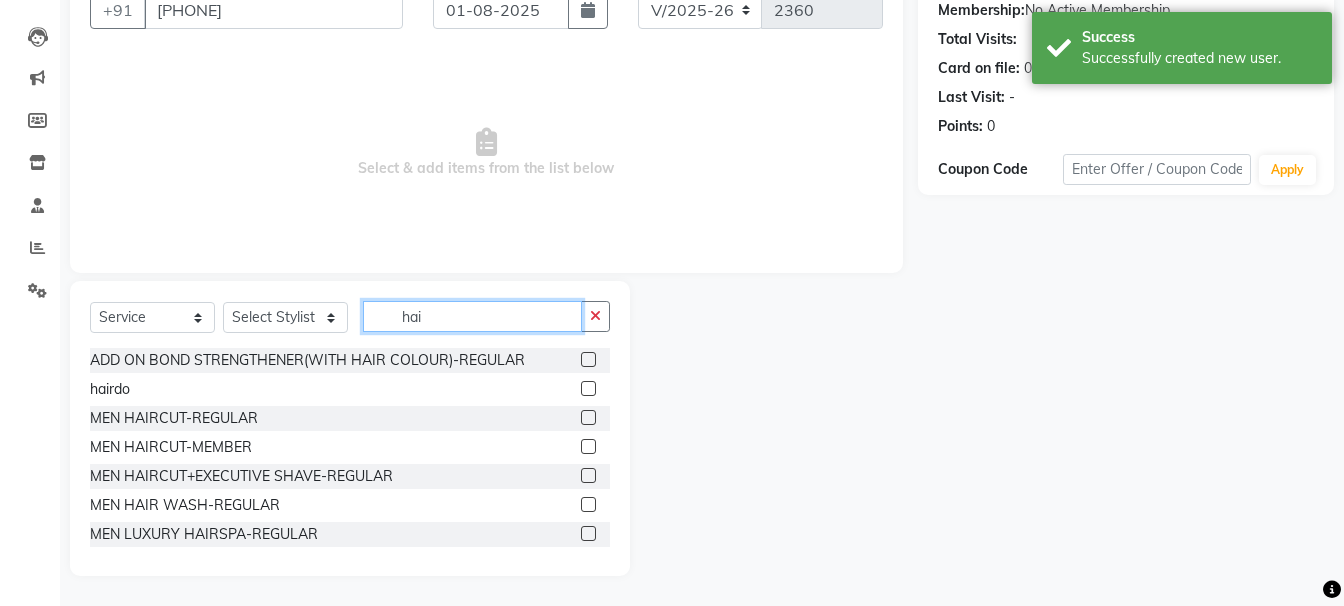 type on "hai" 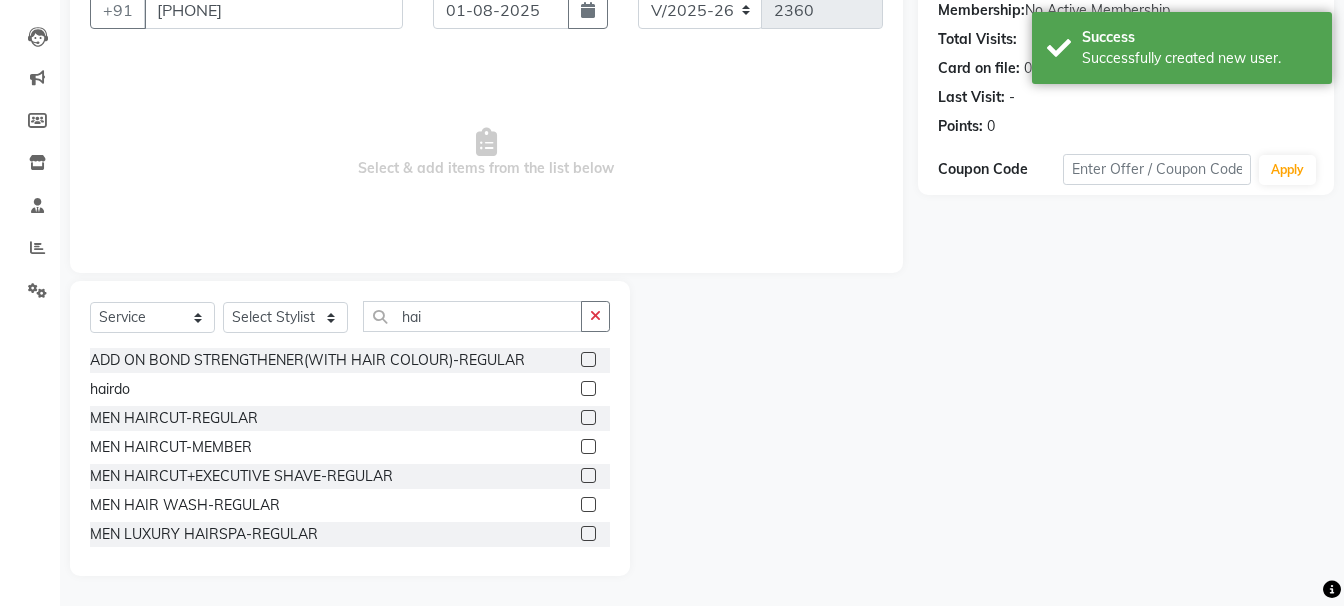 click 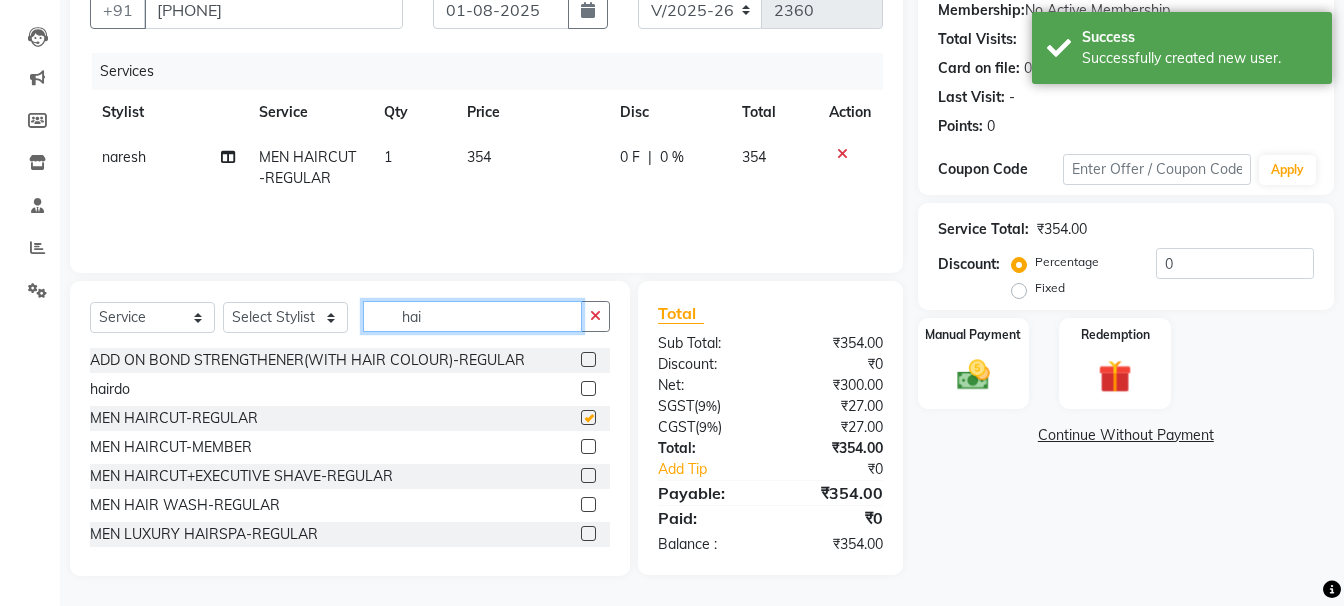 click on "hai" 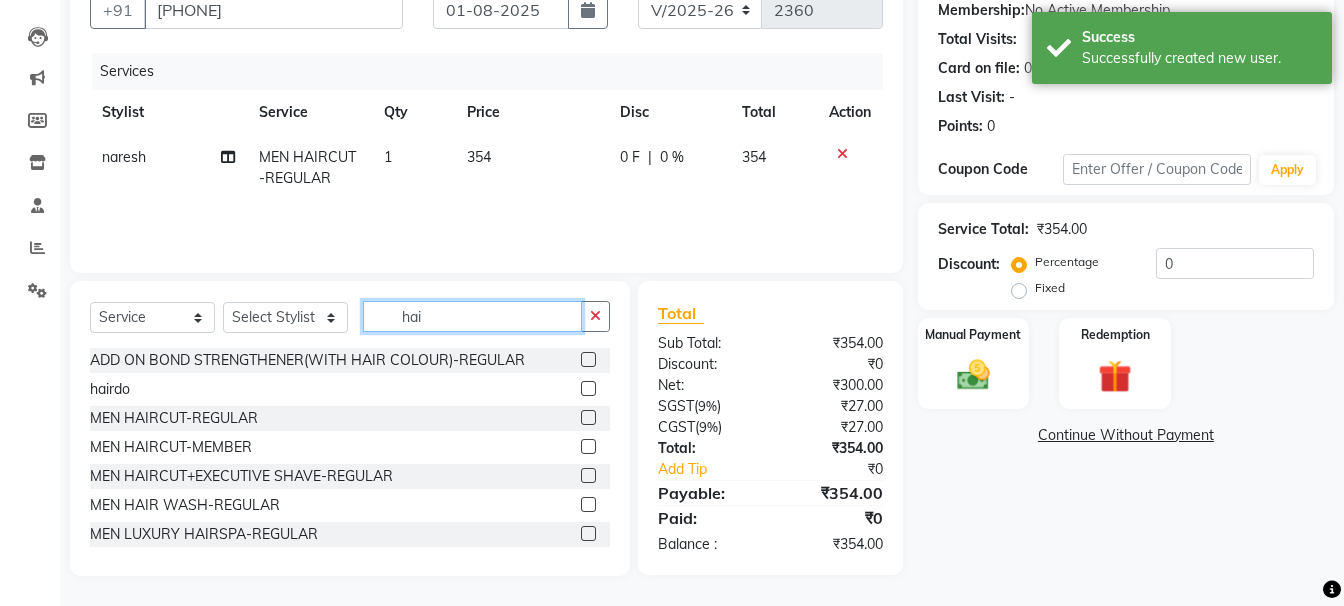 checkbox on "false" 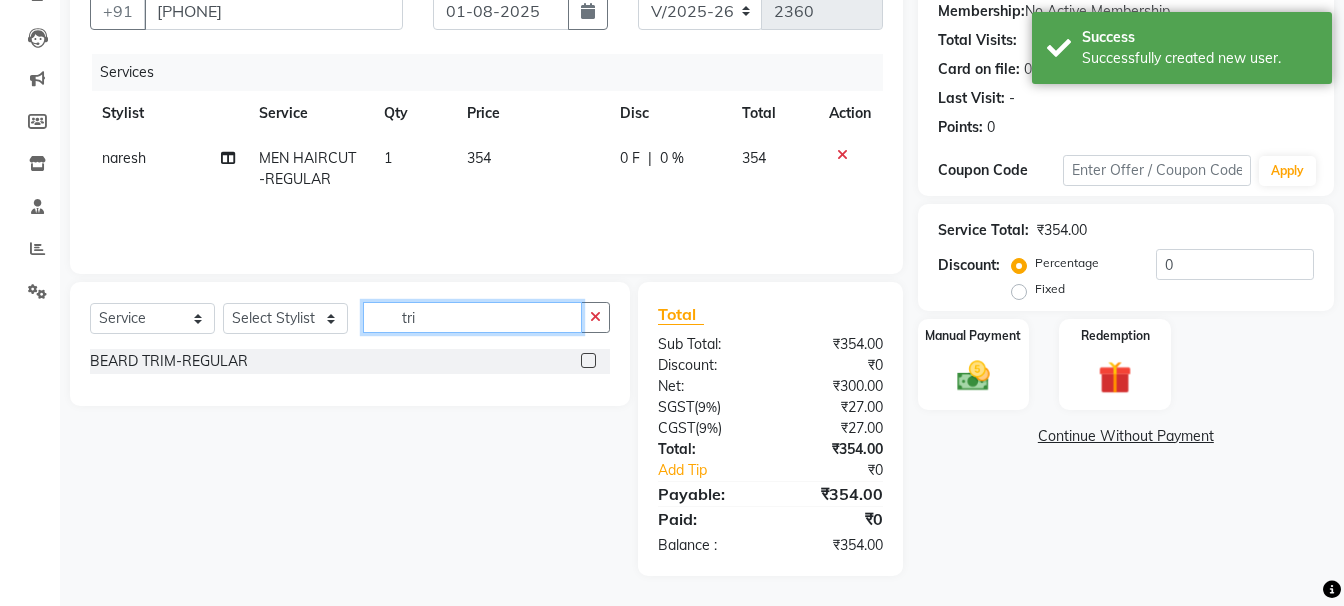 scroll, scrollTop: 194, scrollLeft: 0, axis: vertical 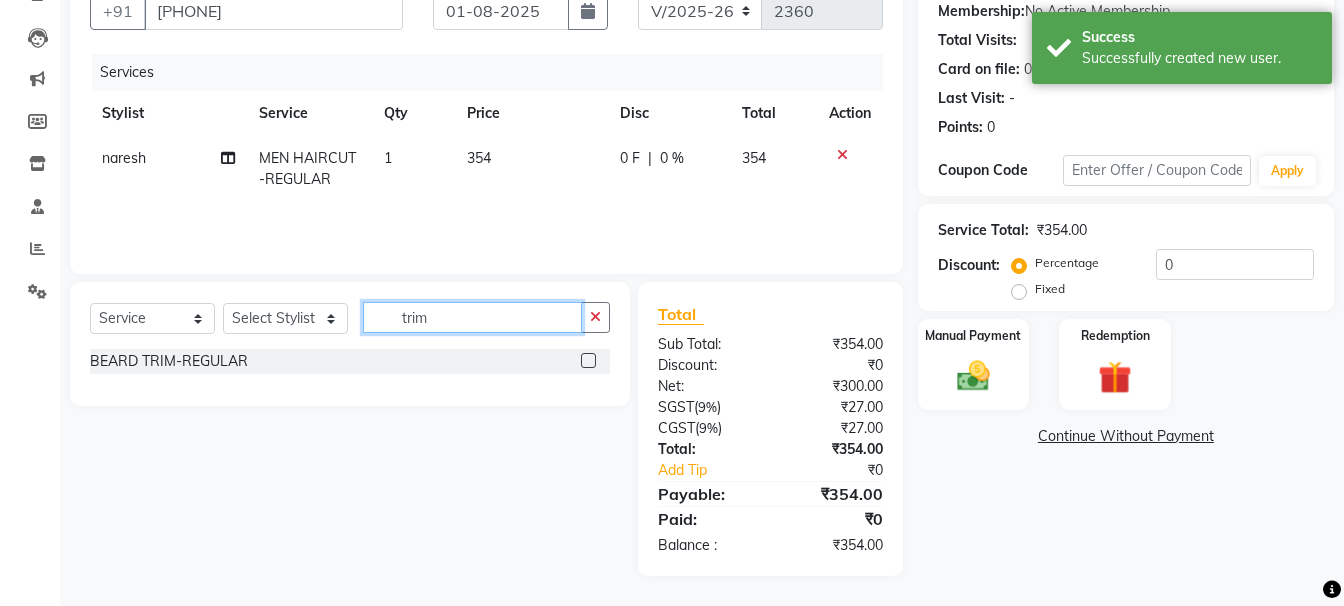type on "trim" 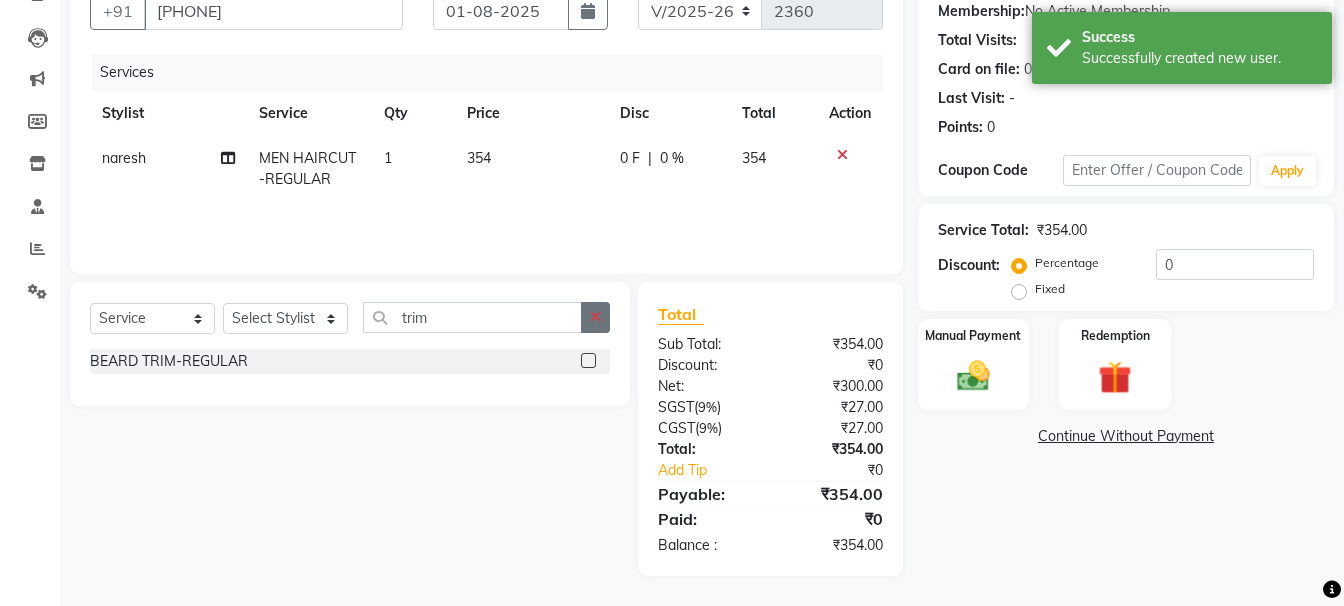 click 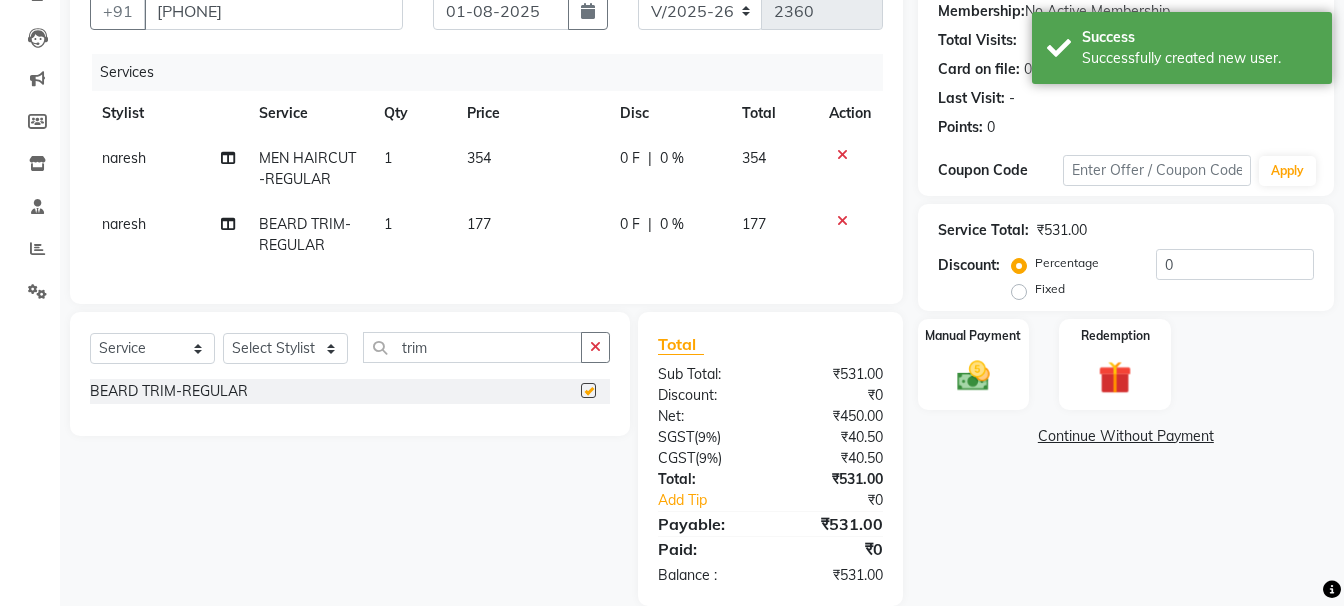 checkbox on "false" 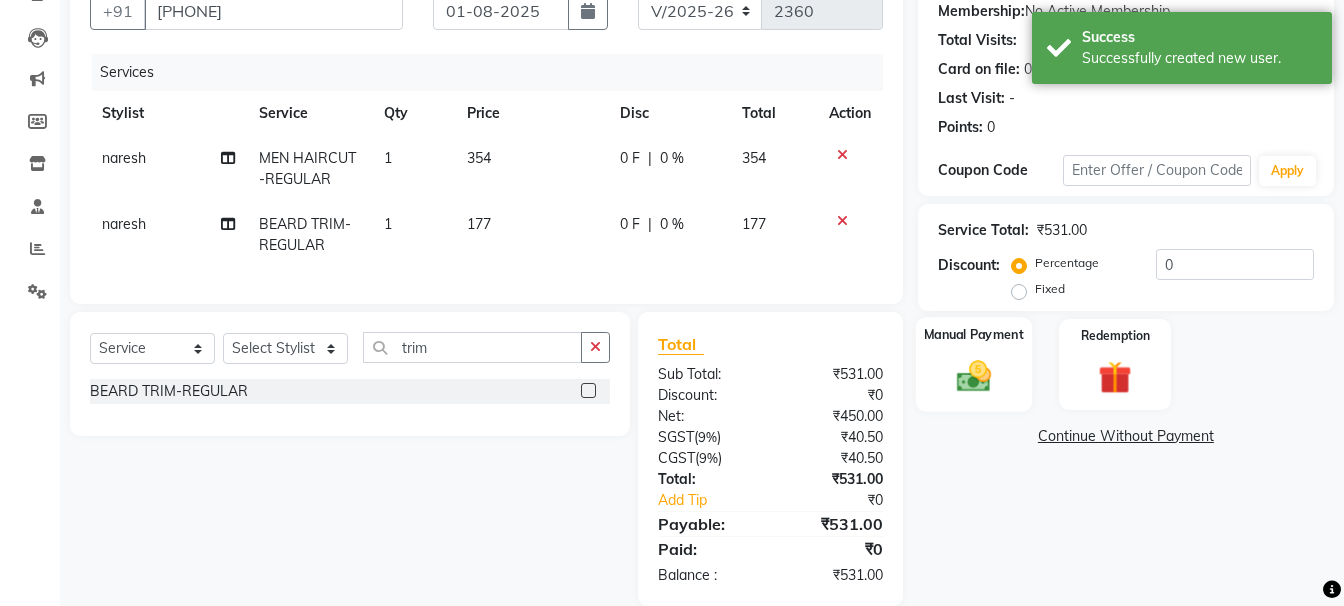 click 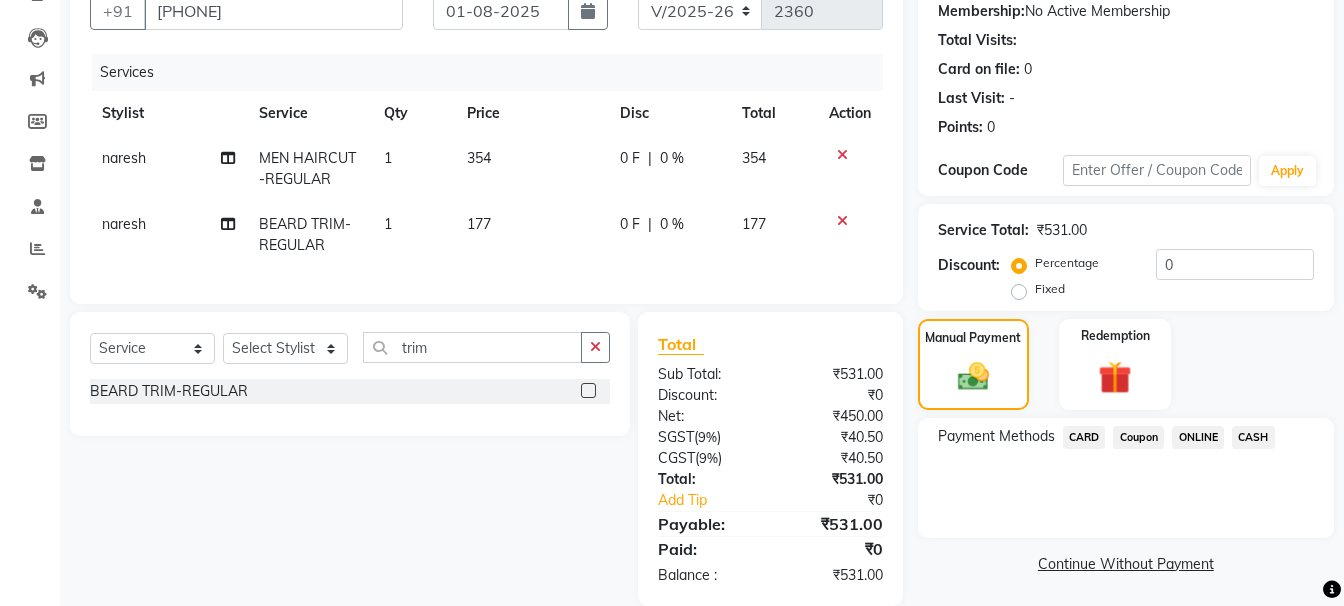 click on "ONLINE" 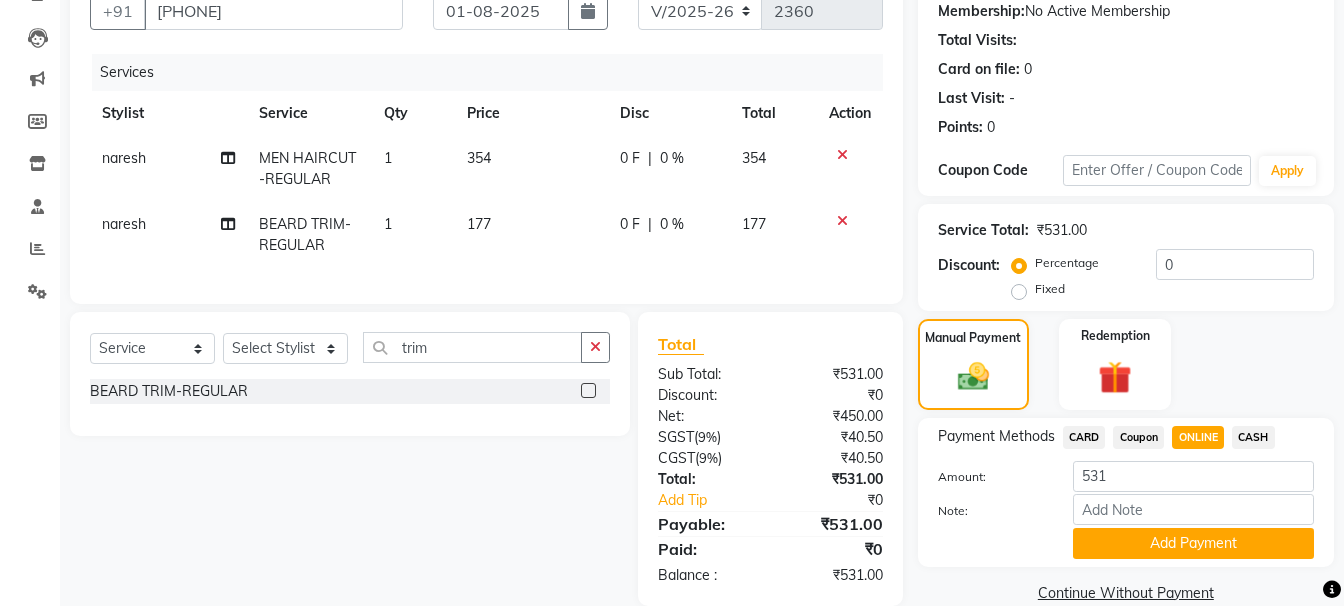 click on "CASH" 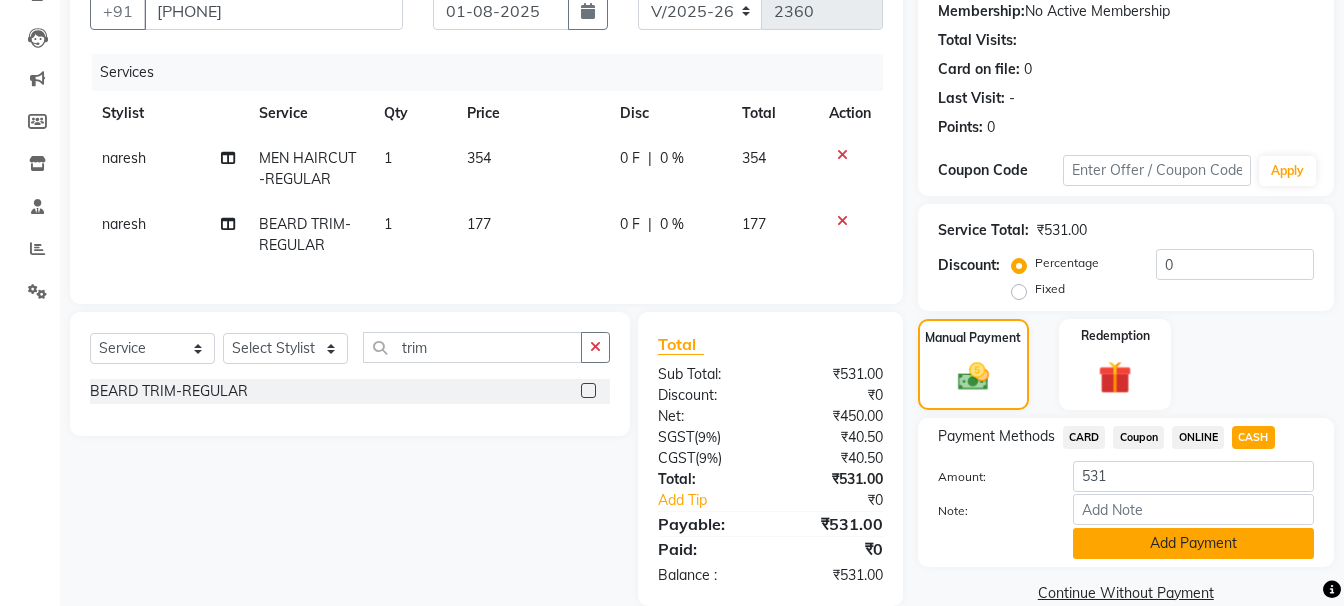 click on "Add Payment" 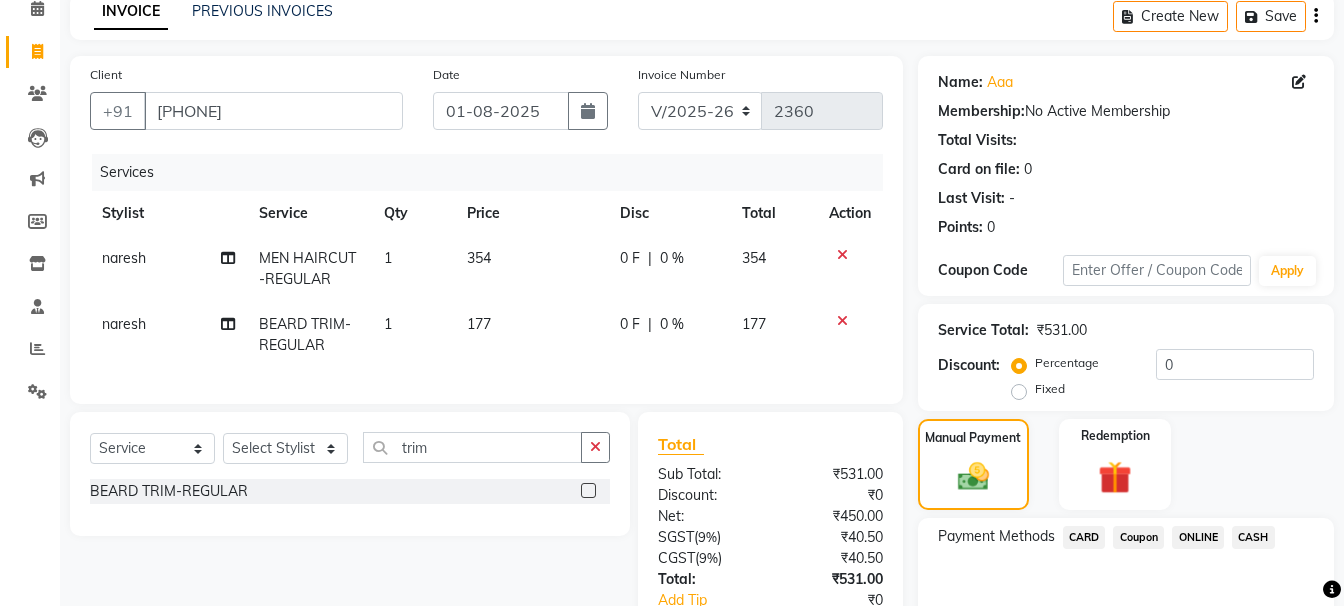 scroll, scrollTop: 310, scrollLeft: 0, axis: vertical 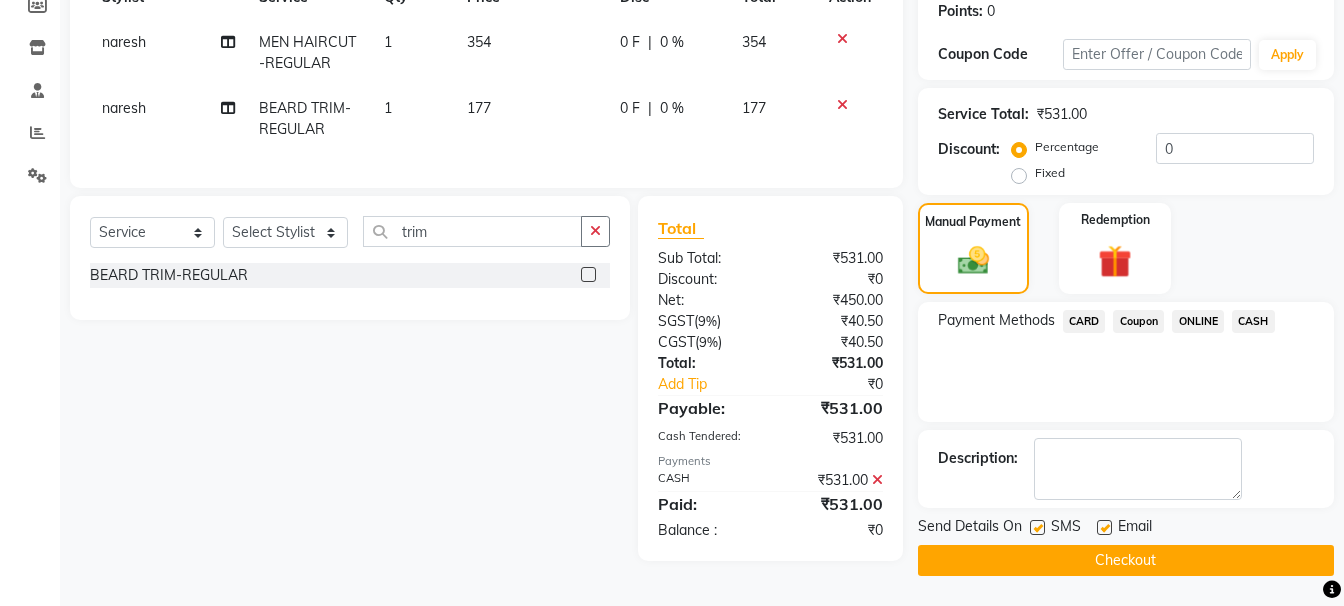 click on "Checkout" 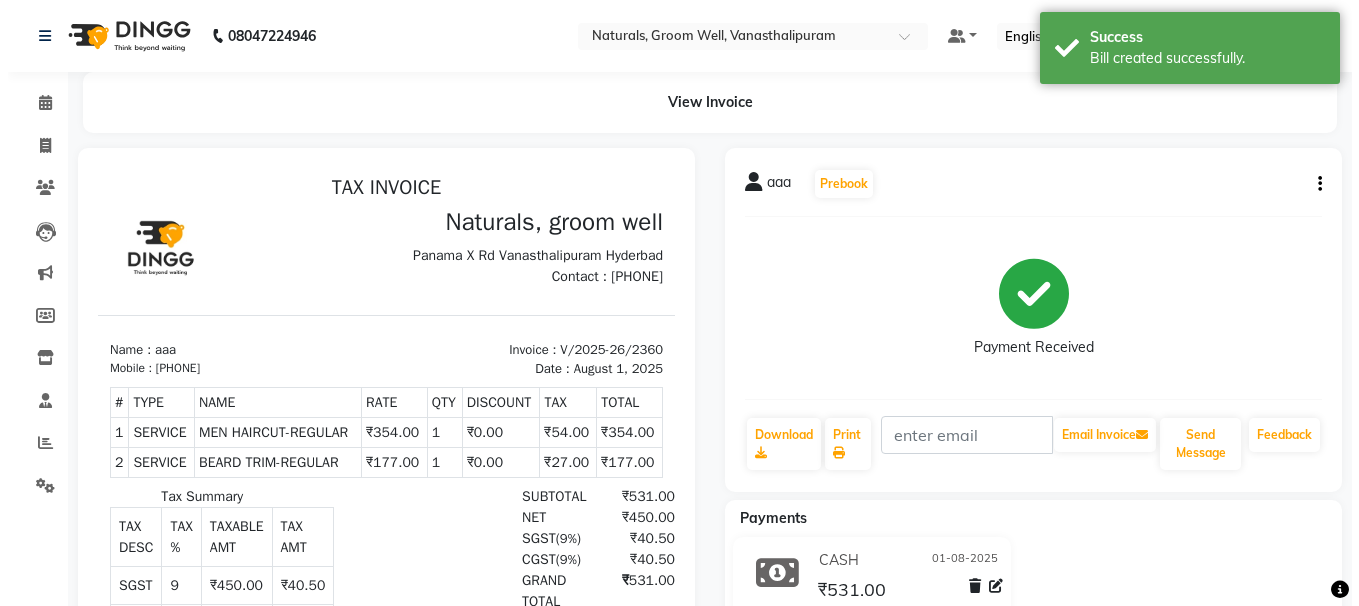 scroll, scrollTop: 0, scrollLeft: 0, axis: both 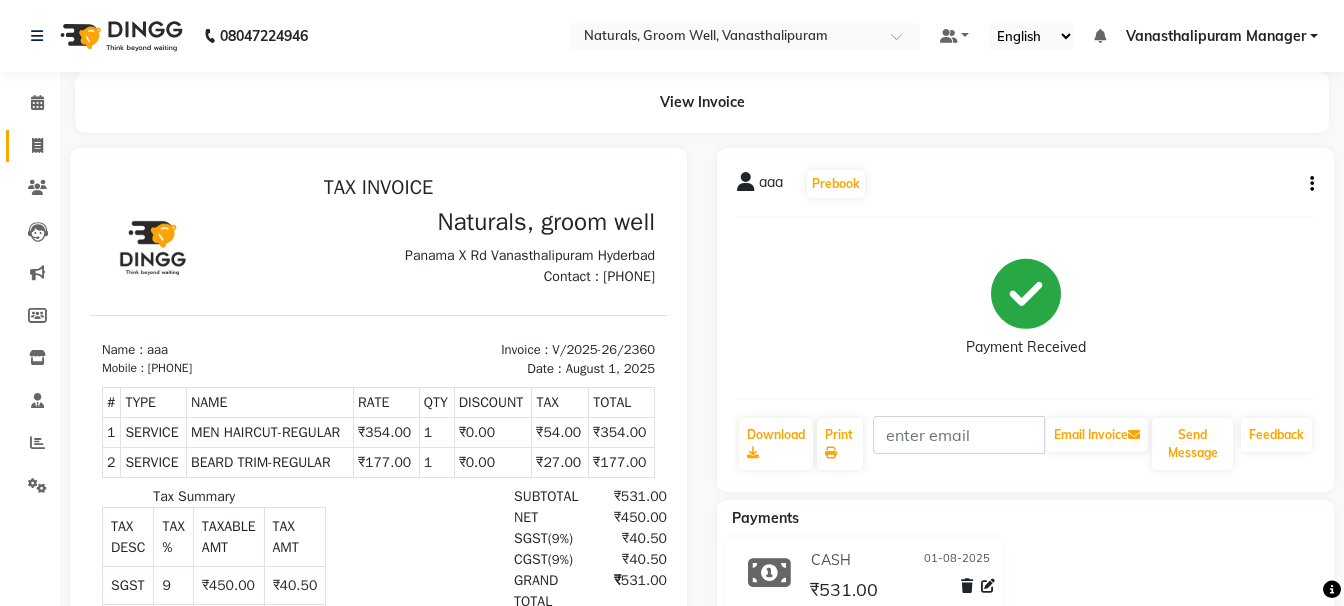 click 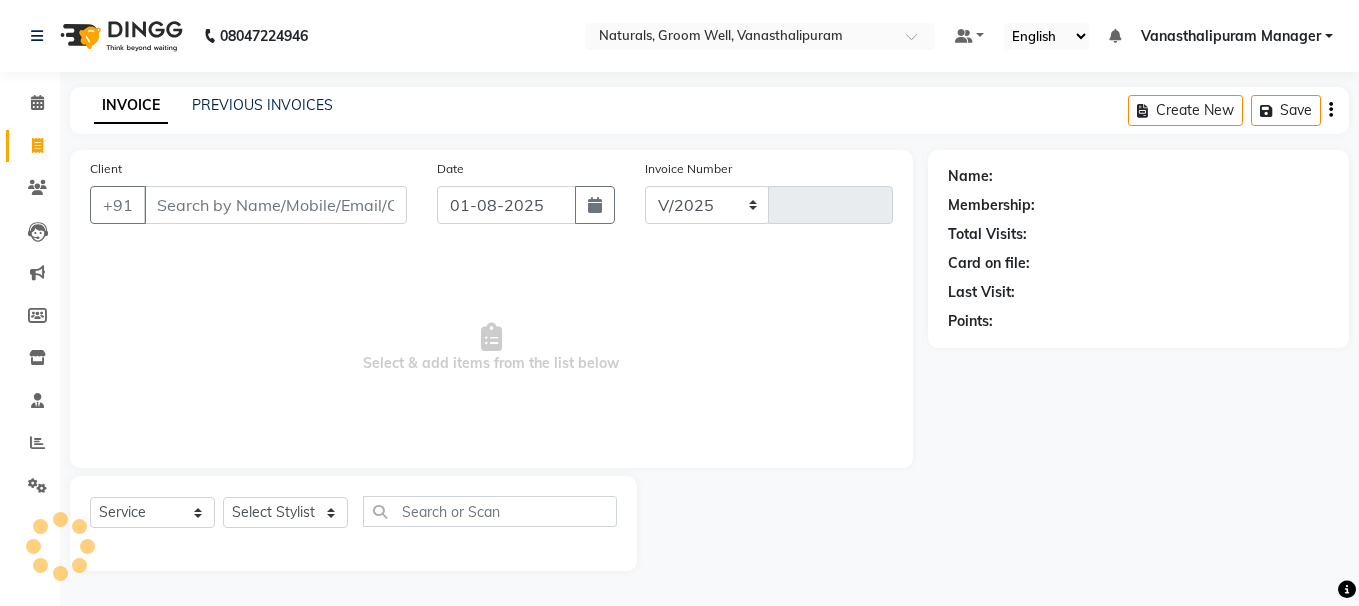 select on "5859" 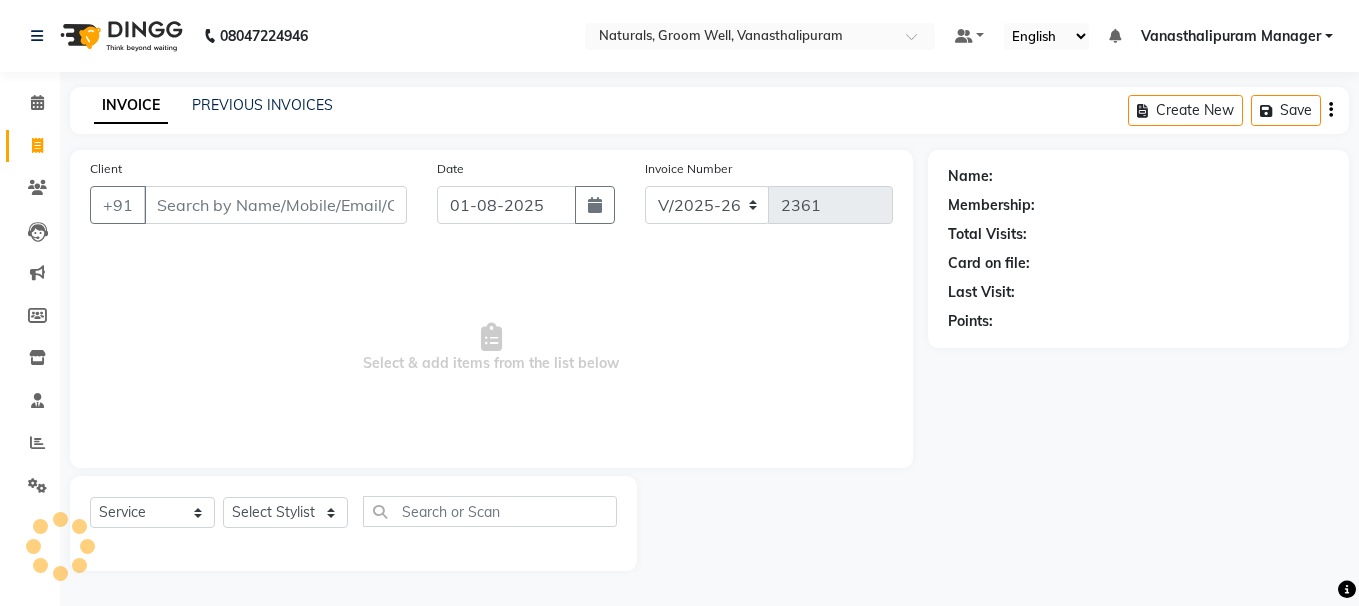 click on "Client" at bounding box center (275, 205) 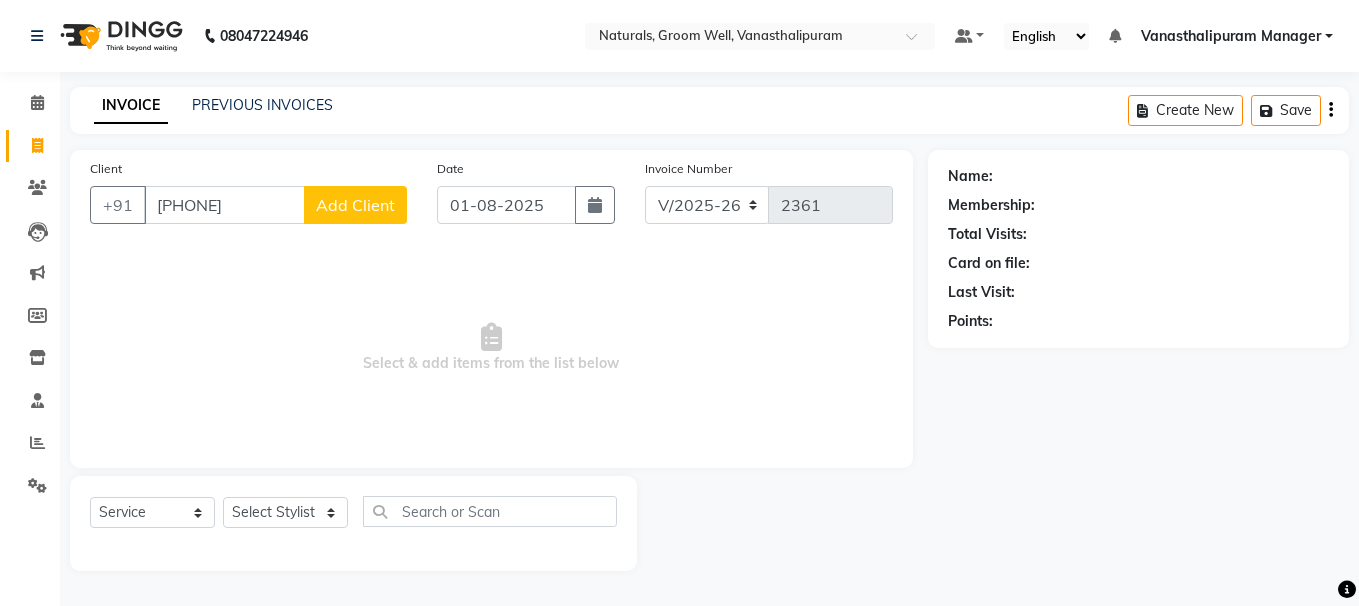 type on "[PHONE]" 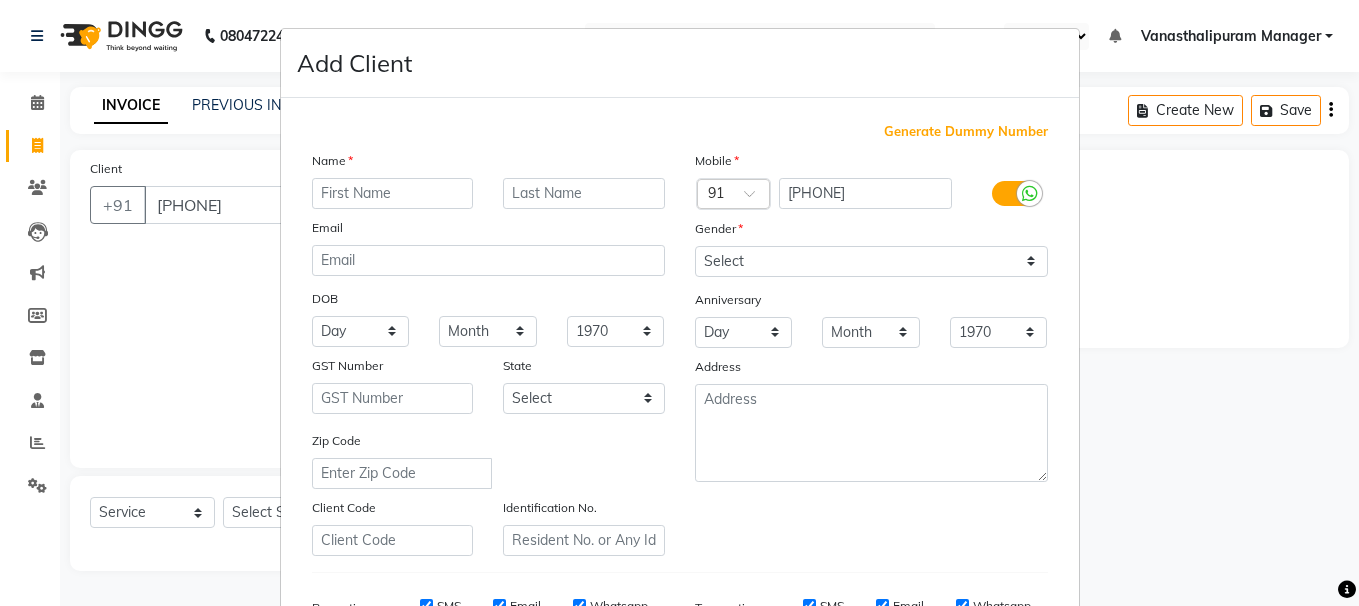 click at bounding box center [393, 193] 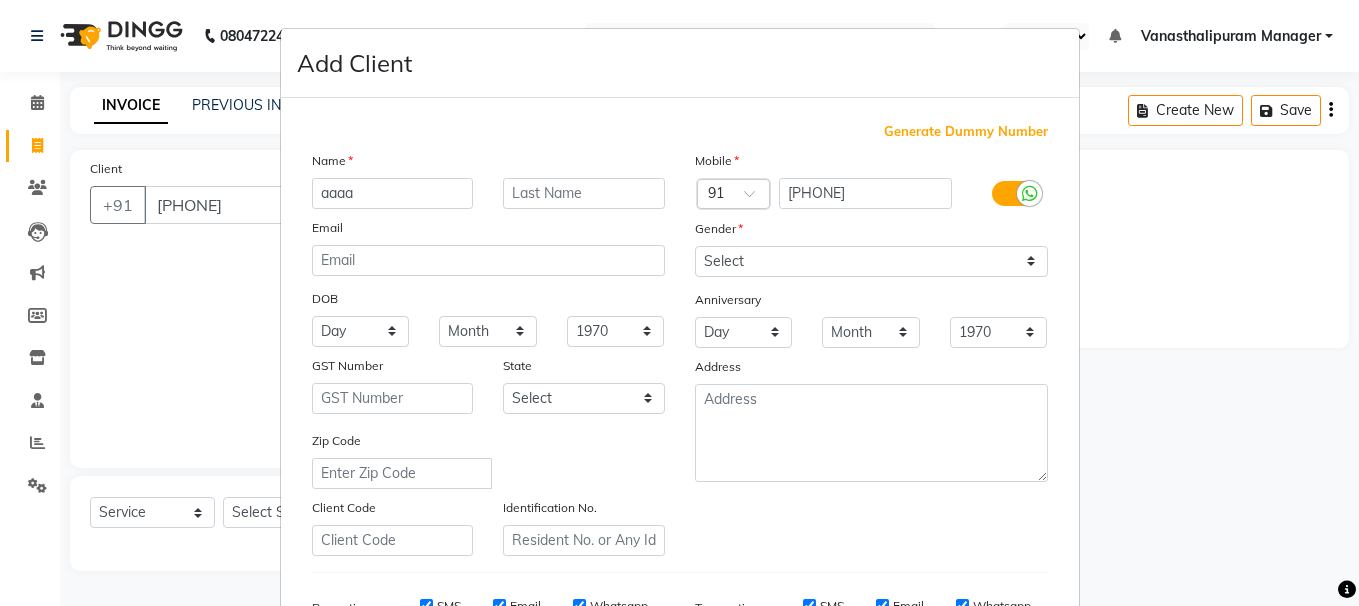type on "aaaa" 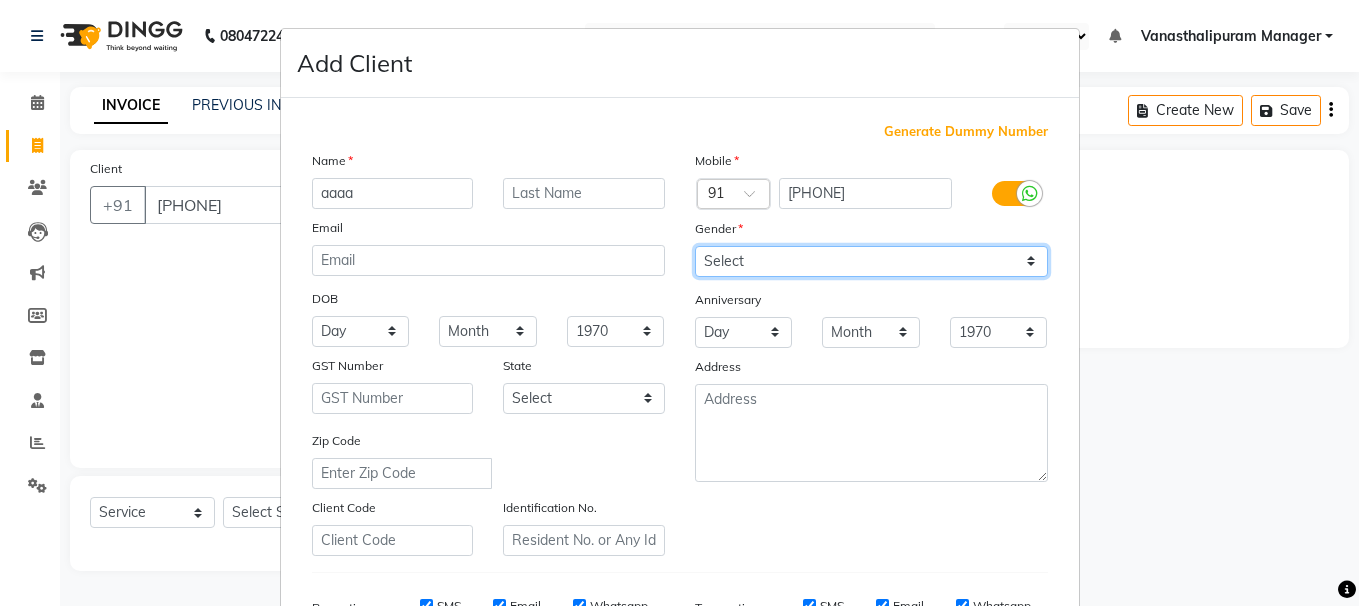 drag, startPoint x: 757, startPoint y: 255, endPoint x: 758, endPoint y: 275, distance: 20.024984 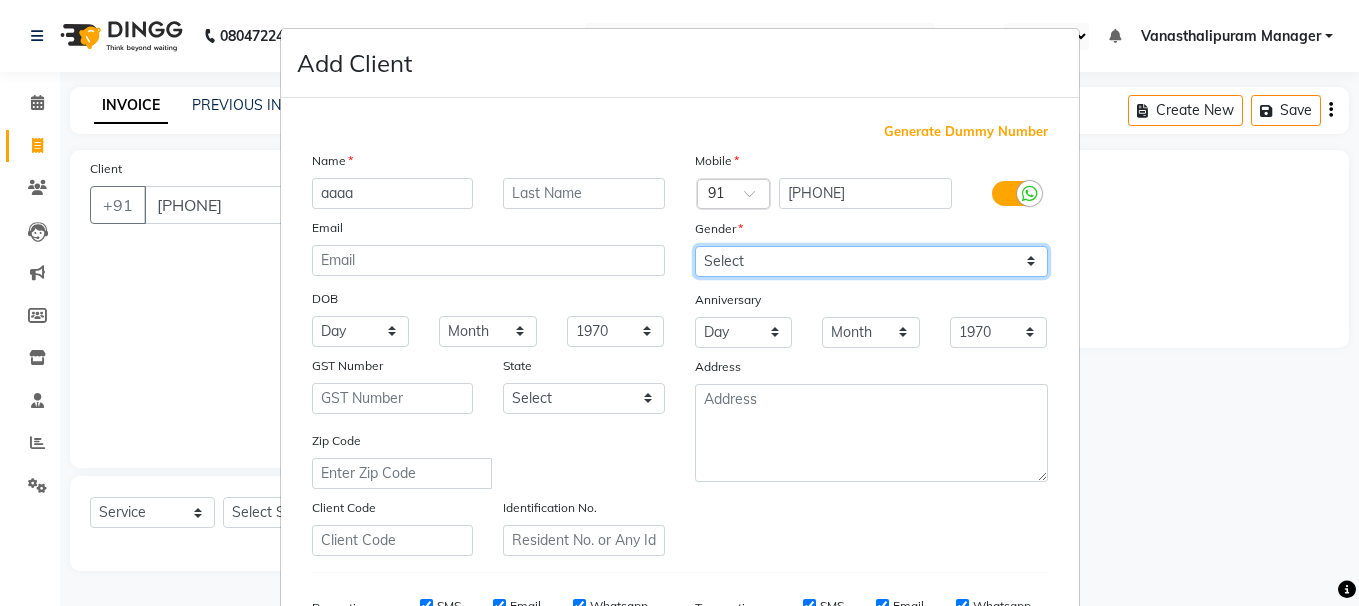 click on "Select Male Female Other Prefer Not To Say" at bounding box center (871, 261) 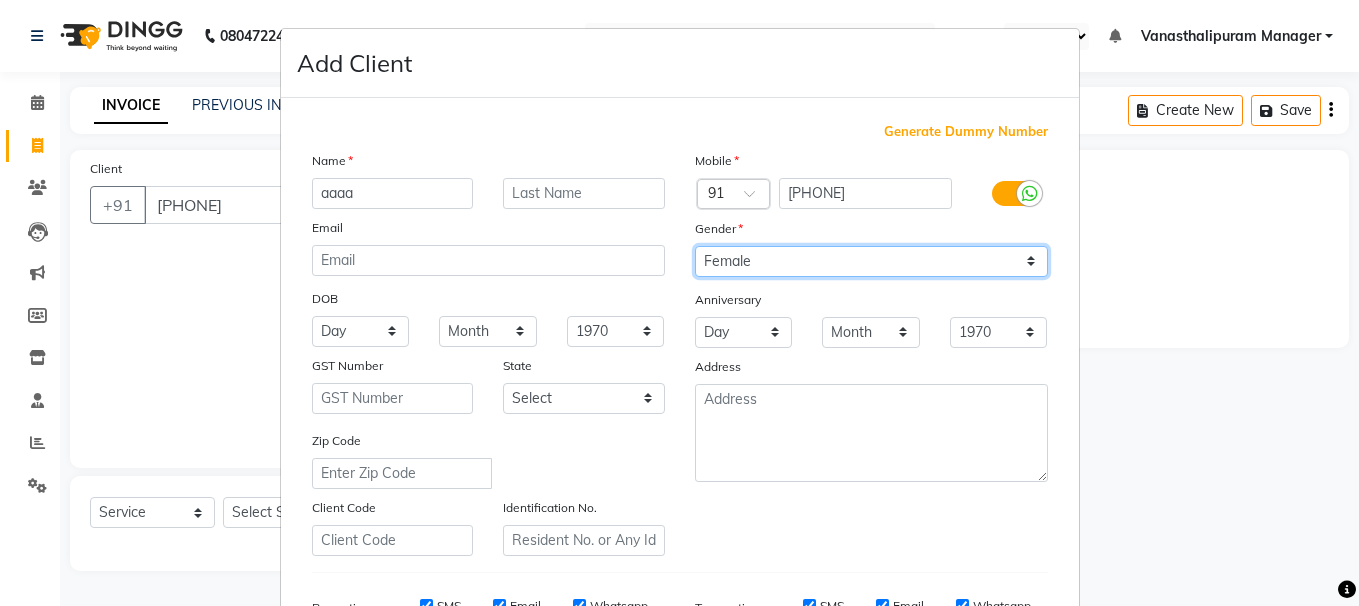 click on "Select Male Female Other Prefer Not To Say" at bounding box center (871, 261) 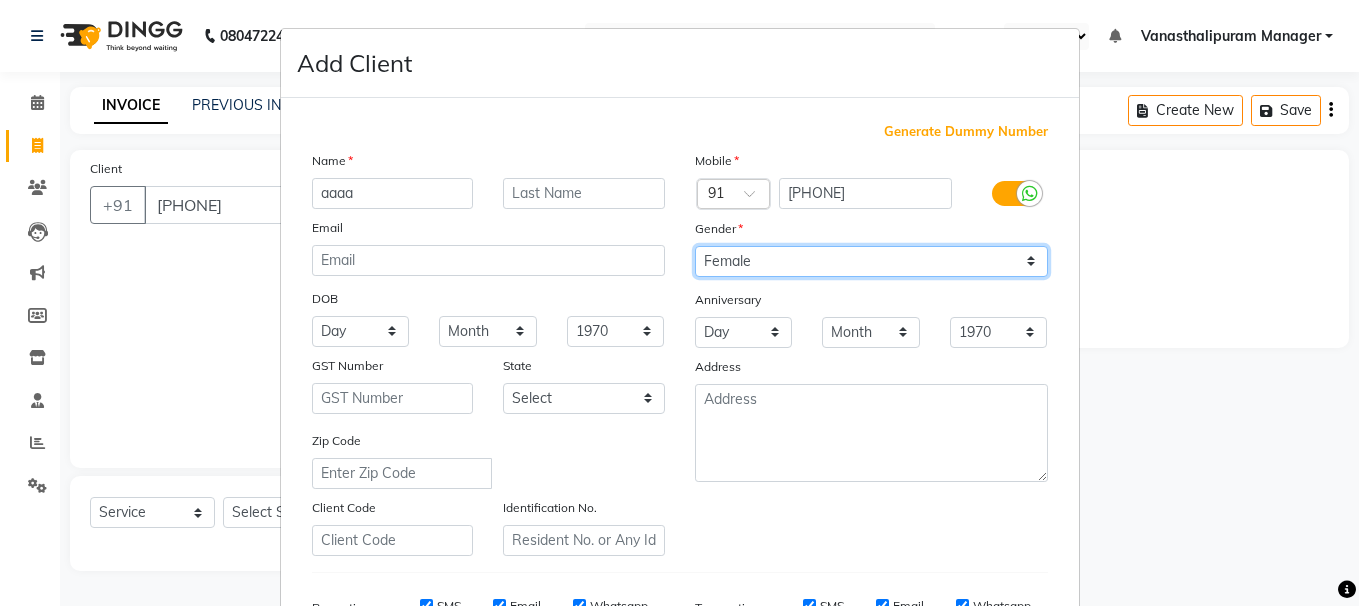 click on "Select Male Female Other Prefer Not To Say" at bounding box center [871, 261] 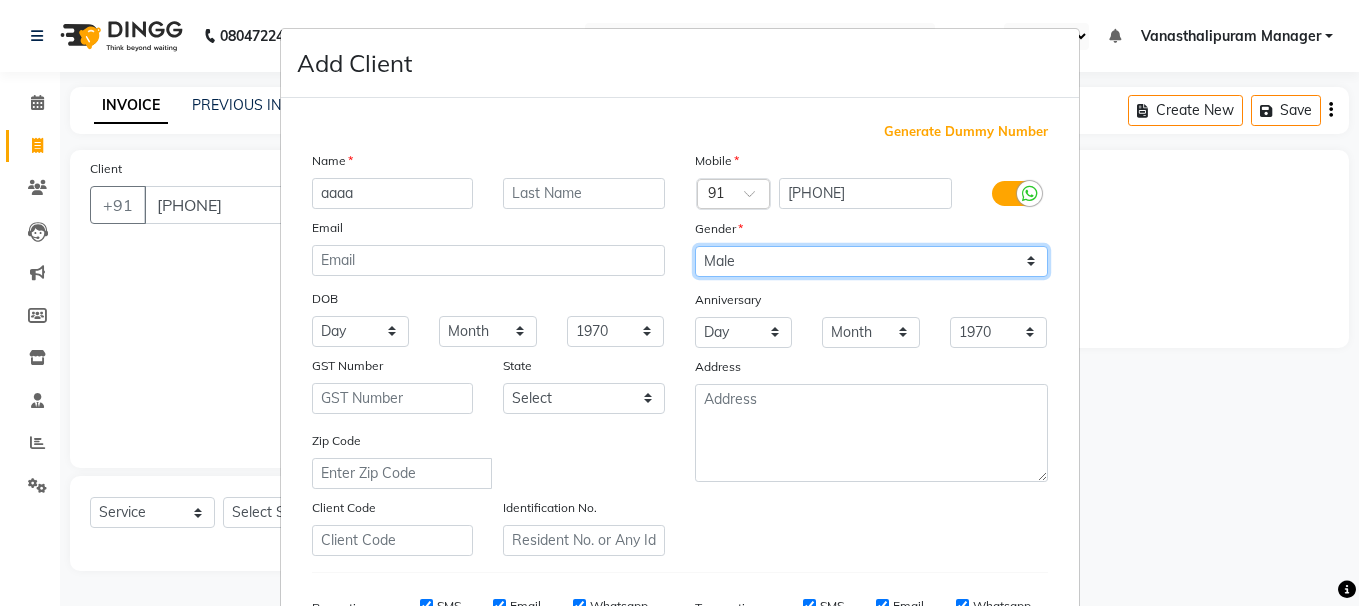 click on "Select Male Female Other Prefer Not To Say" at bounding box center [871, 261] 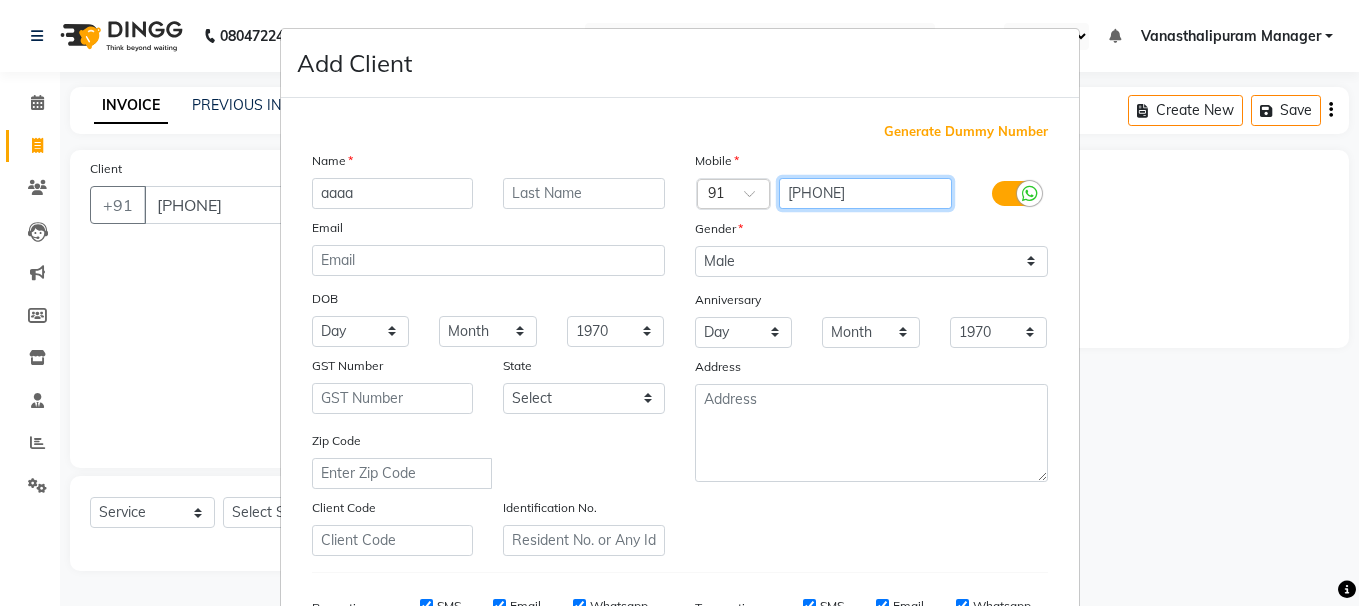 click on "[PHONE]" at bounding box center (865, 193) 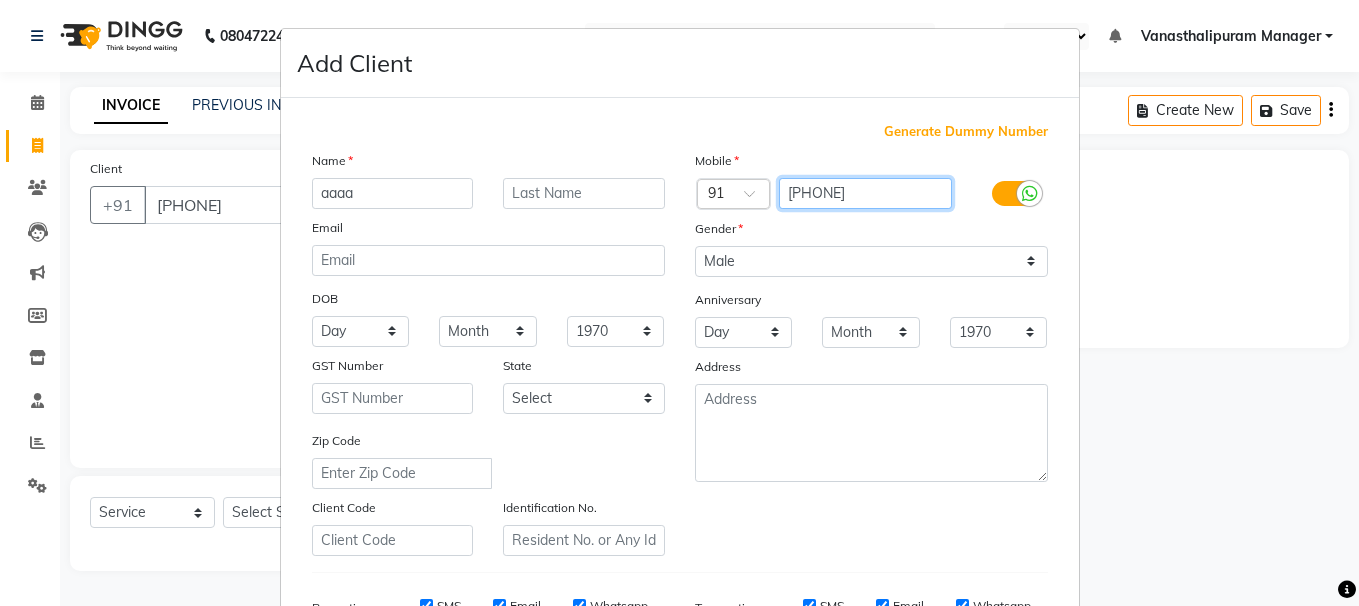 click on "[PHONE]" at bounding box center [865, 193] 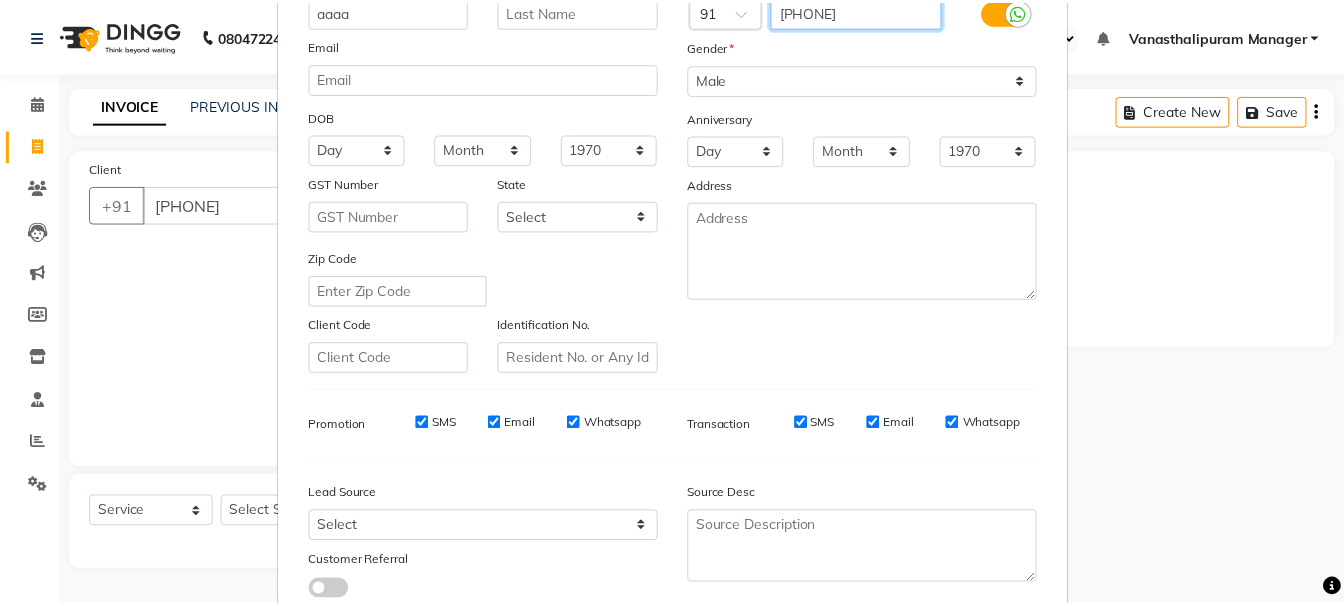scroll, scrollTop: 300, scrollLeft: 0, axis: vertical 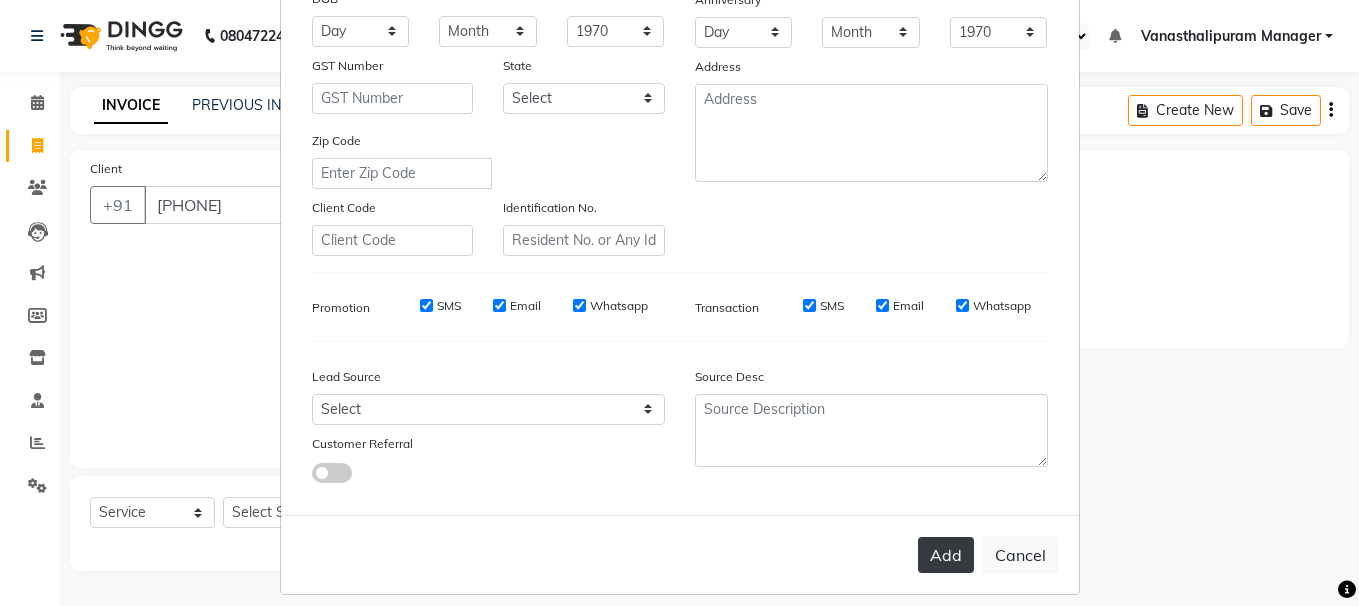 click on "Add" at bounding box center (946, 555) 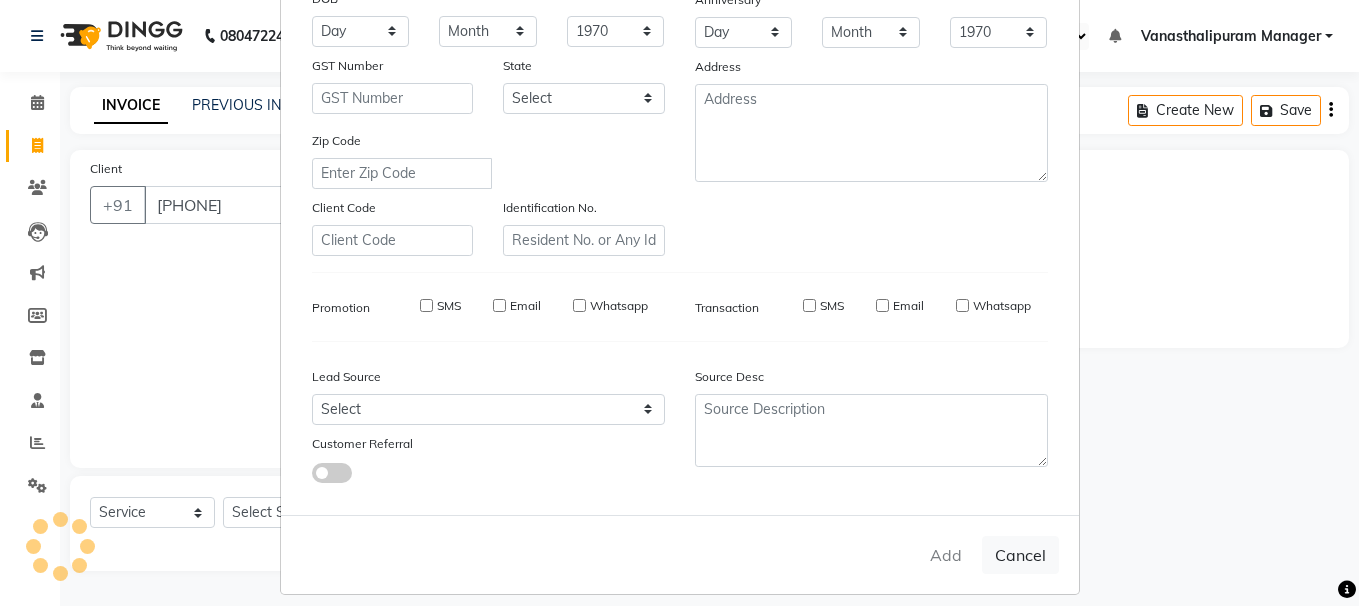 type 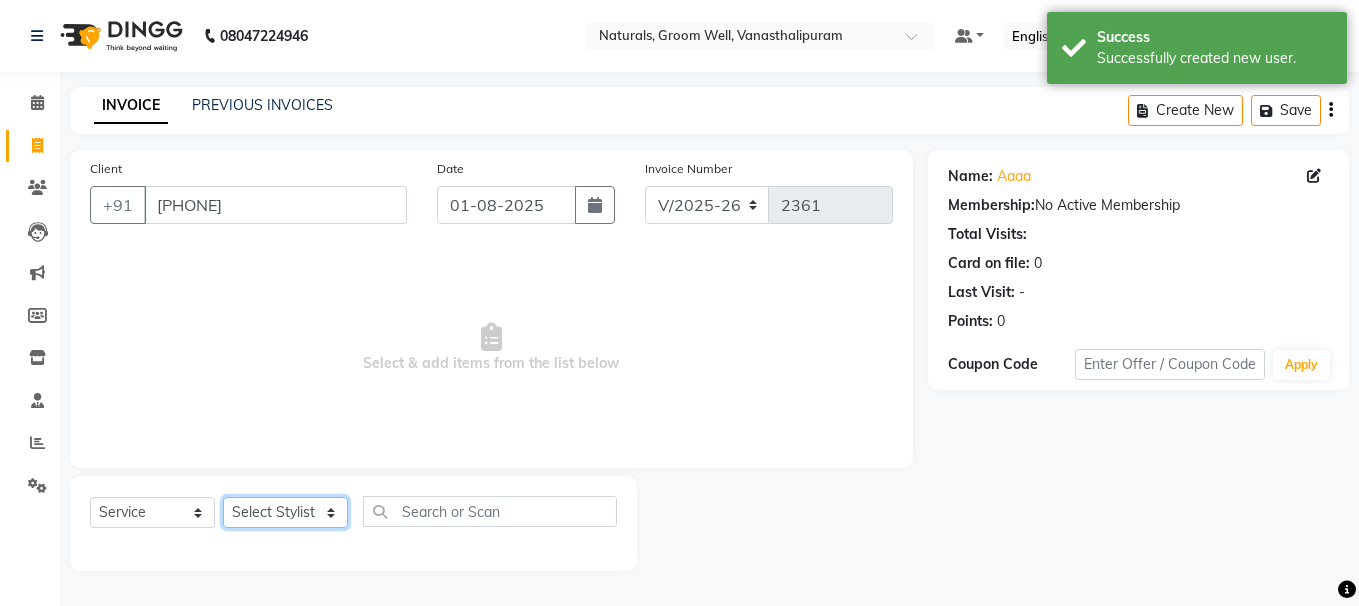 click on "Select Stylist [FIRST] [FIRST] [FIRST] [FIRST] [FIRST] [FIRST] [FIRST] [FIRST] [FIRST]" 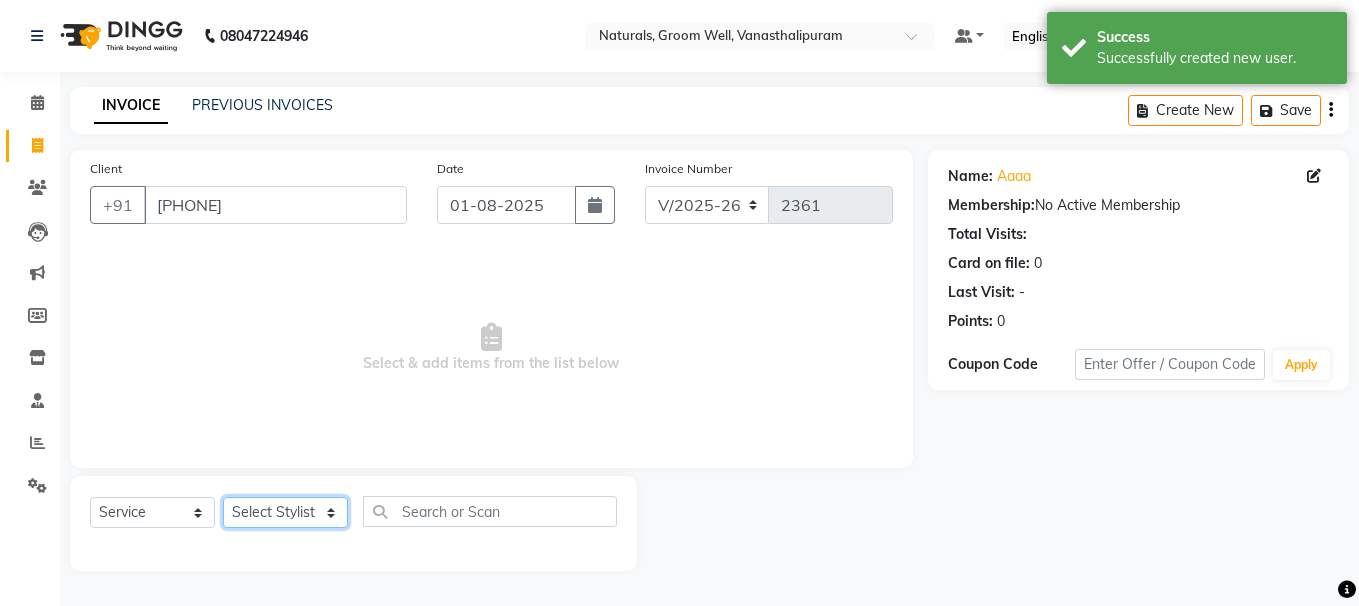 click on "Select Stylist [FIRST] [FIRST] [FIRST] [FIRST] [FIRST] [FIRST] [FIRST] [FIRST] [FIRST]" 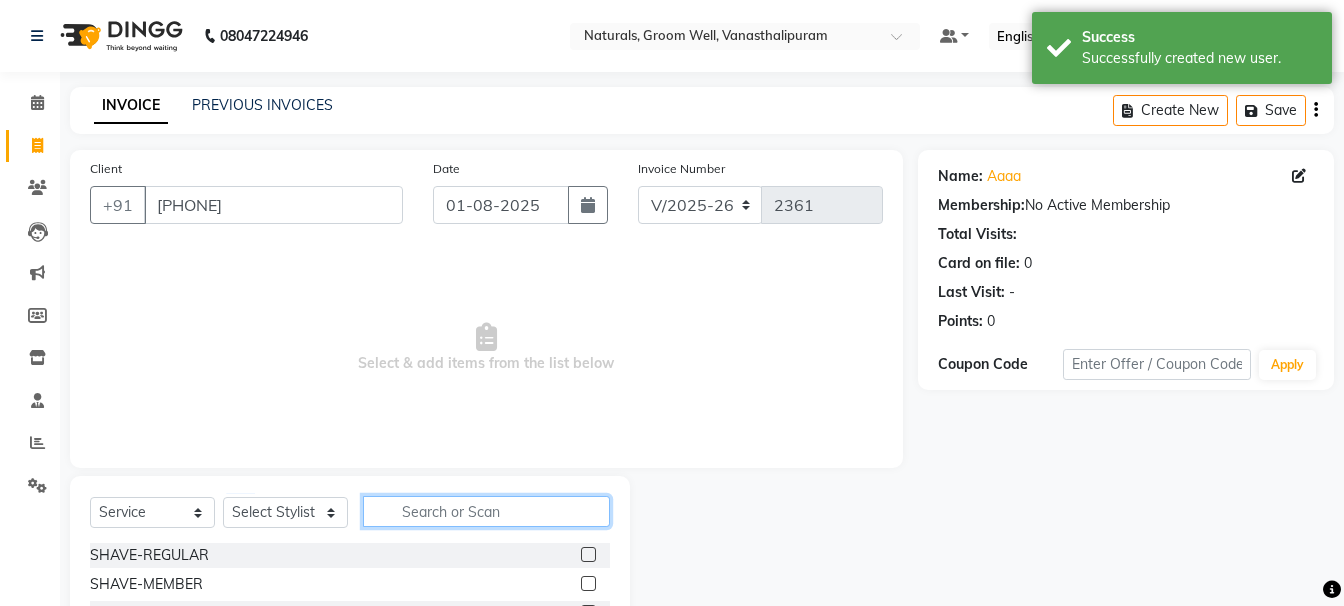 click 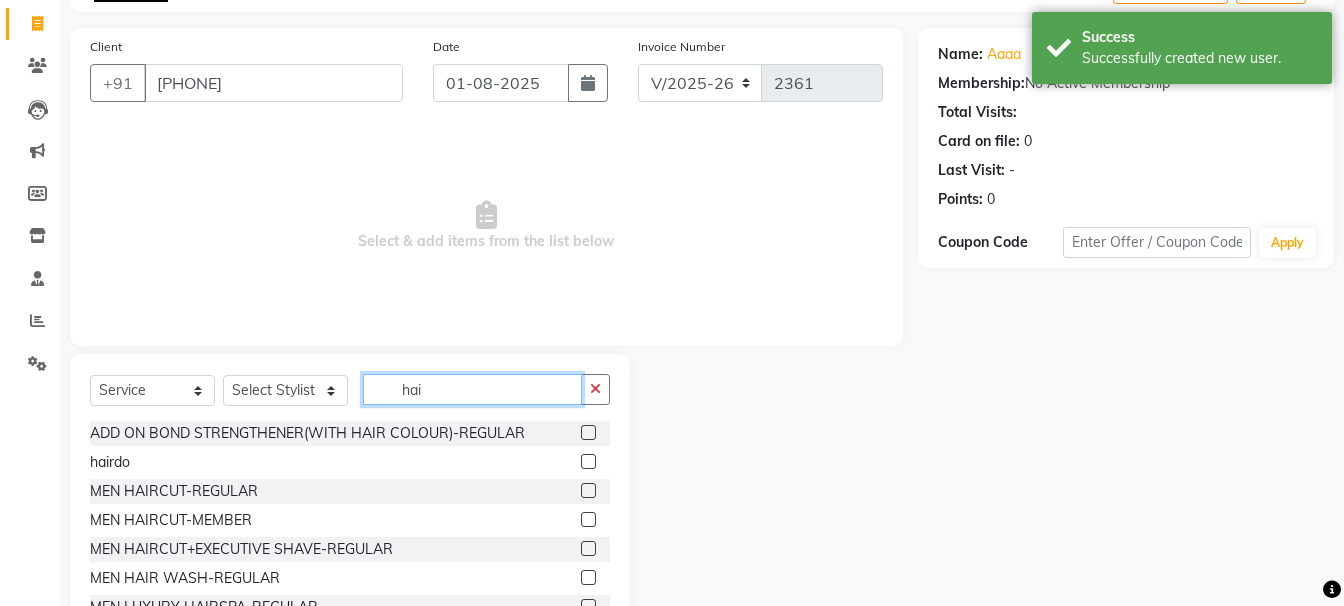 scroll, scrollTop: 195, scrollLeft: 0, axis: vertical 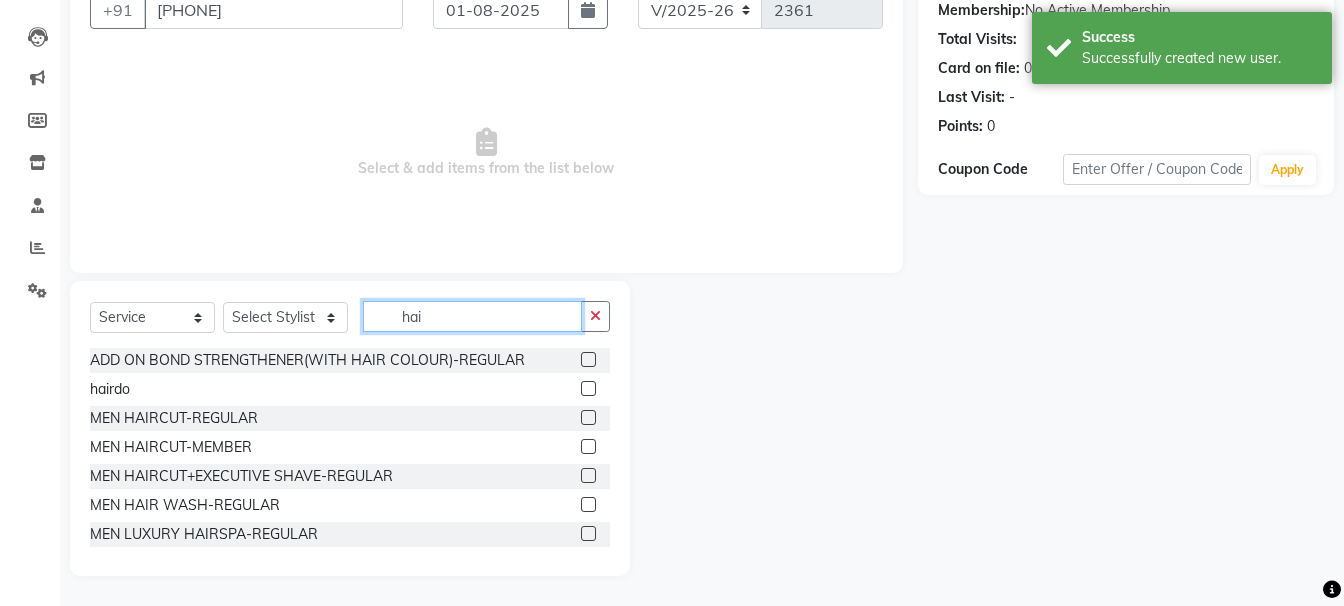type on "hai" 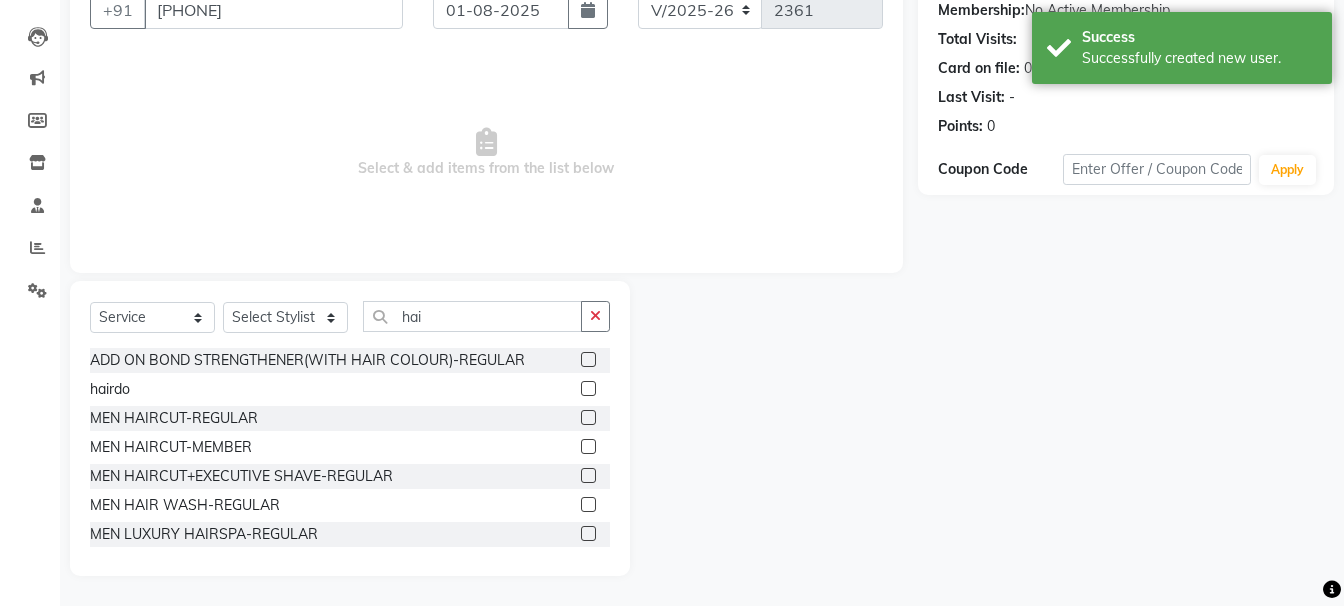 click 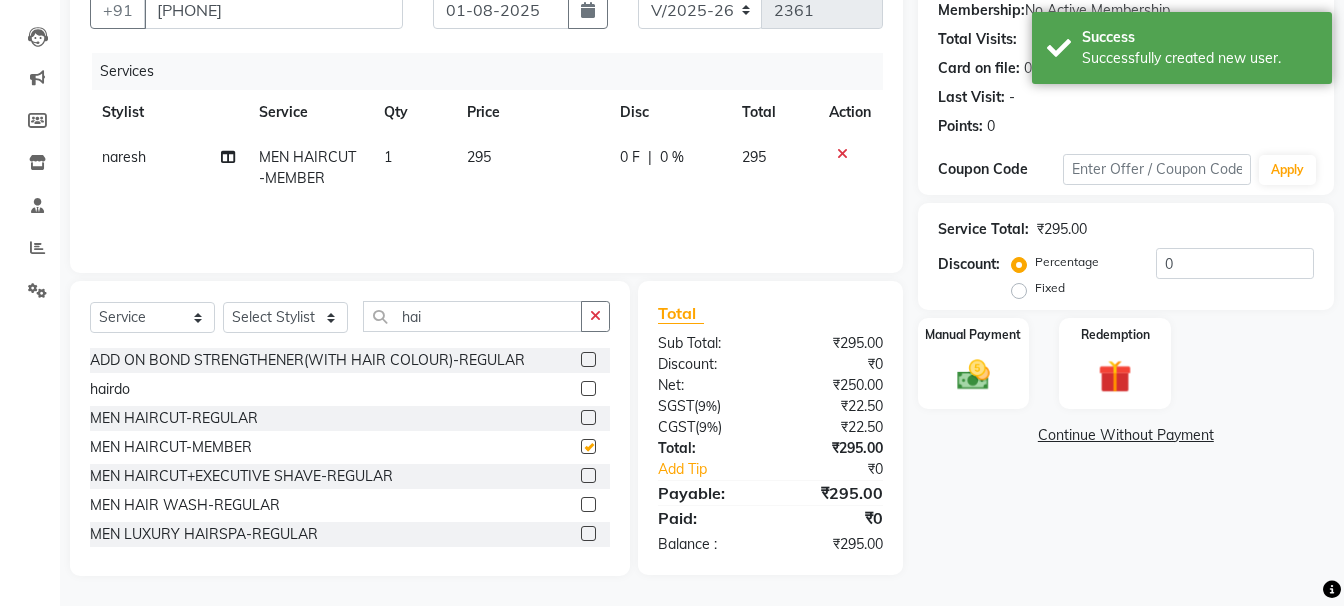 checkbox on "false" 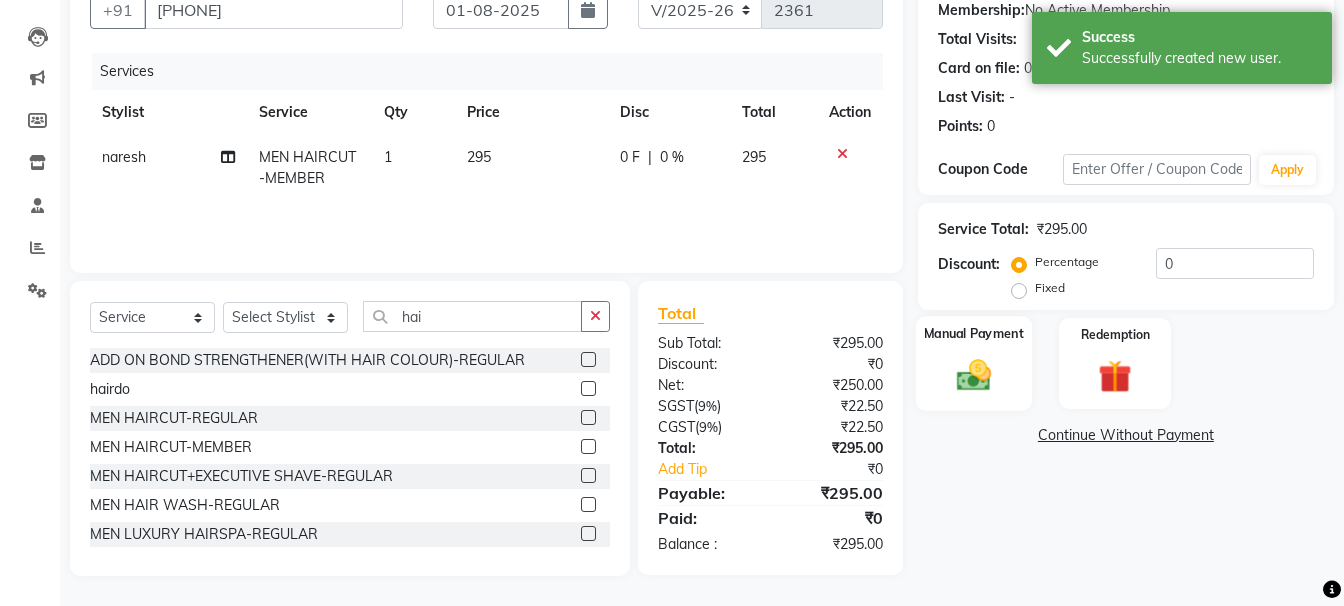 click 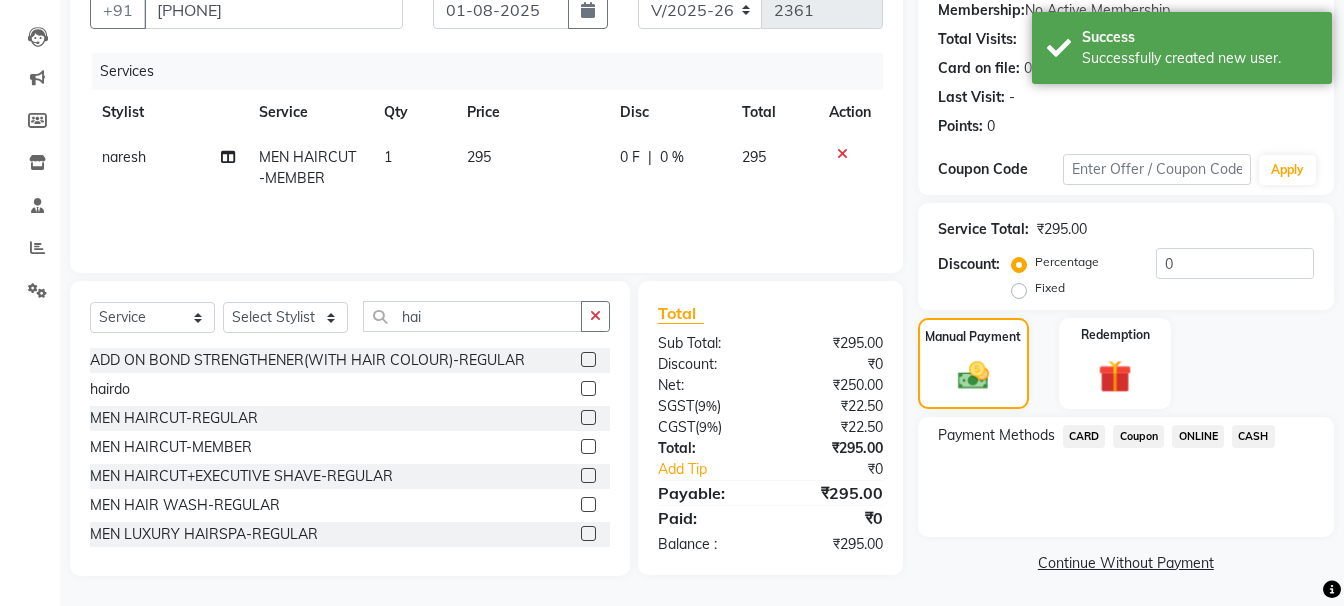 click on "ONLINE" 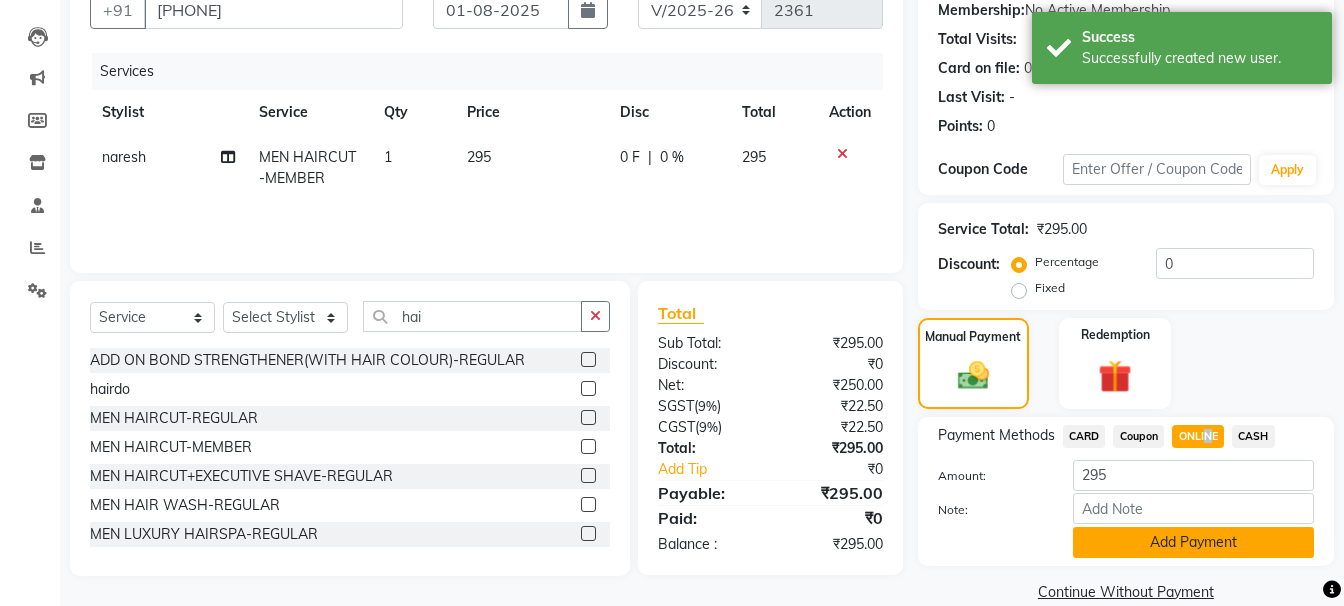 click on "Add Payment" 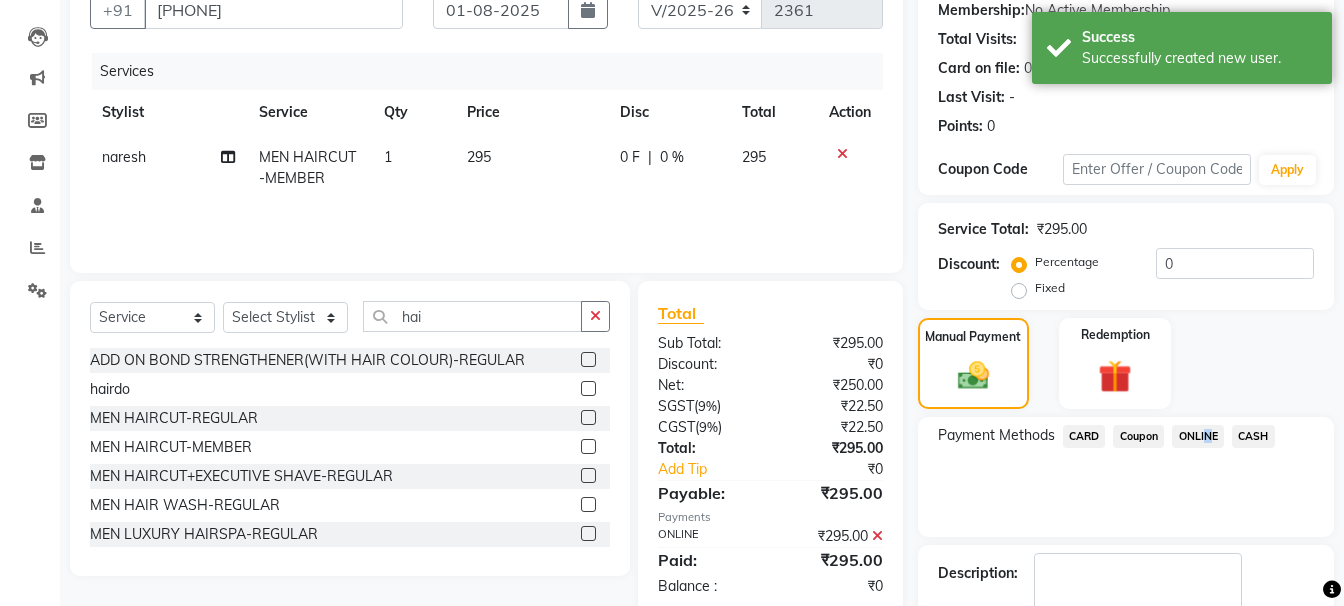 scroll, scrollTop: 310, scrollLeft: 0, axis: vertical 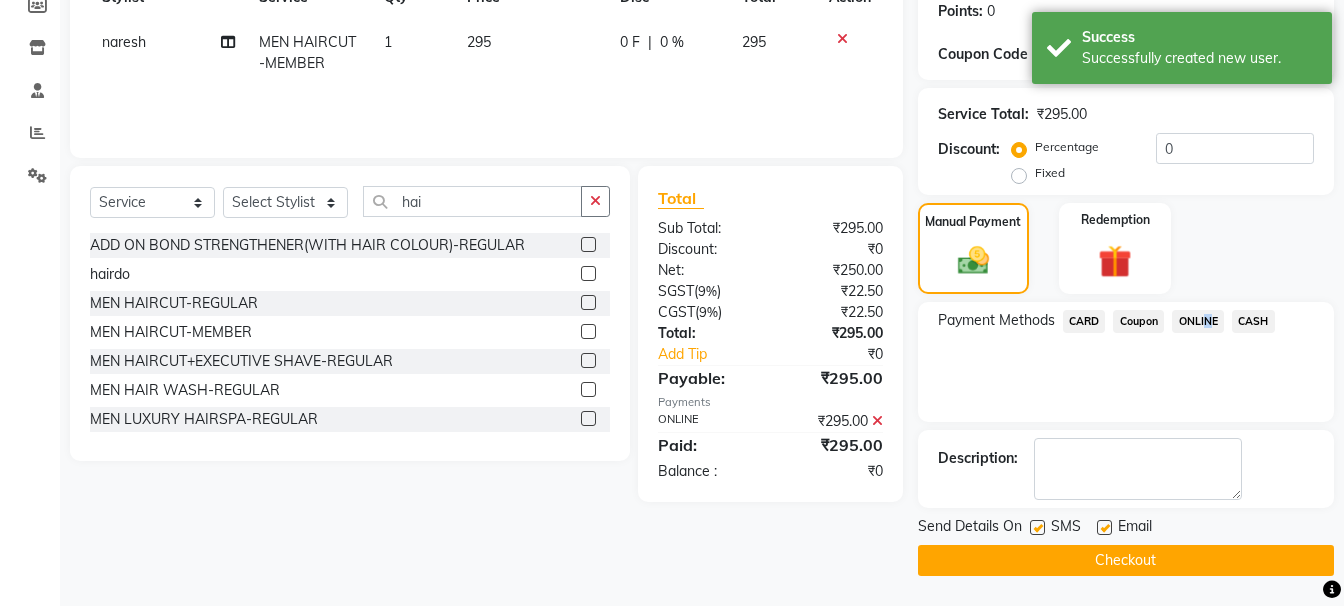 click on "Checkout" 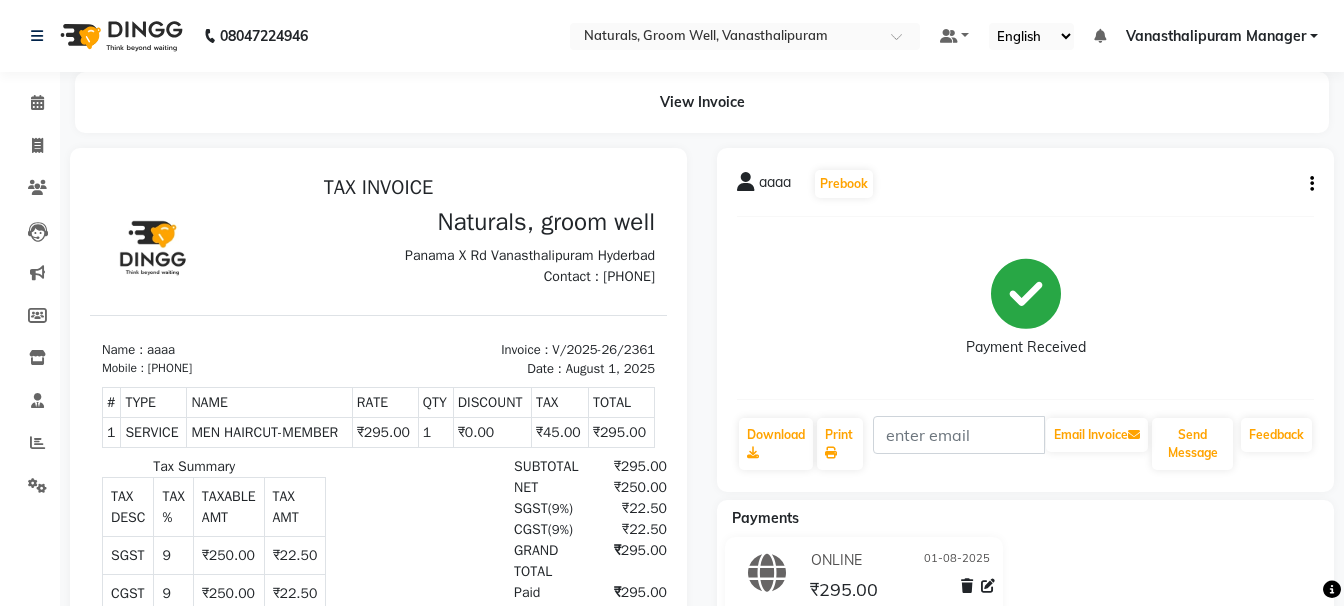 scroll, scrollTop: 0, scrollLeft: 0, axis: both 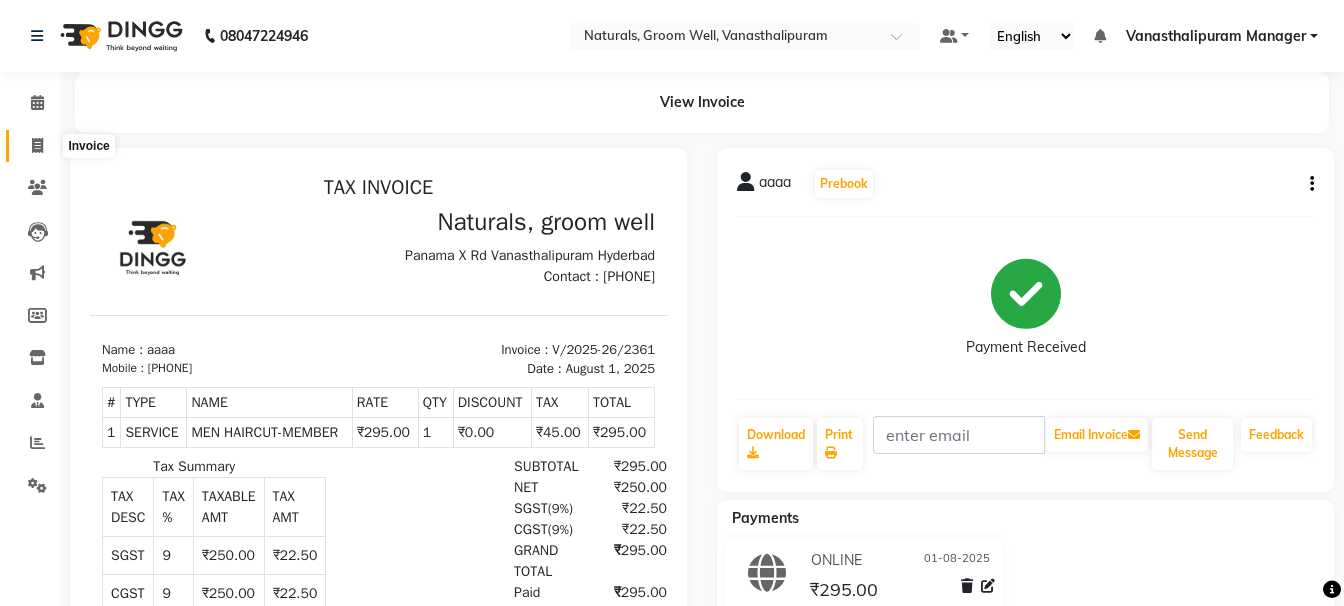 click 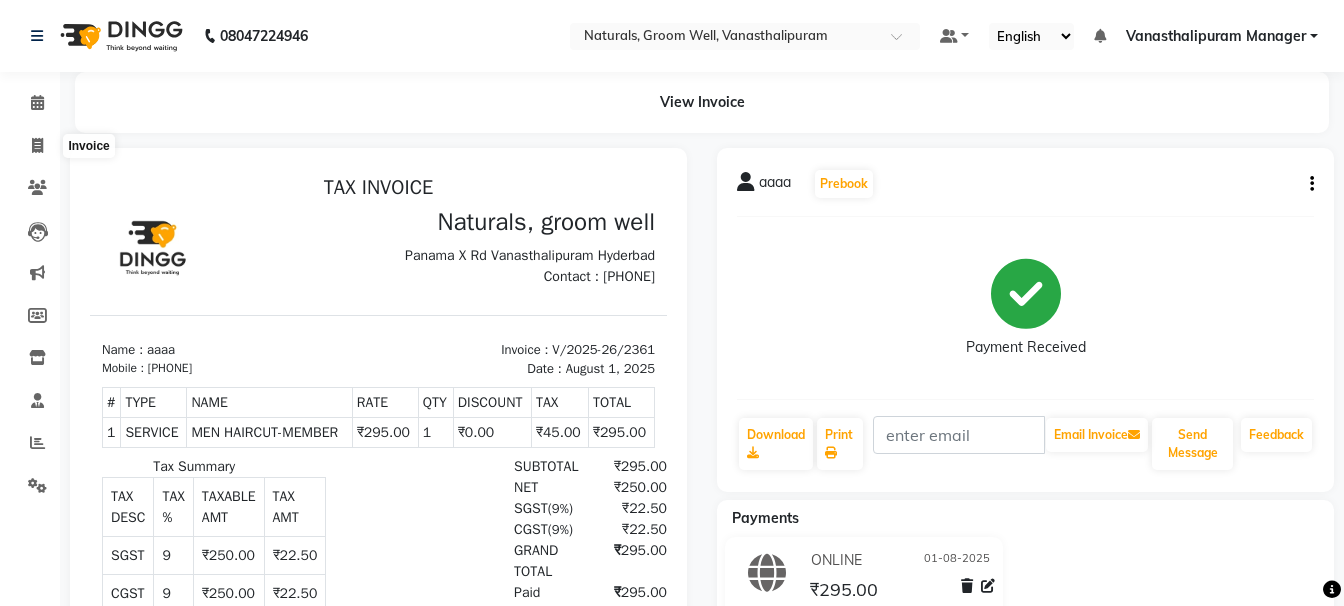 select on "service" 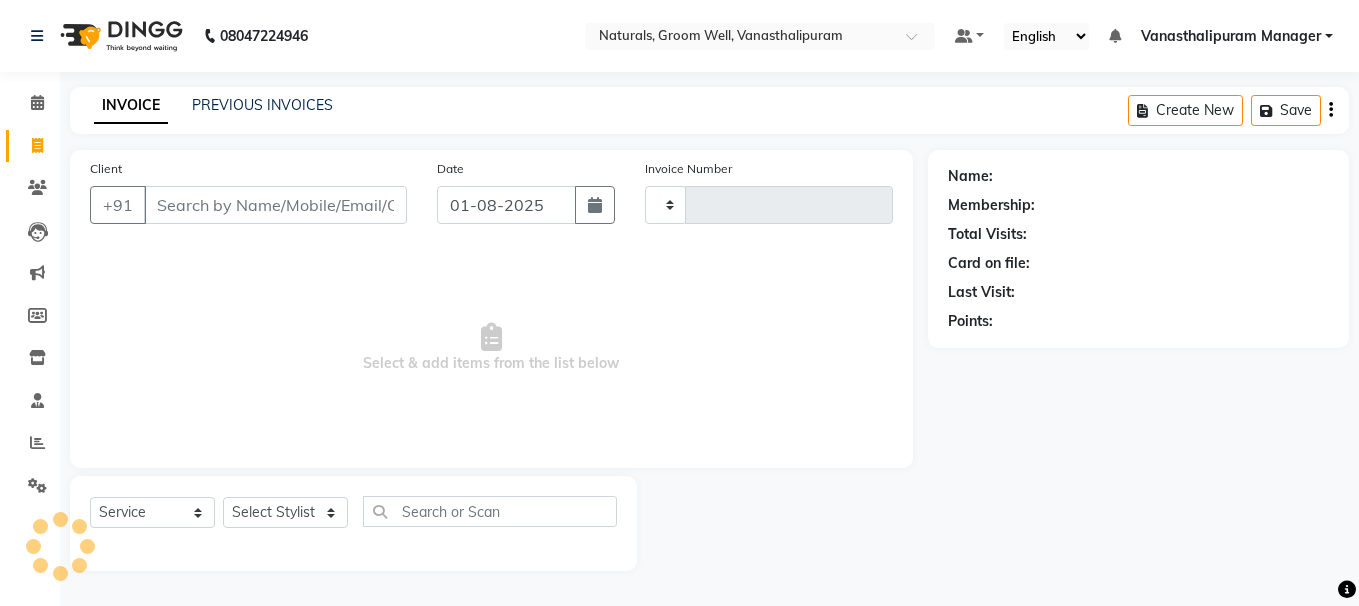 type on "2362" 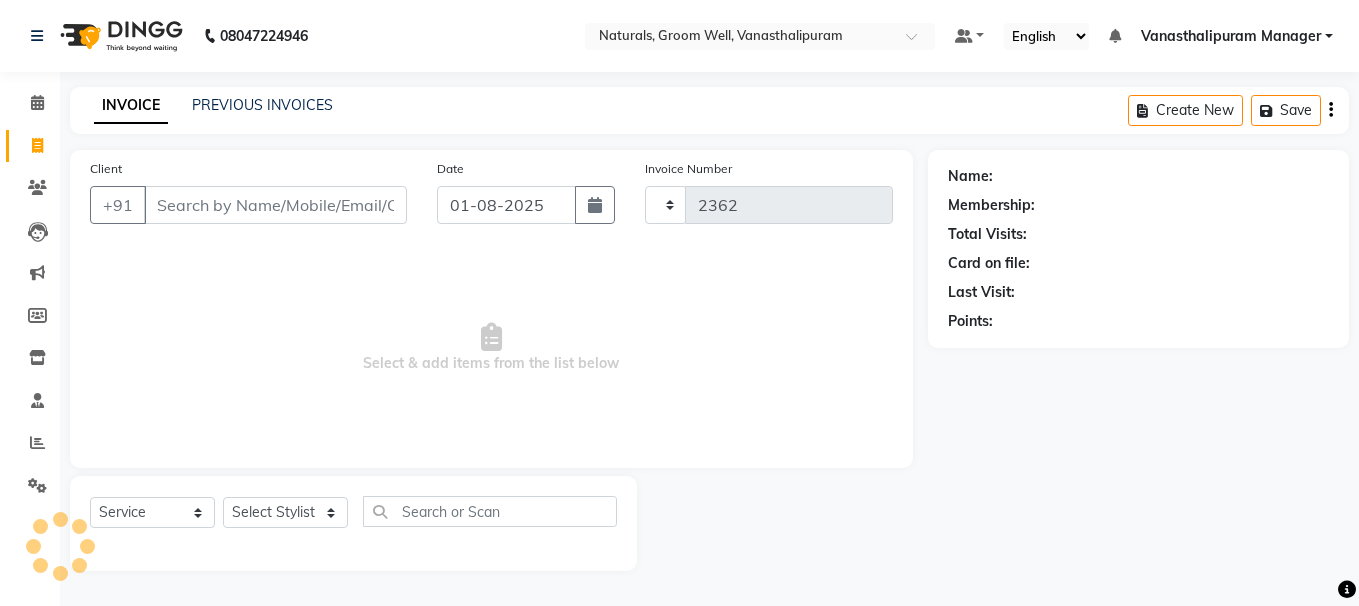 select on "5859" 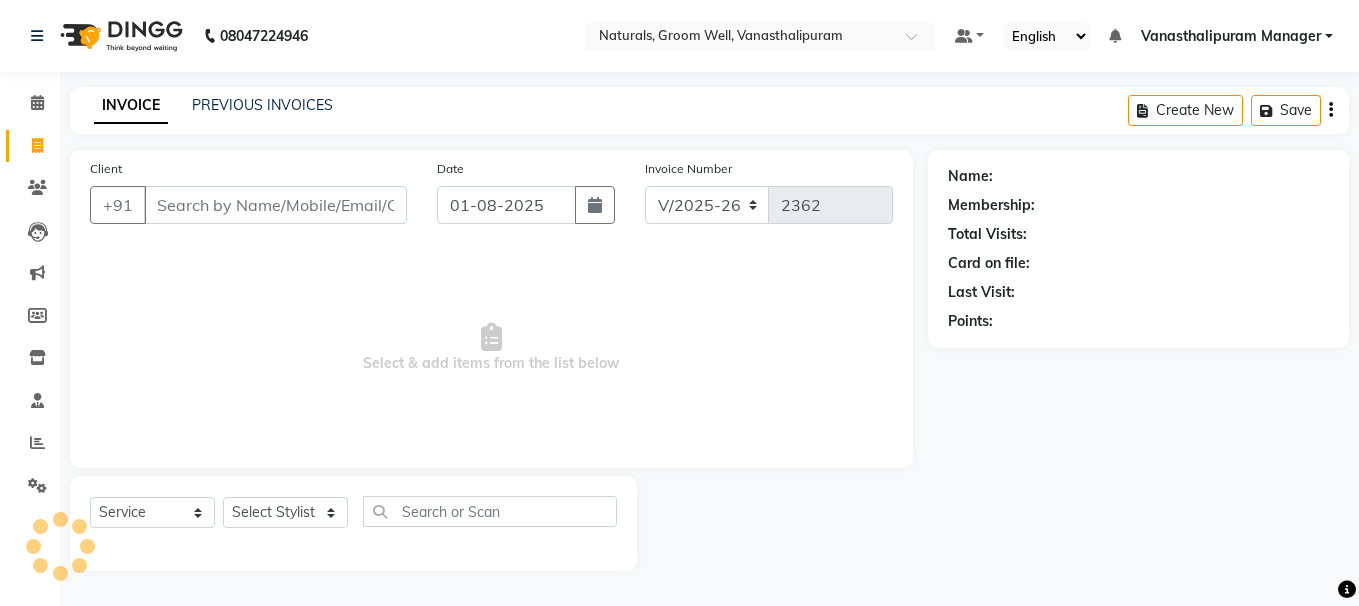 click on "Client" at bounding box center (275, 205) 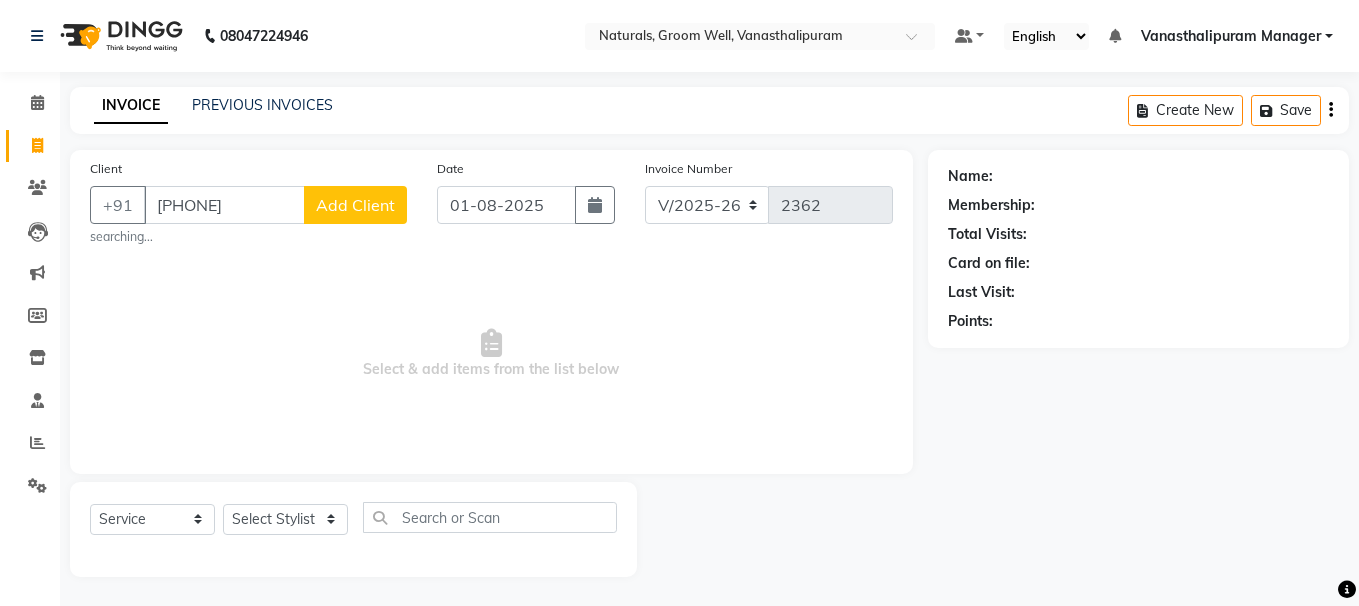 type on "[PHONE]" 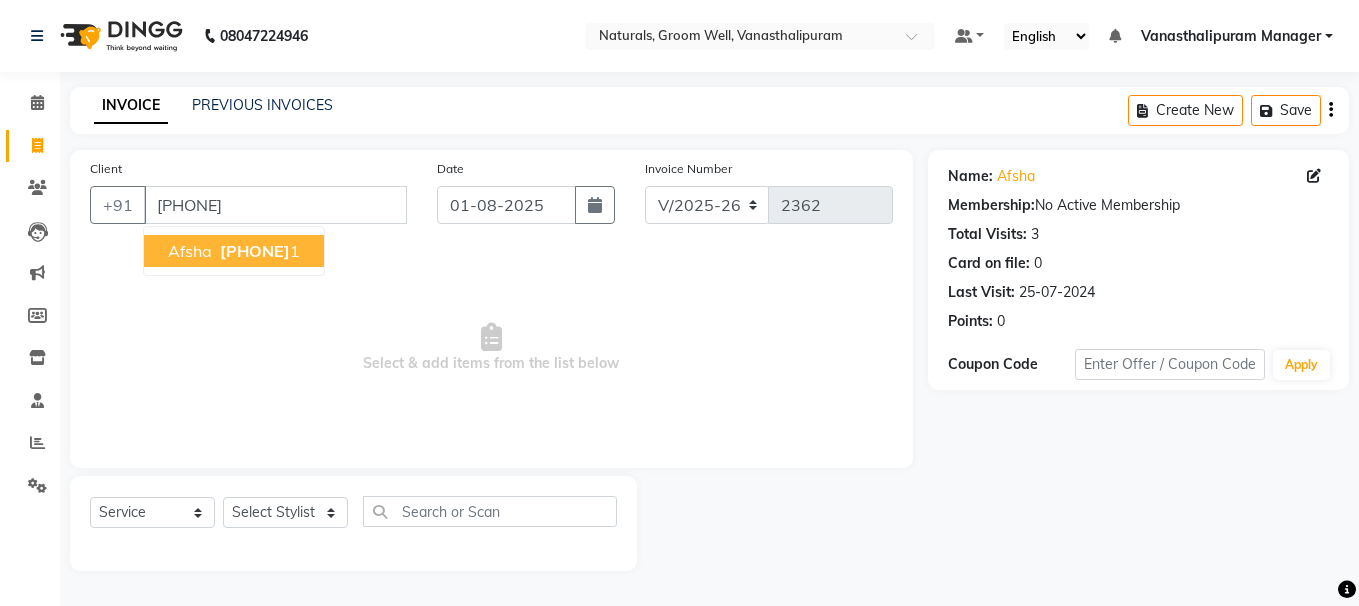 click on "[PHONE]" at bounding box center (258, 251) 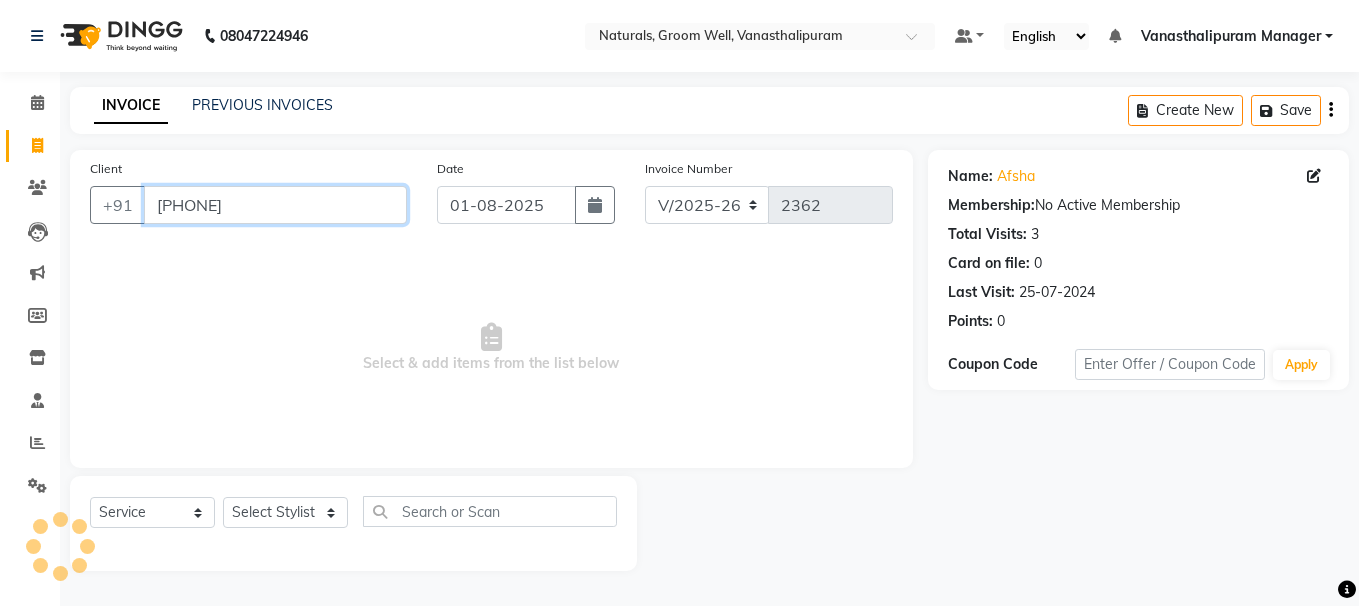 click on "[PHONE]" at bounding box center (275, 205) 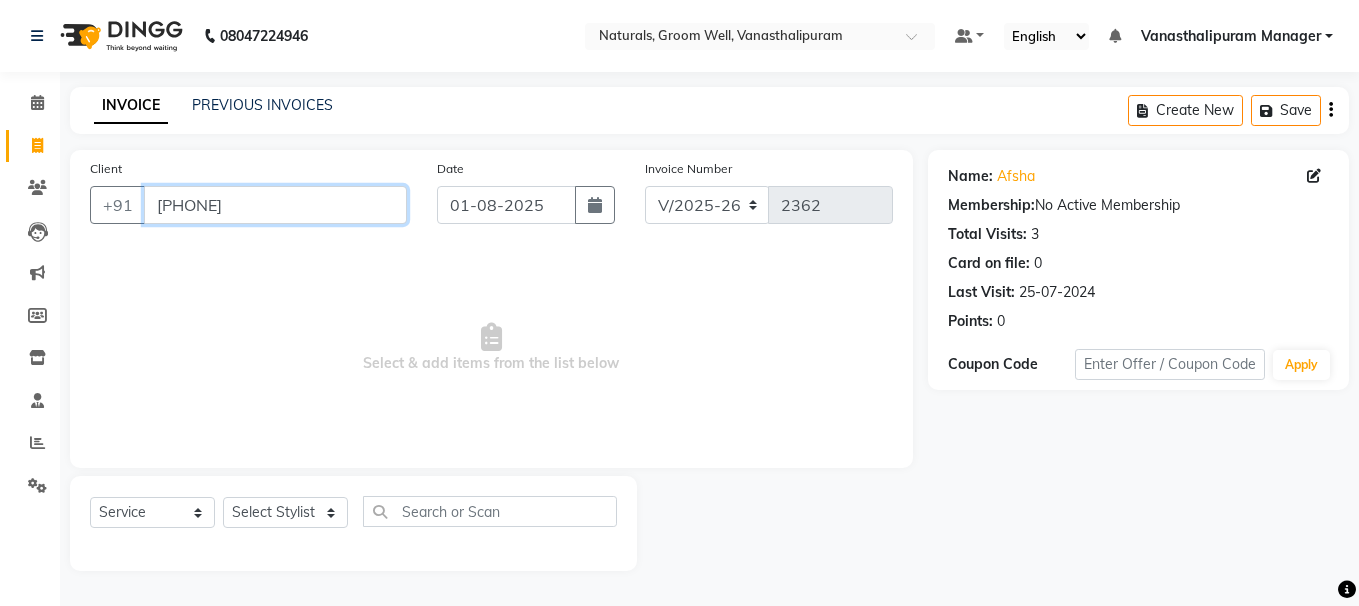 click on "[PHONE]" at bounding box center (275, 205) 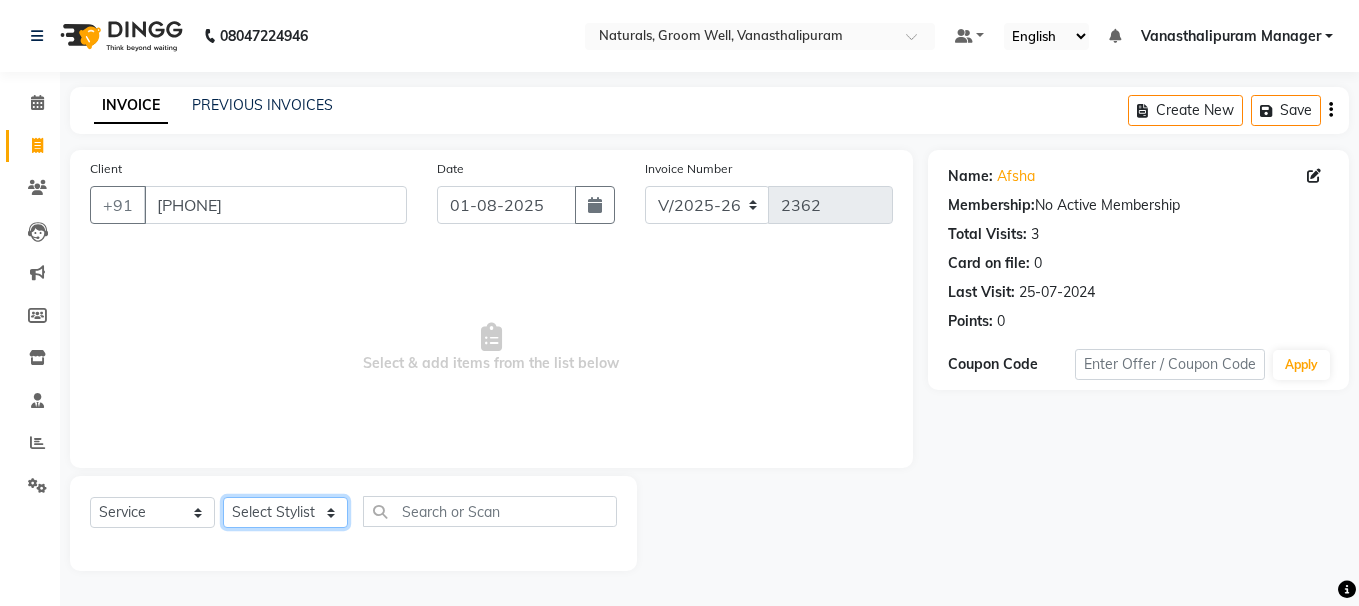 click on "Select Stylist [FIRST] [FIRST] [FIRST] [FIRST] [FIRST] [FIRST] [FIRST] [FIRST] [FIRST]" 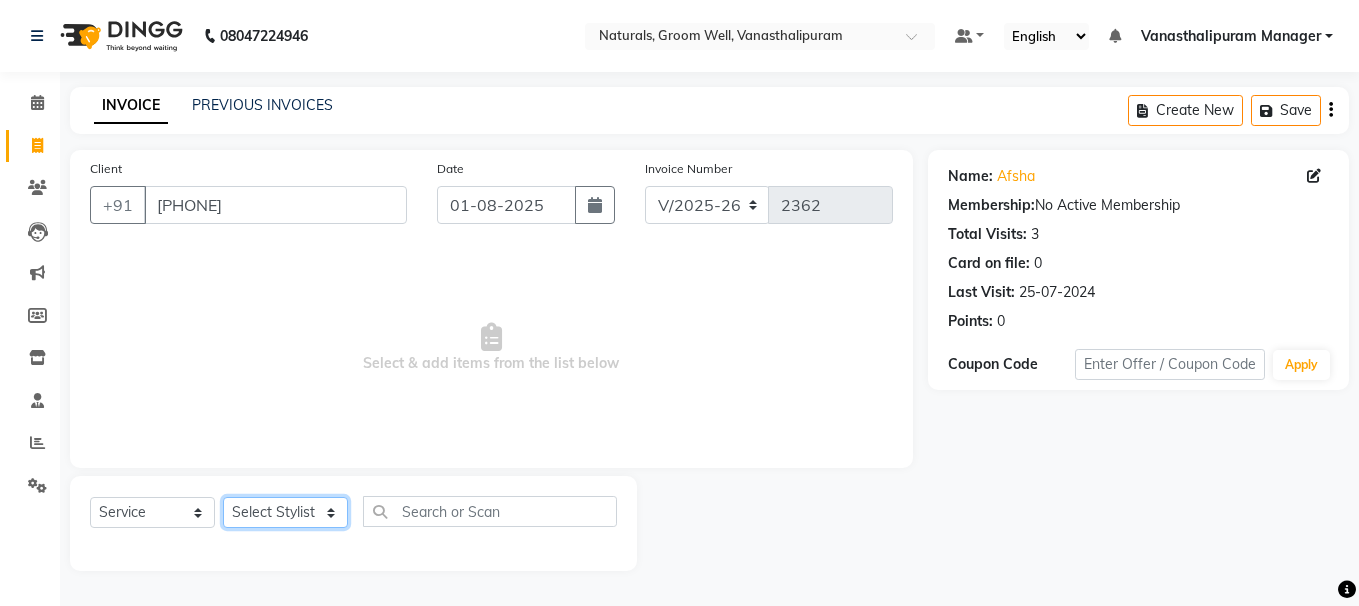 select on "[PHONE]" 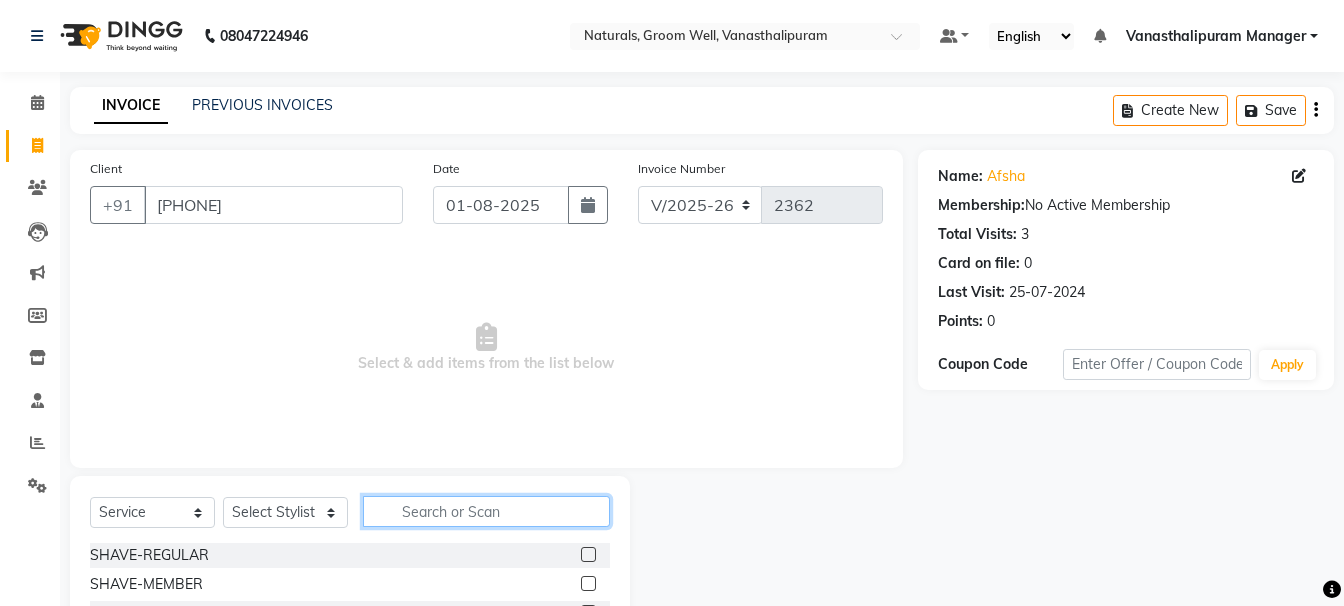 click 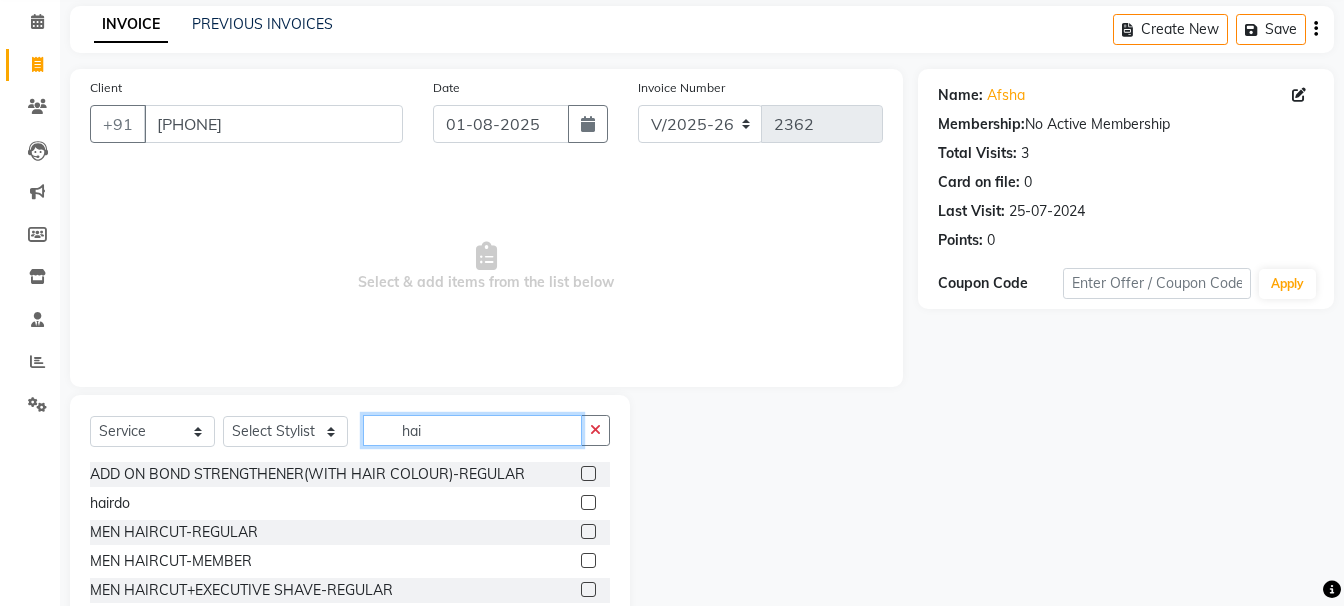 scroll, scrollTop: 195, scrollLeft: 0, axis: vertical 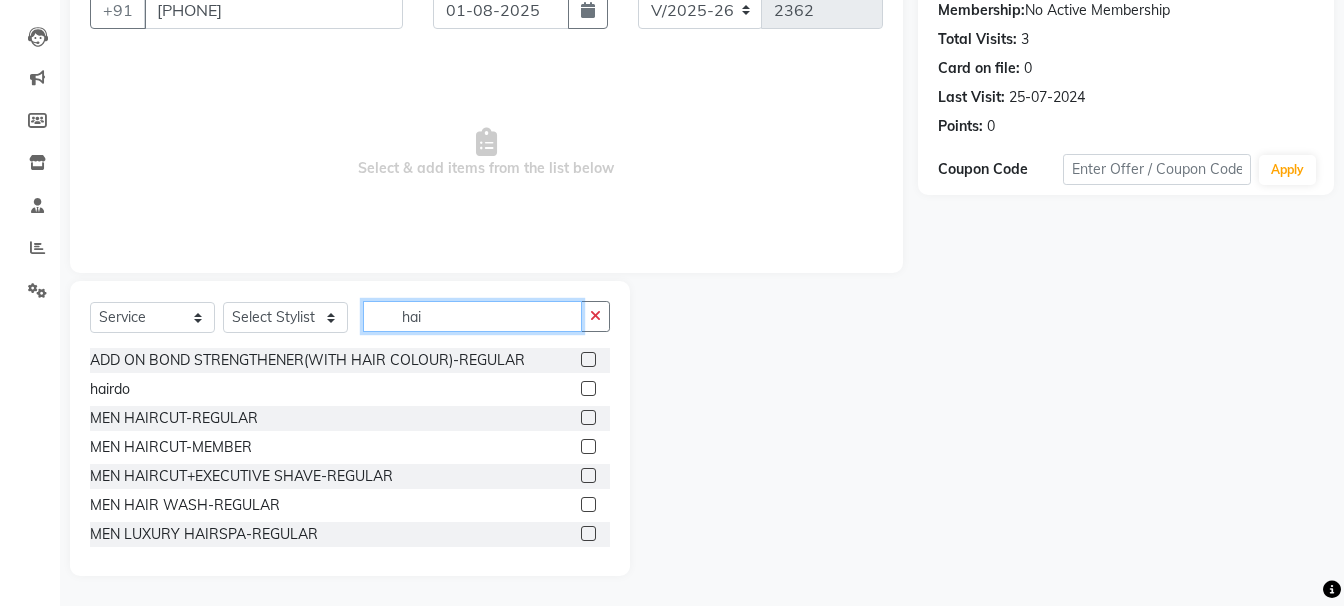 type on "hai" 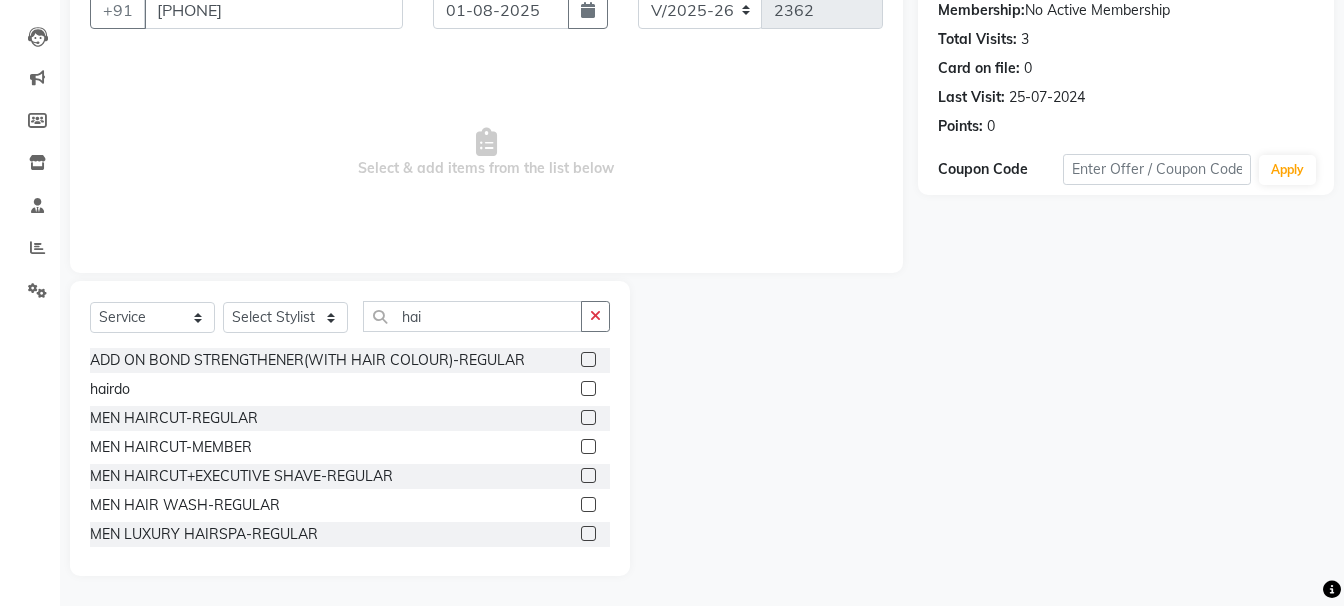 click 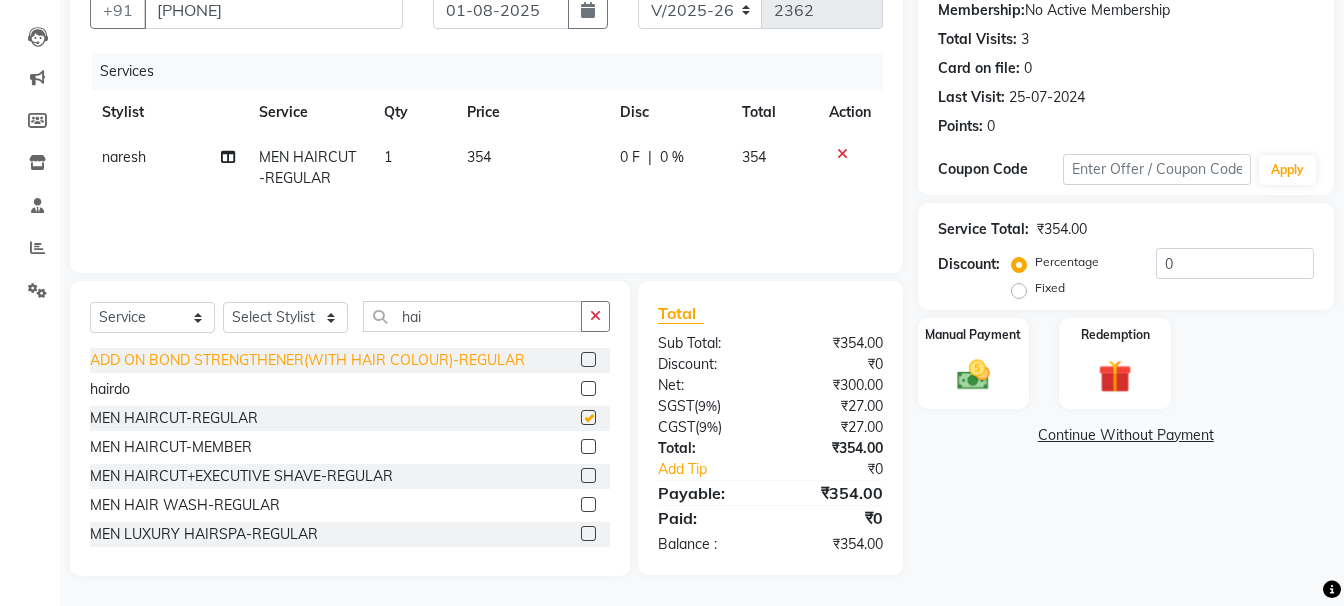 checkbox on "false" 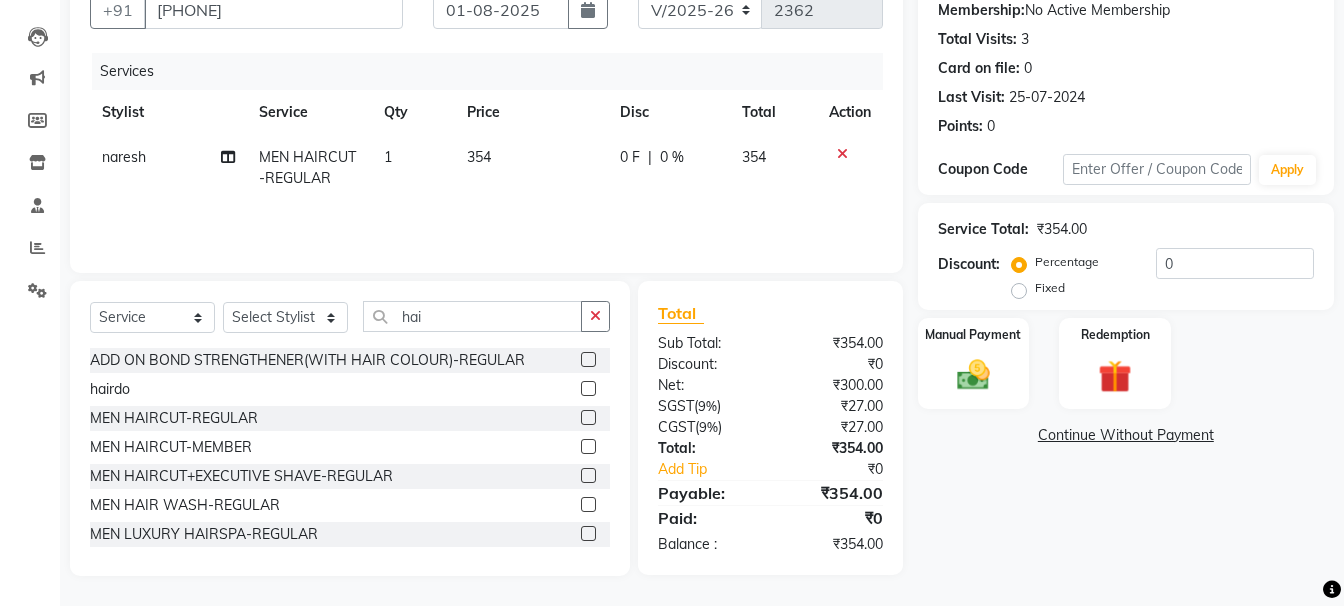 click on "354" 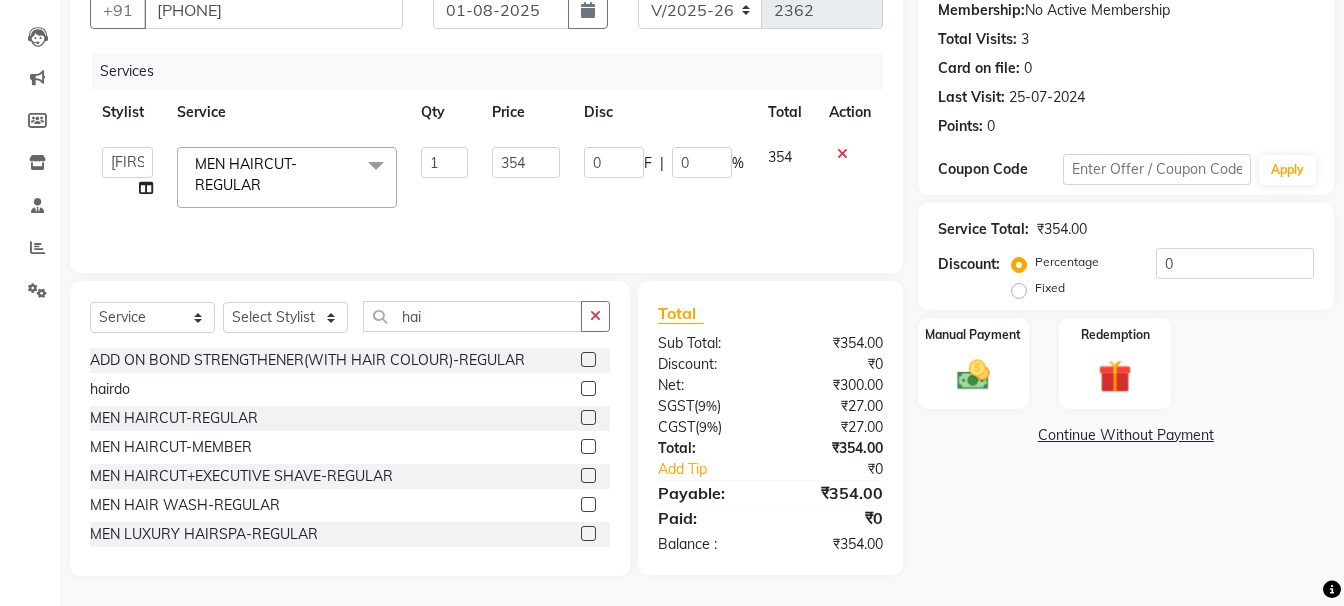 click on "354" 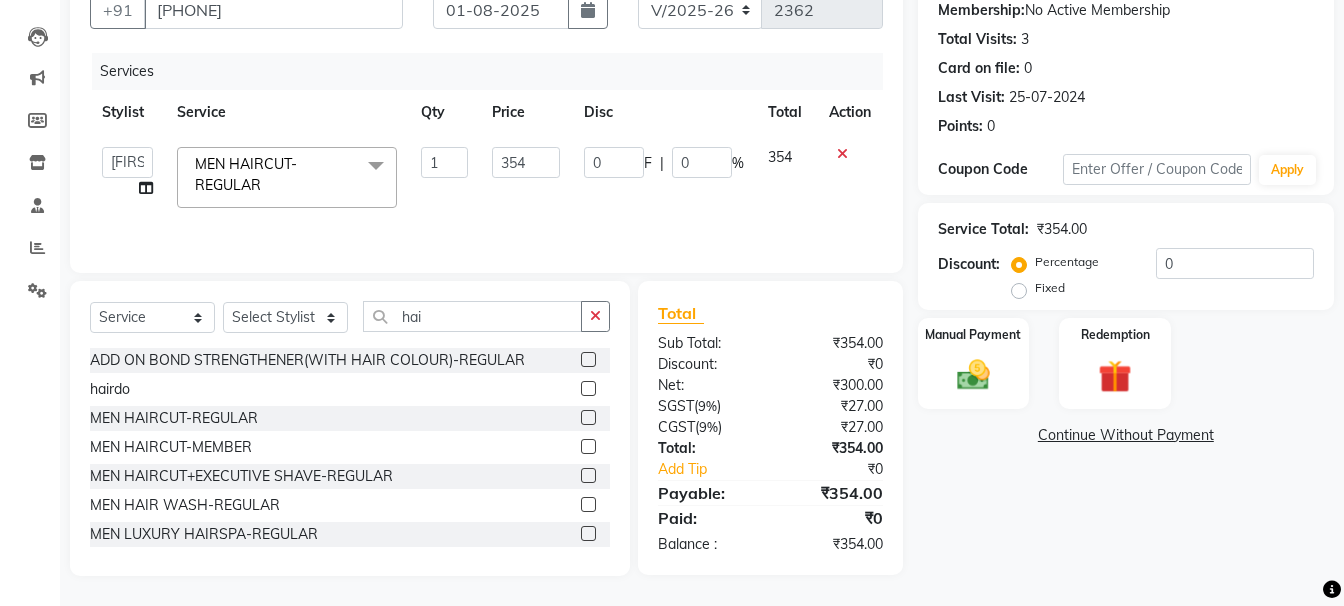 click 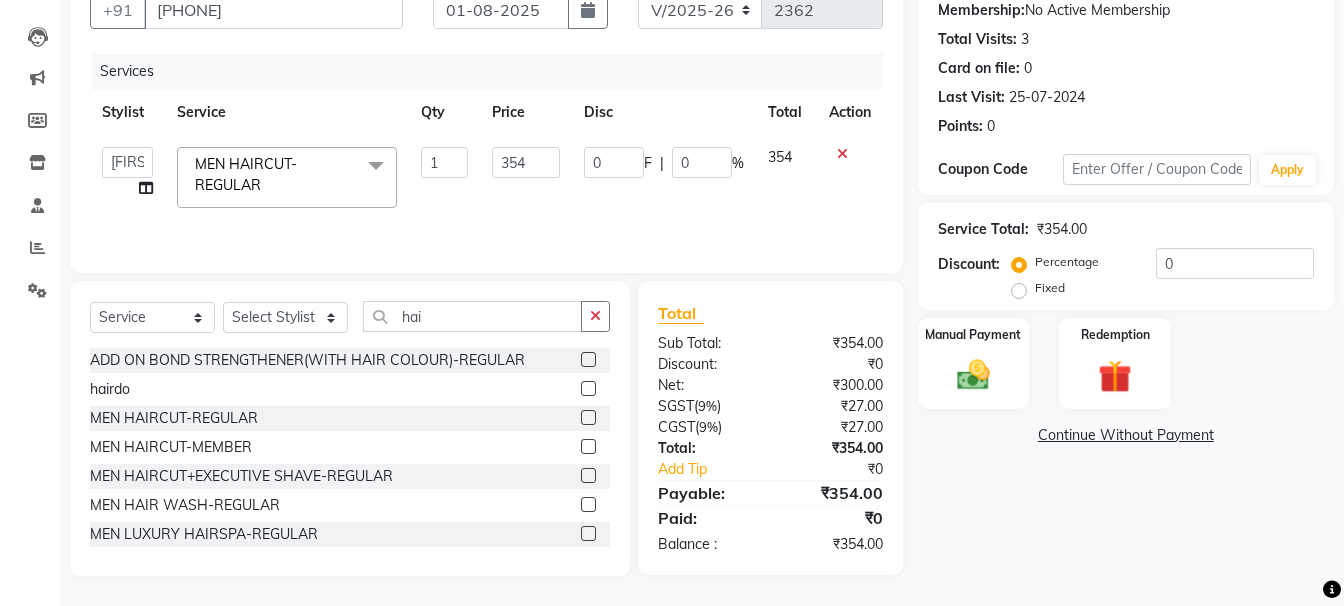 click at bounding box center [587, 447] 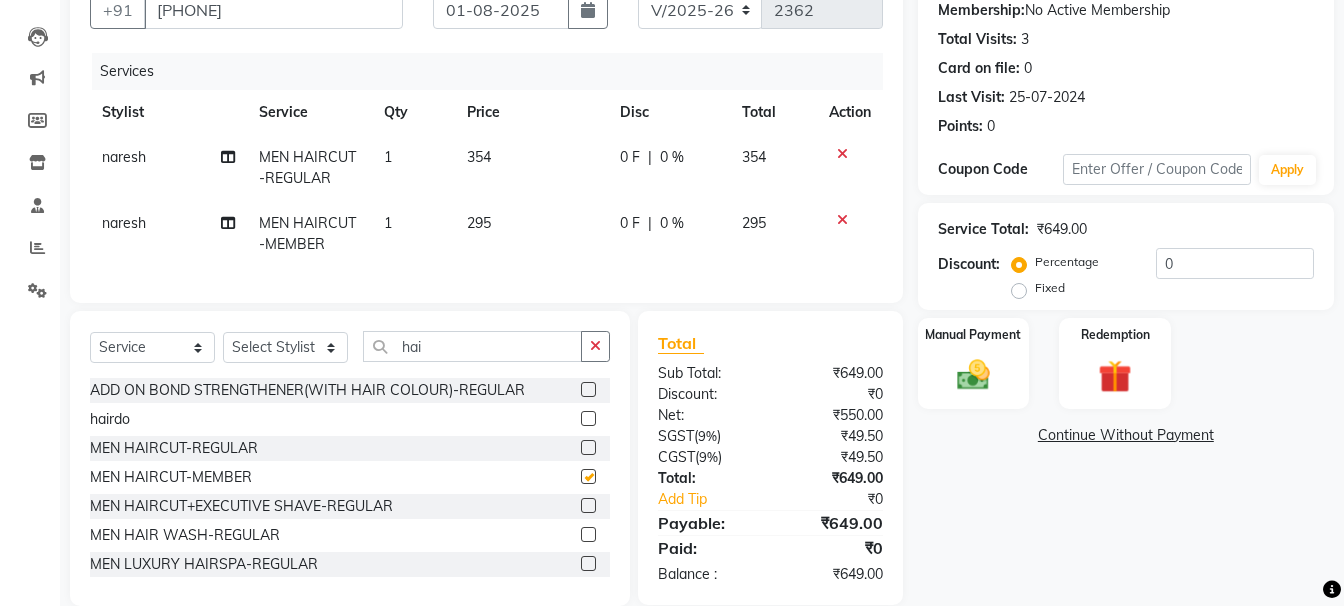 checkbox on "false" 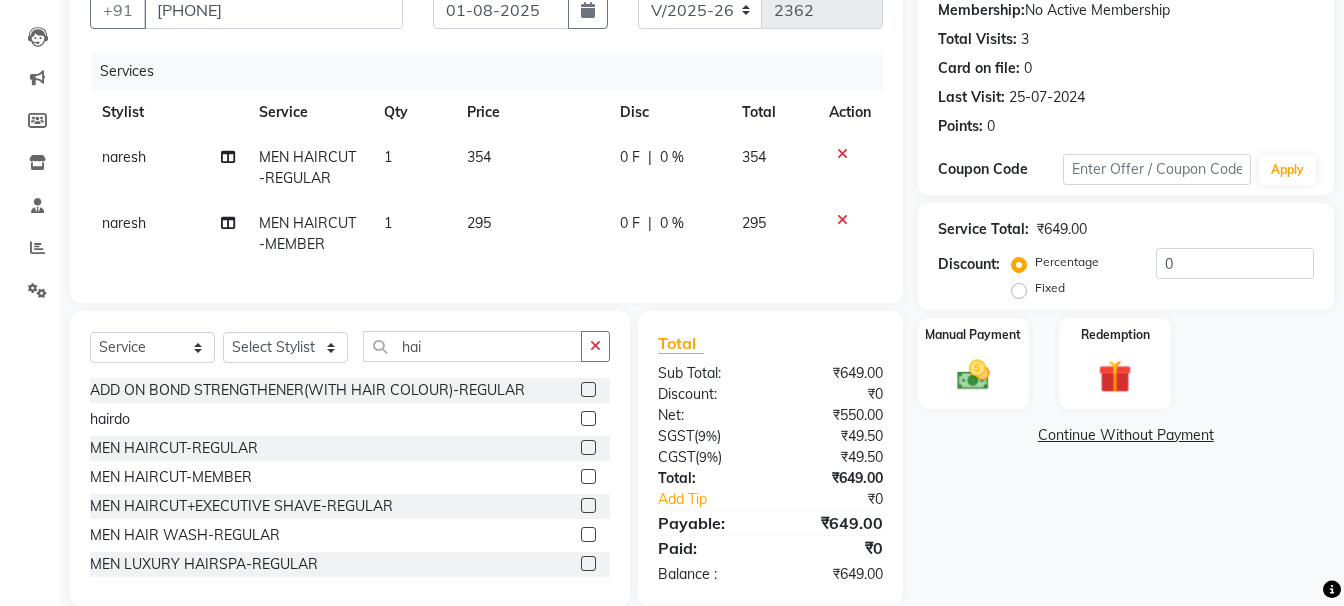 click 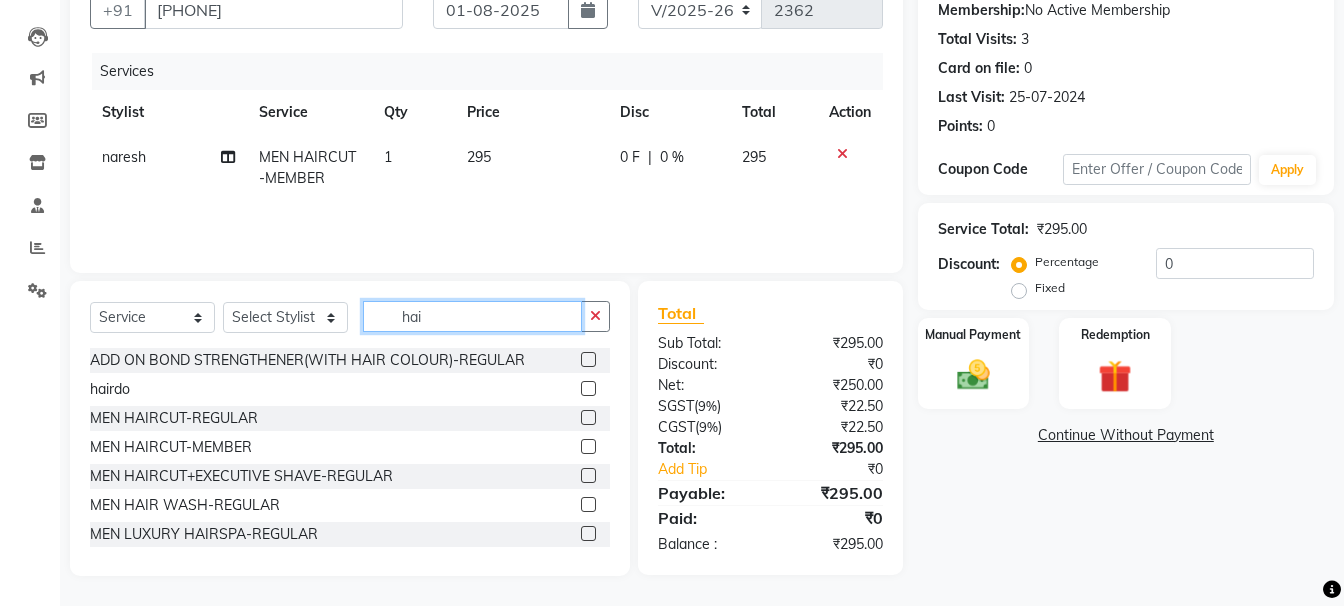 click on "hai" 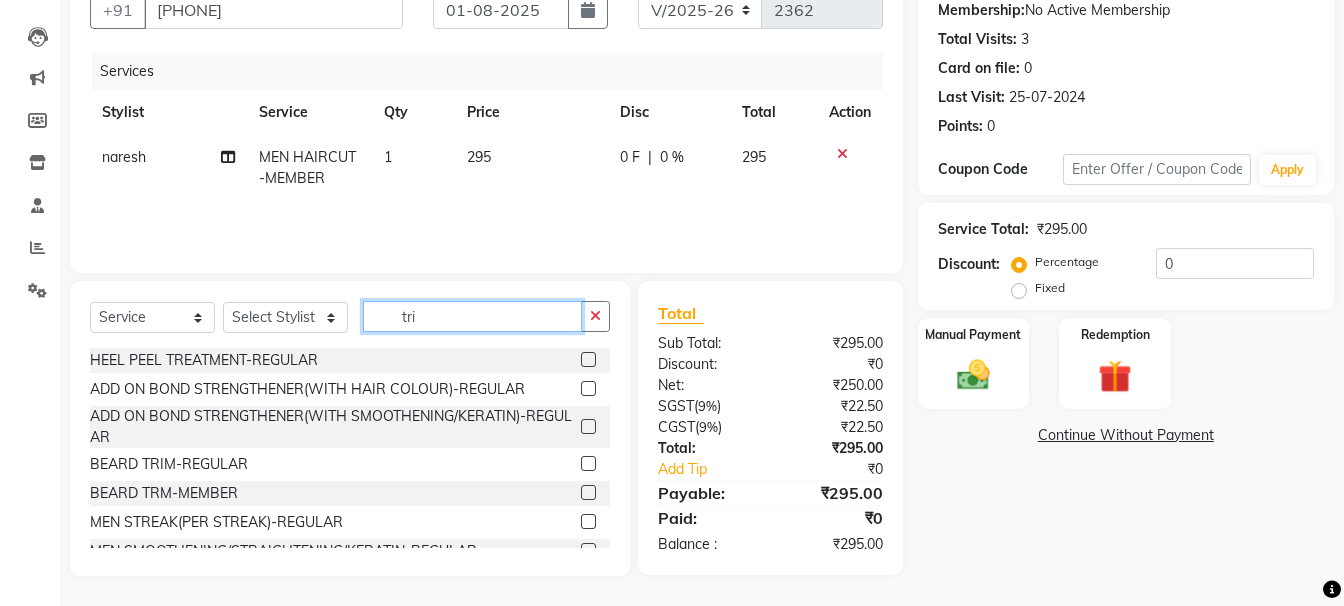 scroll, scrollTop: 194, scrollLeft: 0, axis: vertical 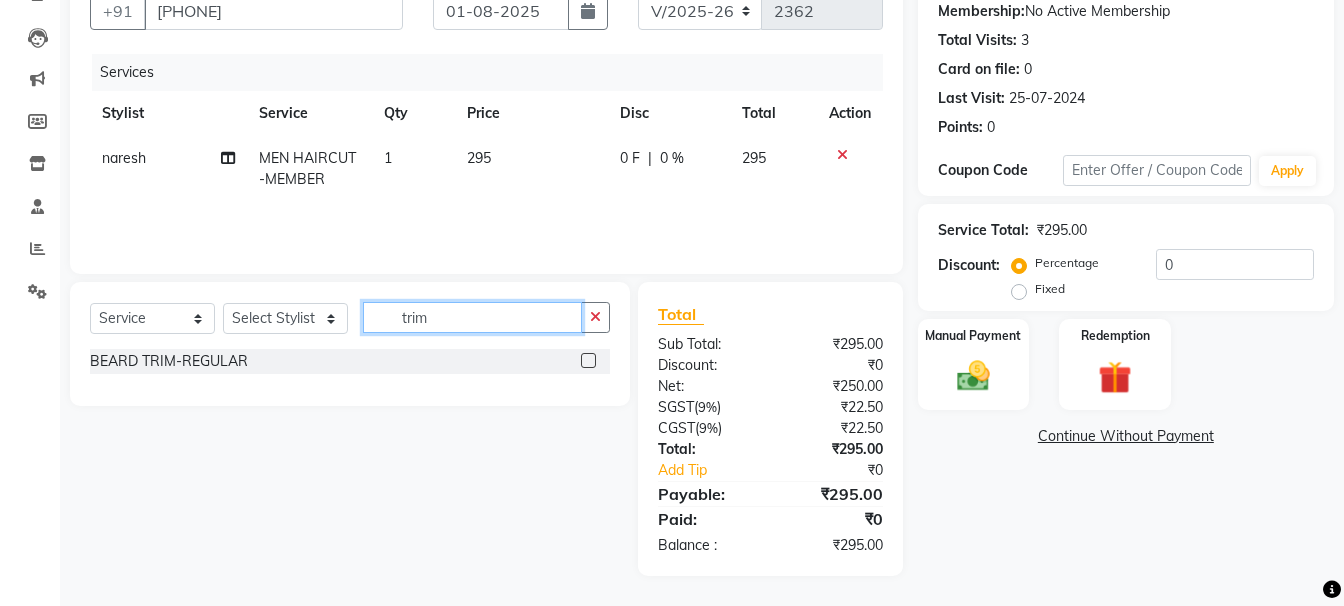 type on "trim" 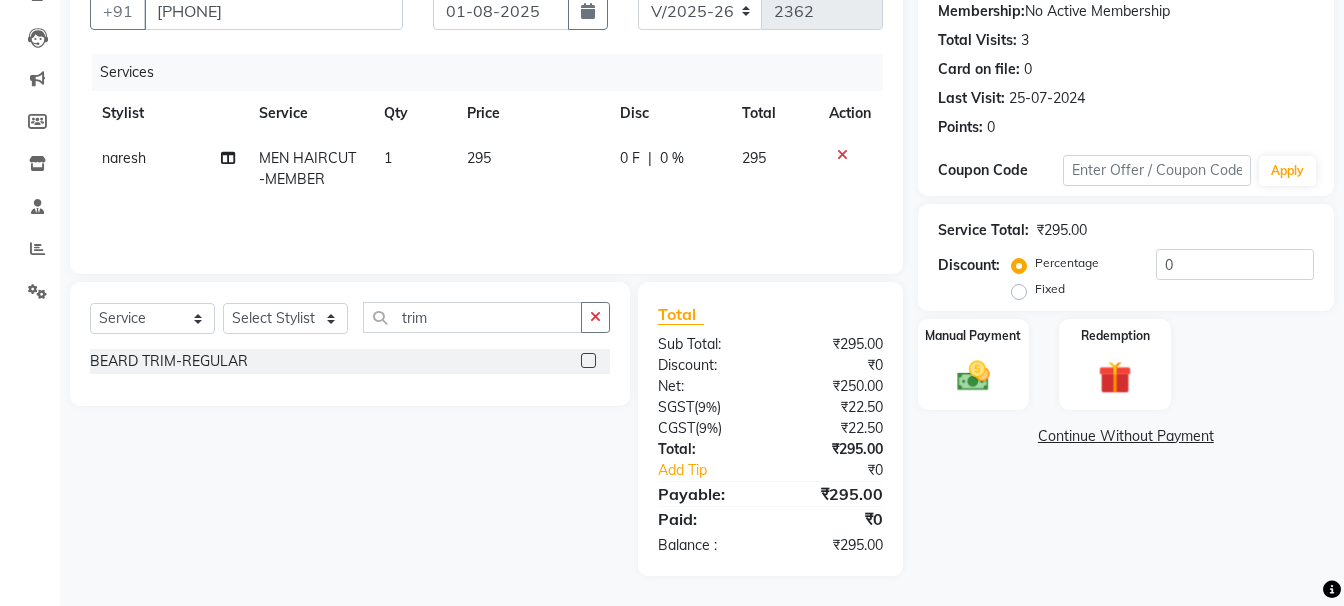 click 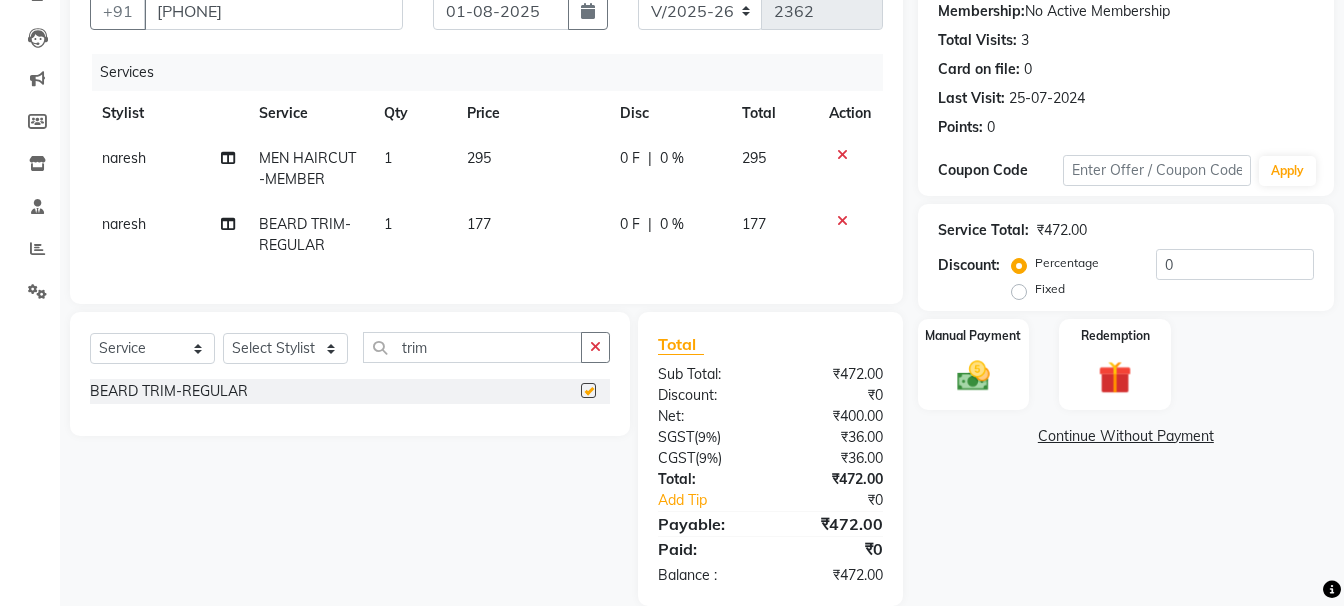 checkbox on "false" 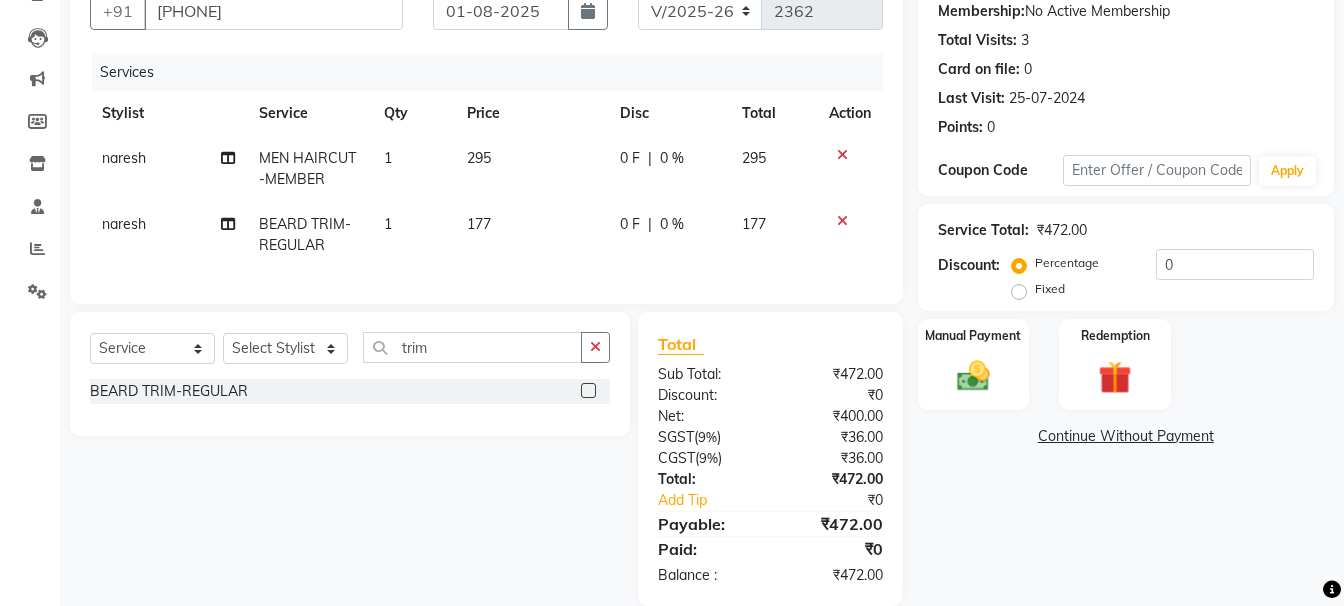 click on "177" 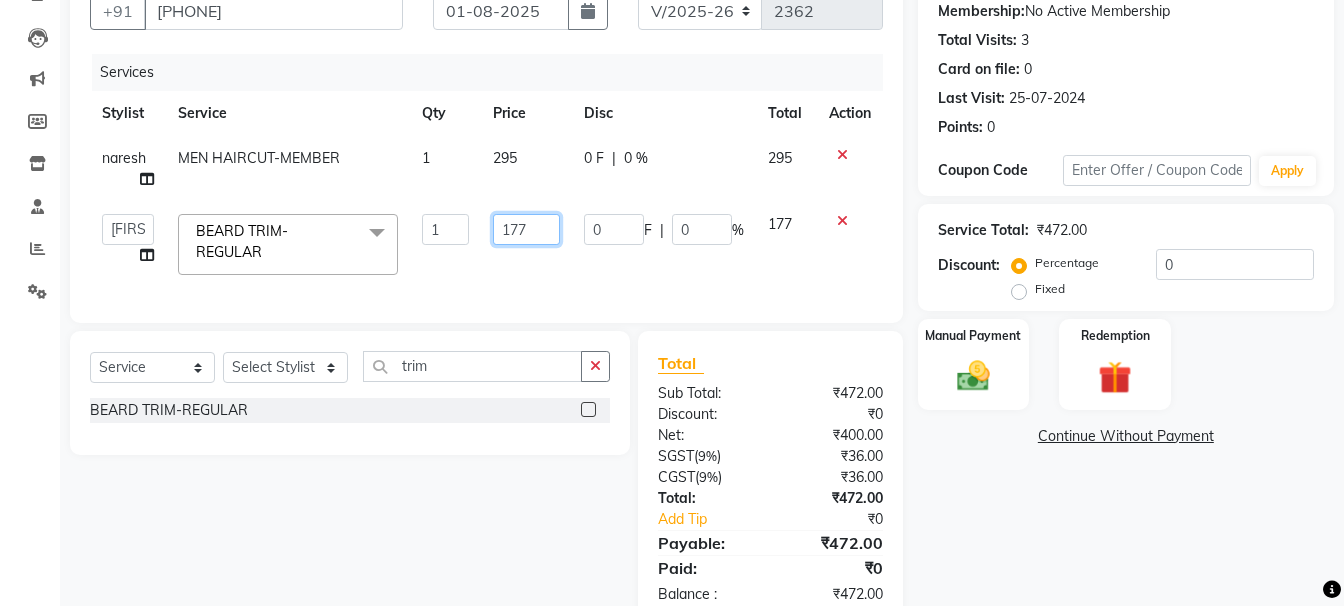 click on "177" 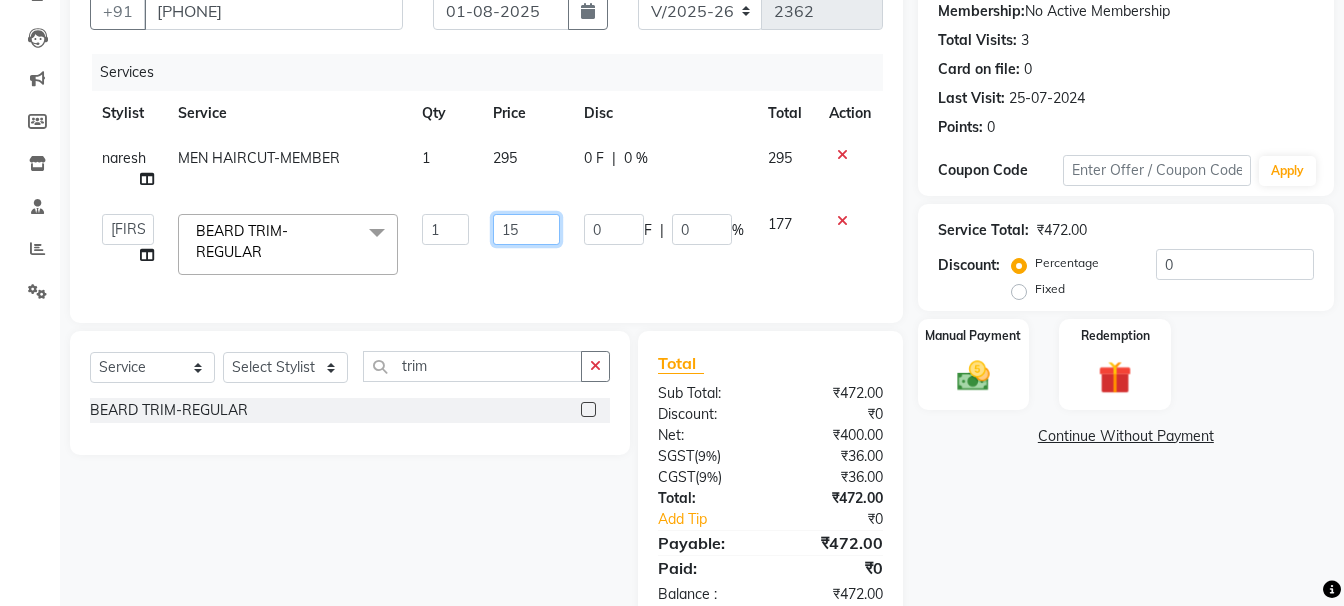 type on "153" 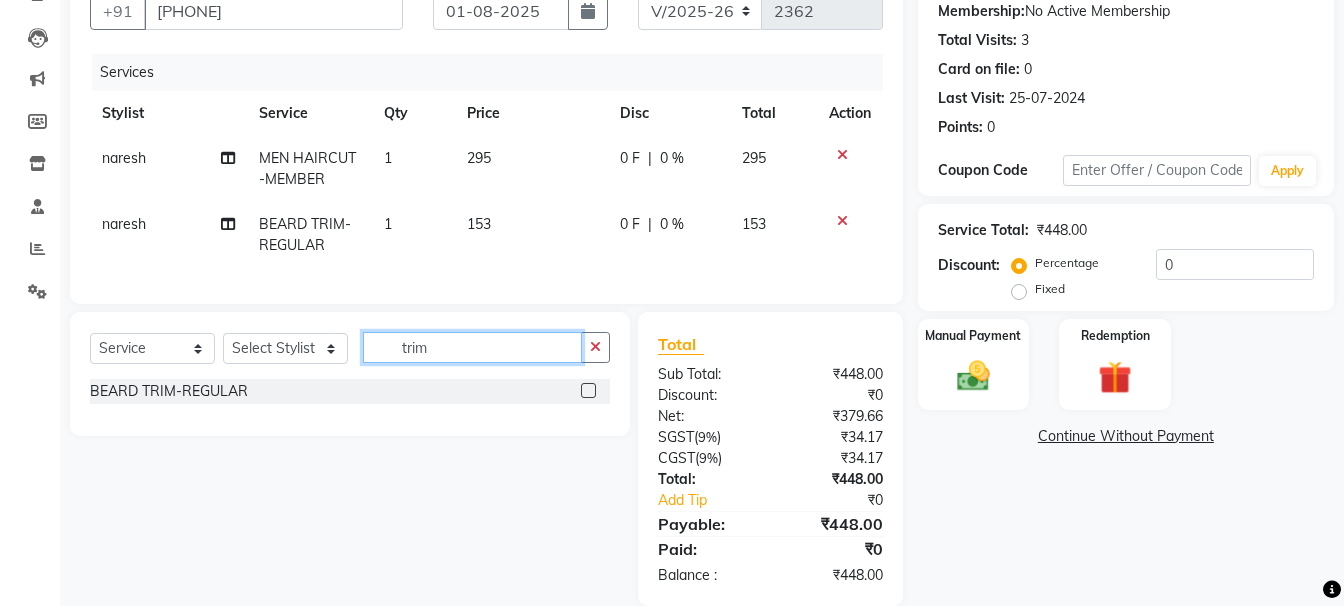 click on "Select  Service  Product  Membership  Package Voucher Prepaid Gift Card  Select Stylist [FIRST] [FIRST] [FIRST] [FIRST] [FIRST] [FIRST] [FIRST] [FIRST] [FIRST] trim" 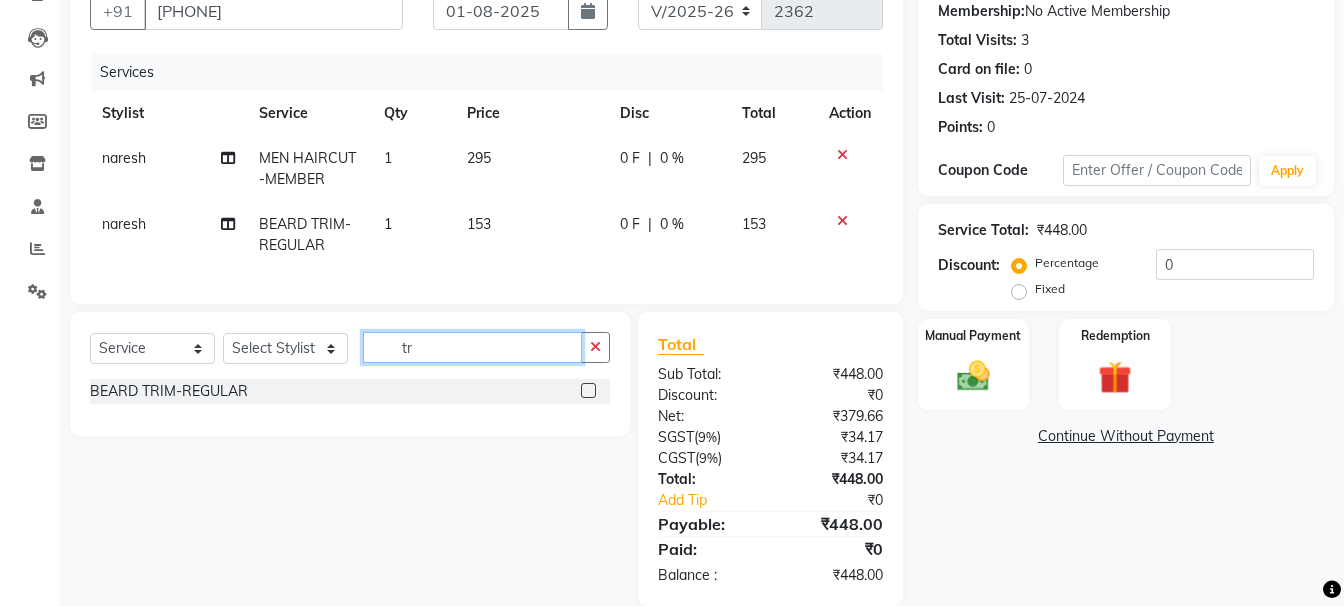 type on "t" 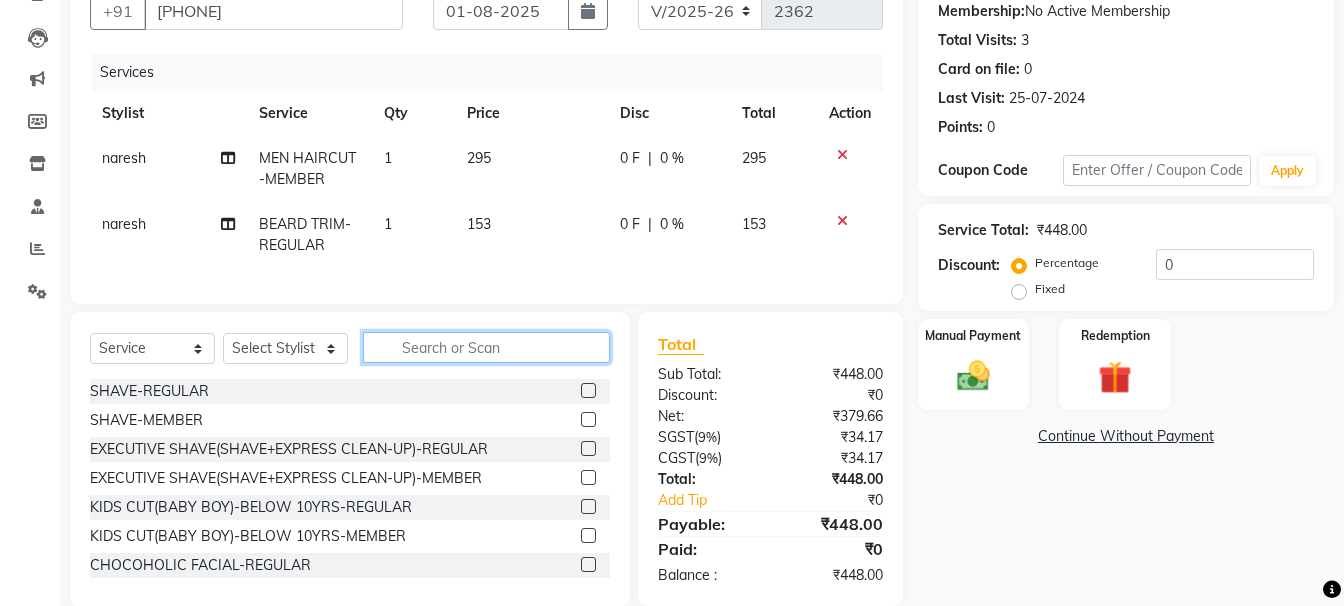 click 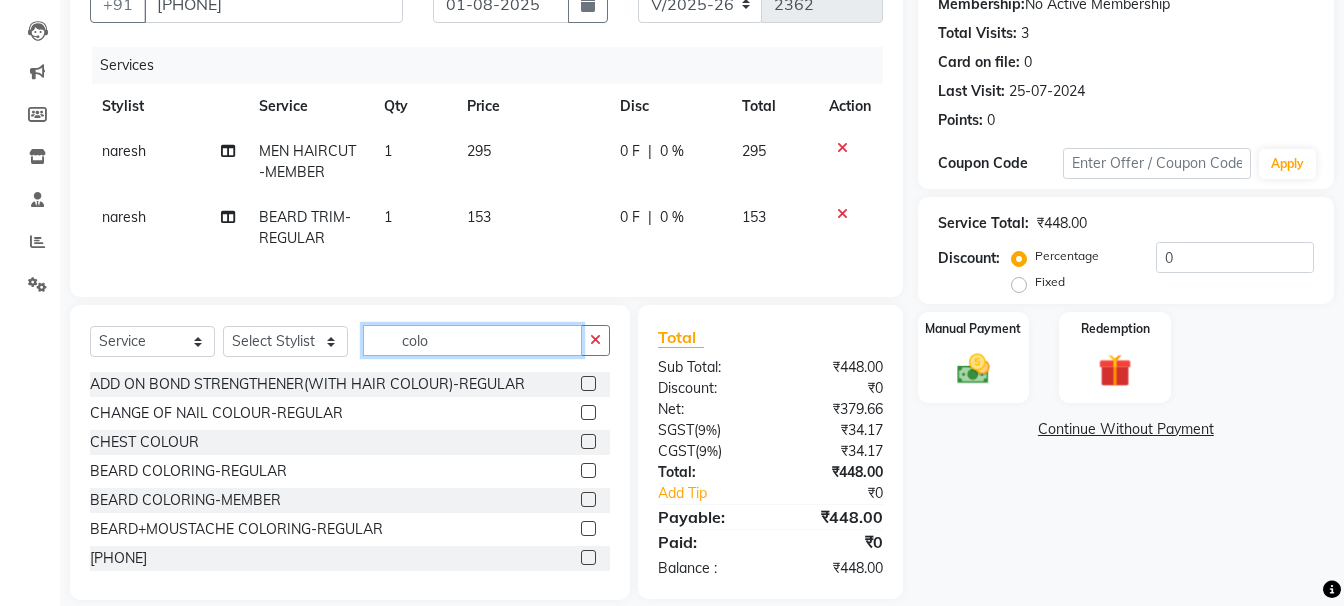 scroll, scrollTop: 240, scrollLeft: 0, axis: vertical 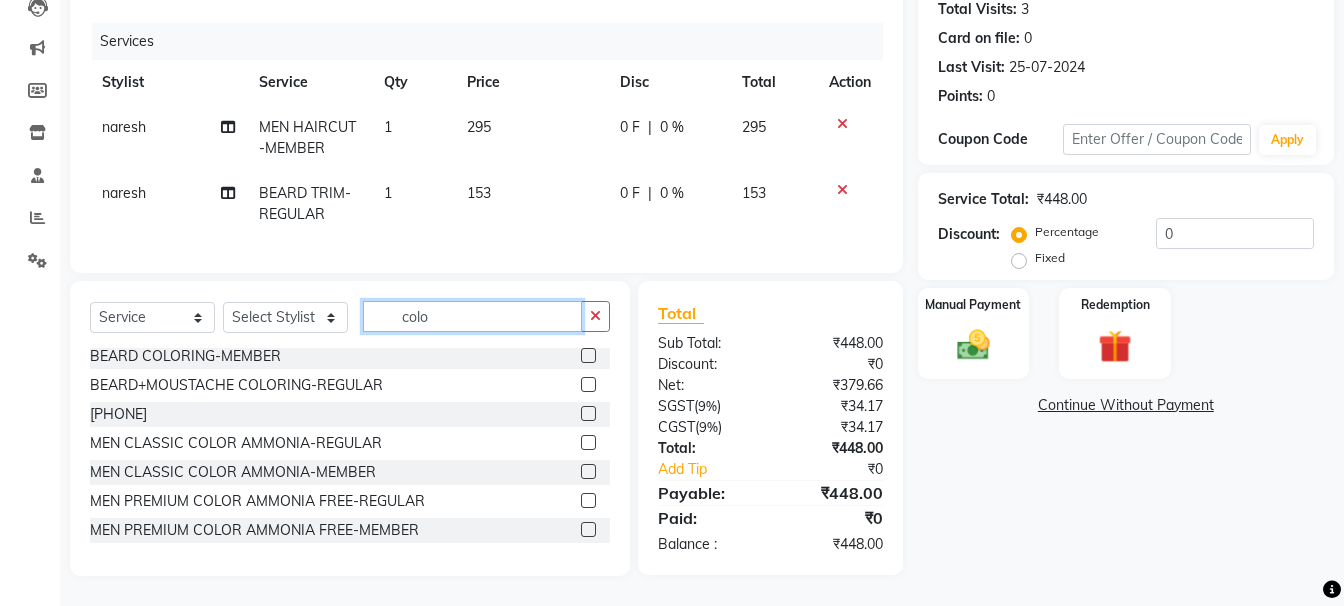 type on "colo" 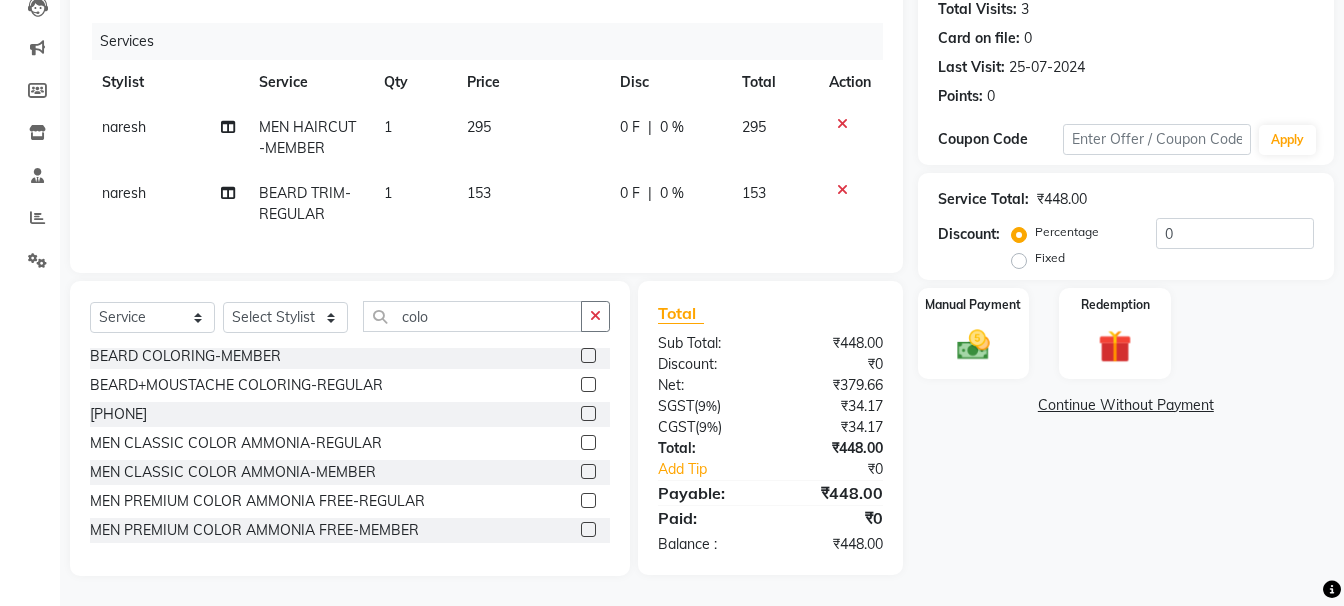 click 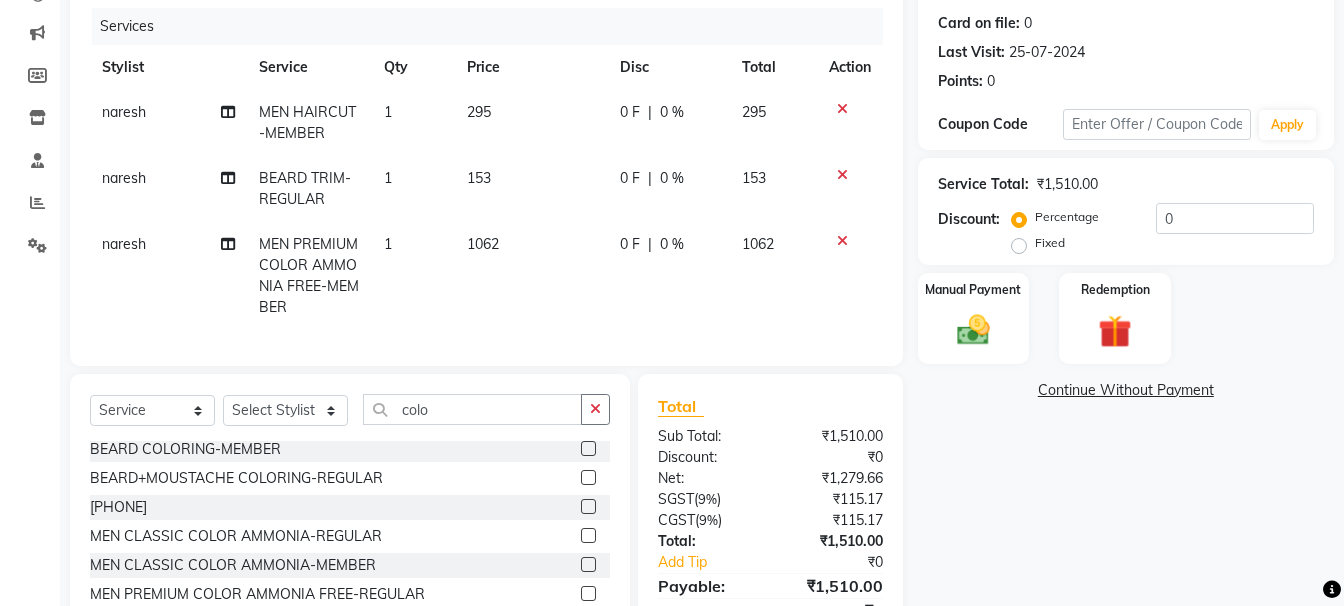 checkbox on "false" 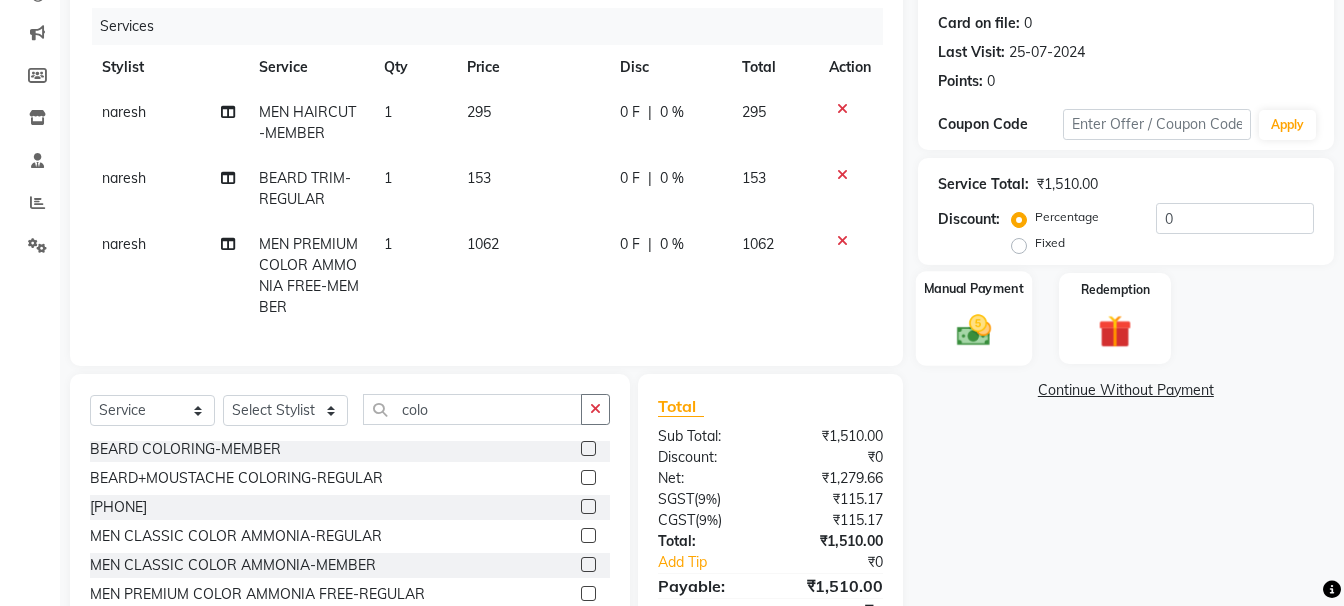 click 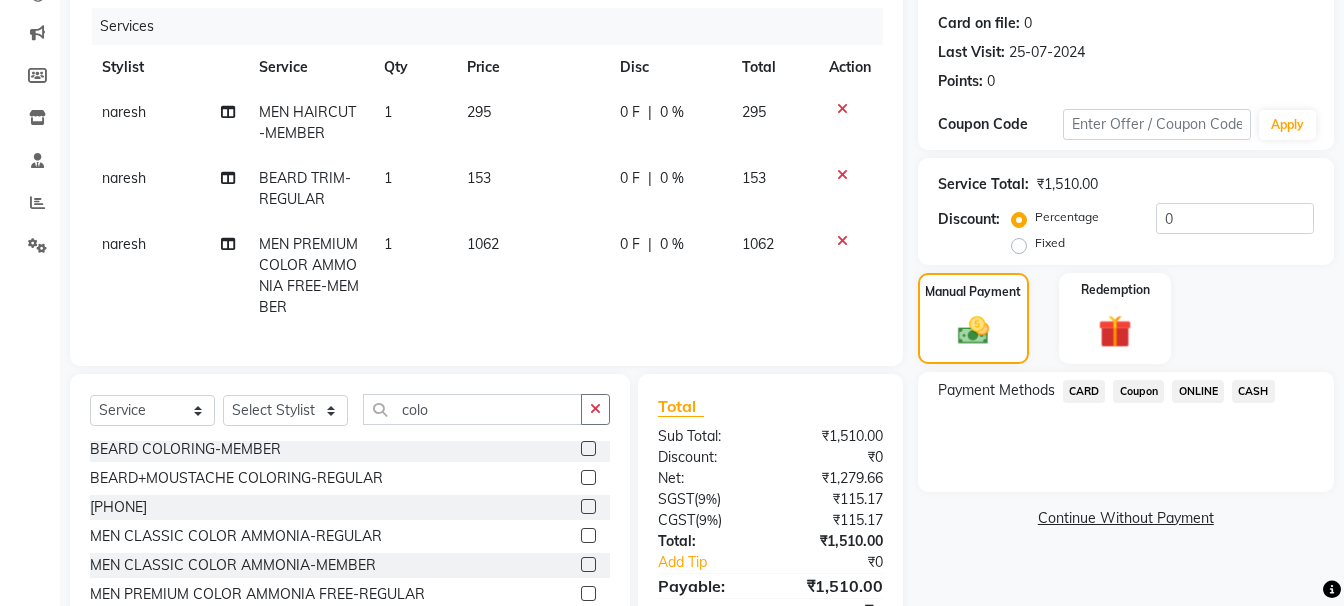 click on "ONLINE" 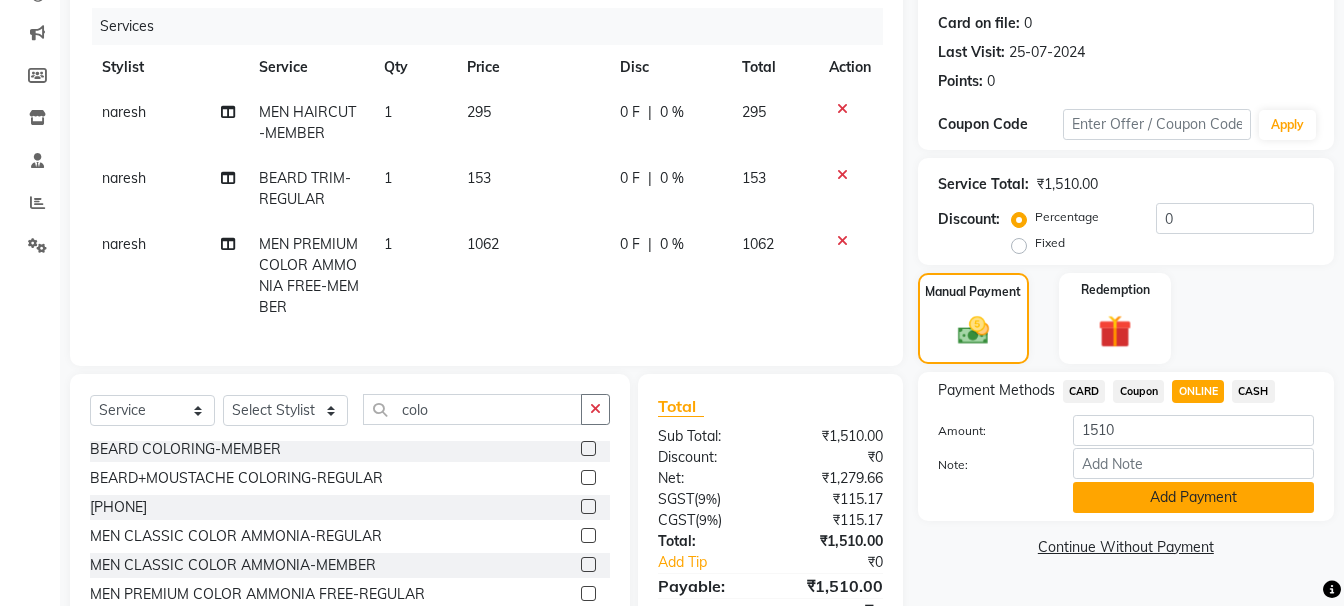 click on "Add Payment" 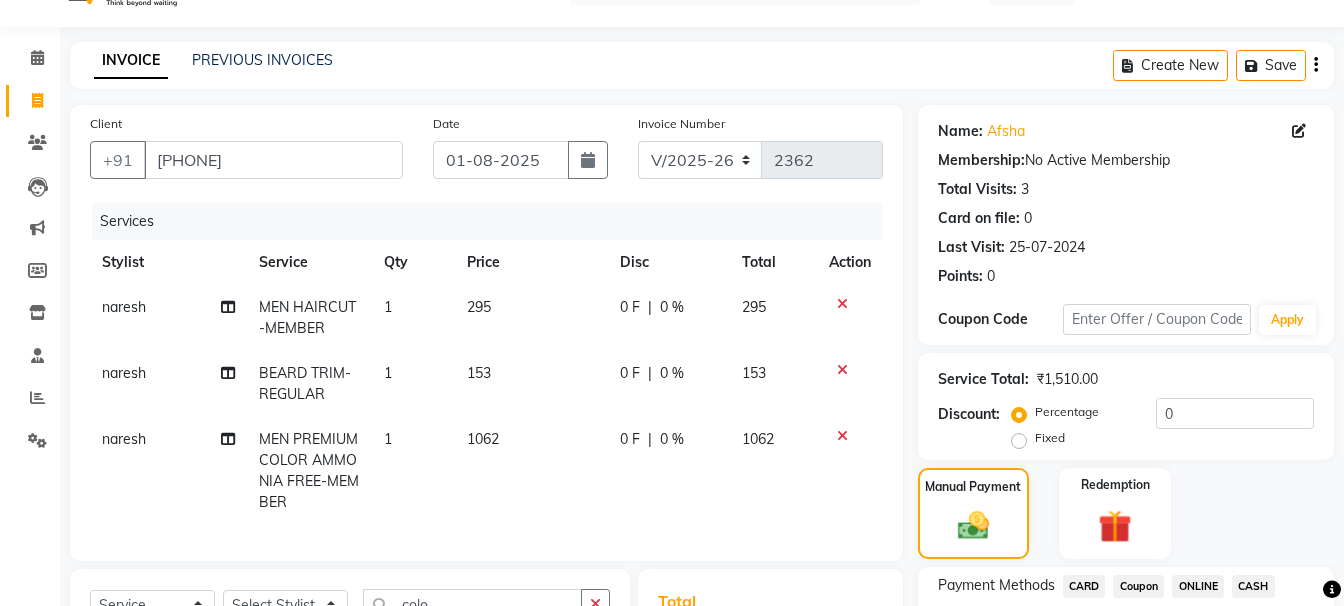 scroll, scrollTop: 40, scrollLeft: 0, axis: vertical 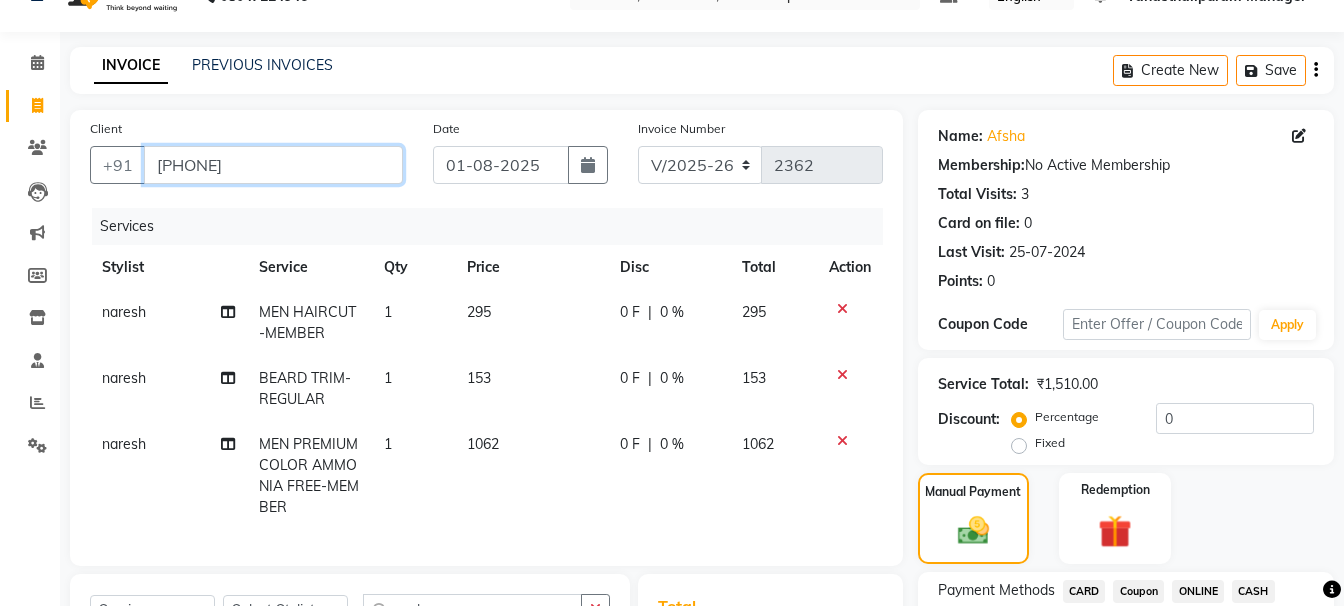 click on "[PHONE]" at bounding box center (273, 165) 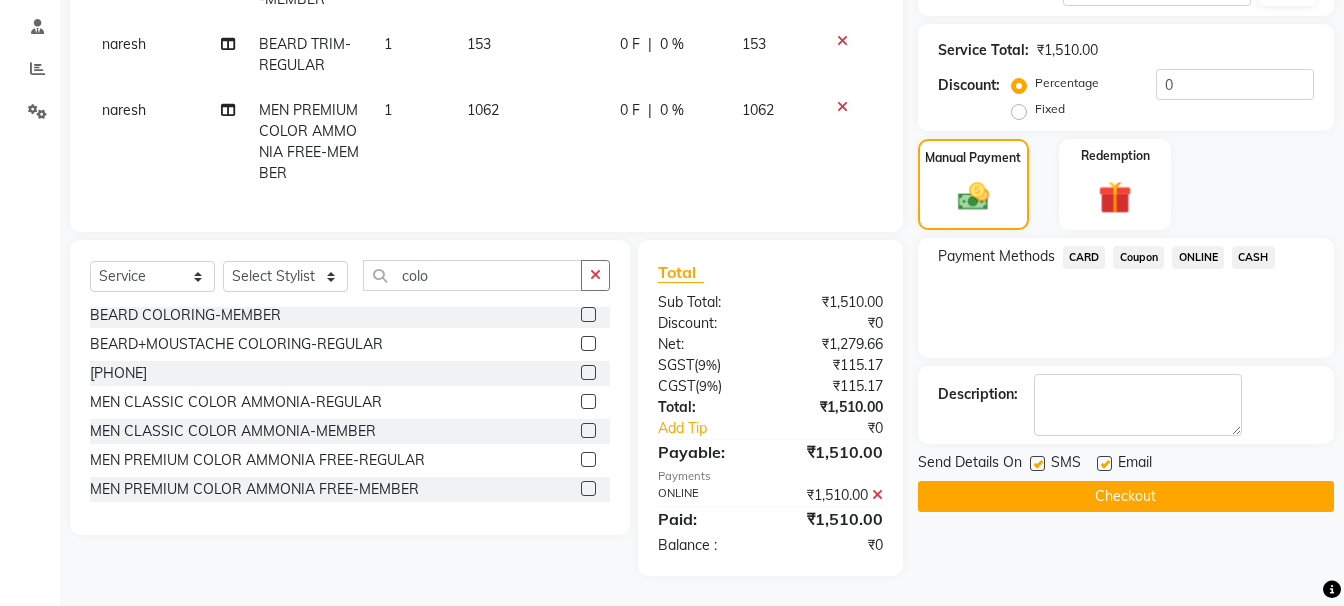 click on "ONLINE" 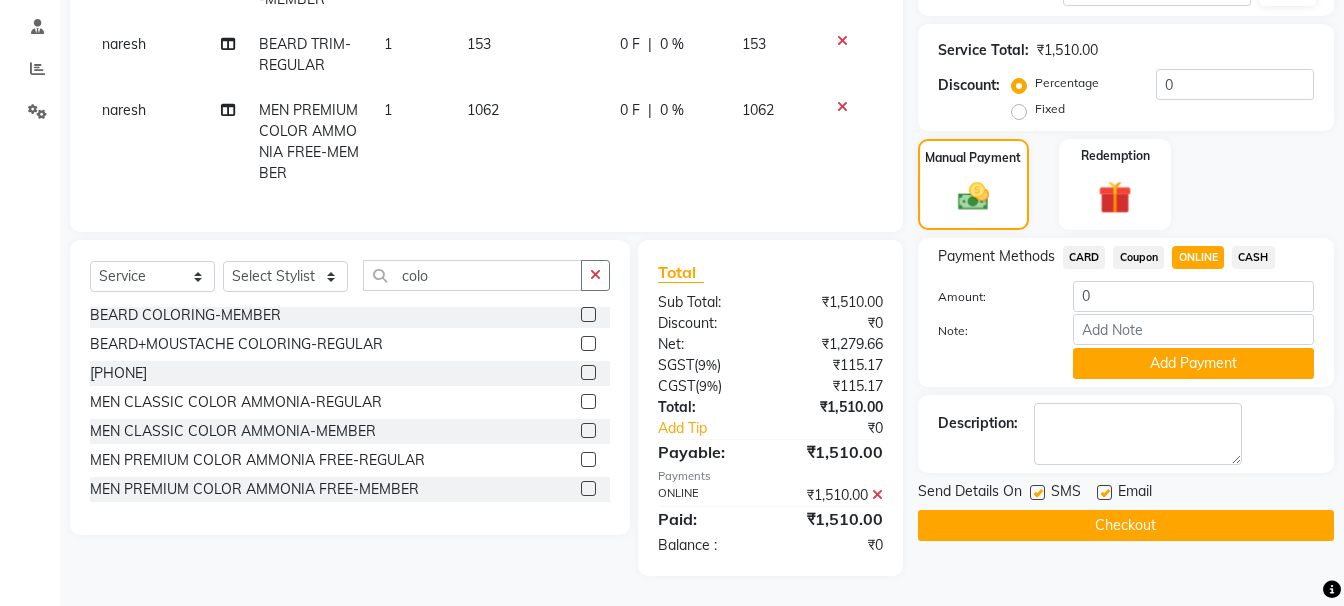 click on "Checkout" 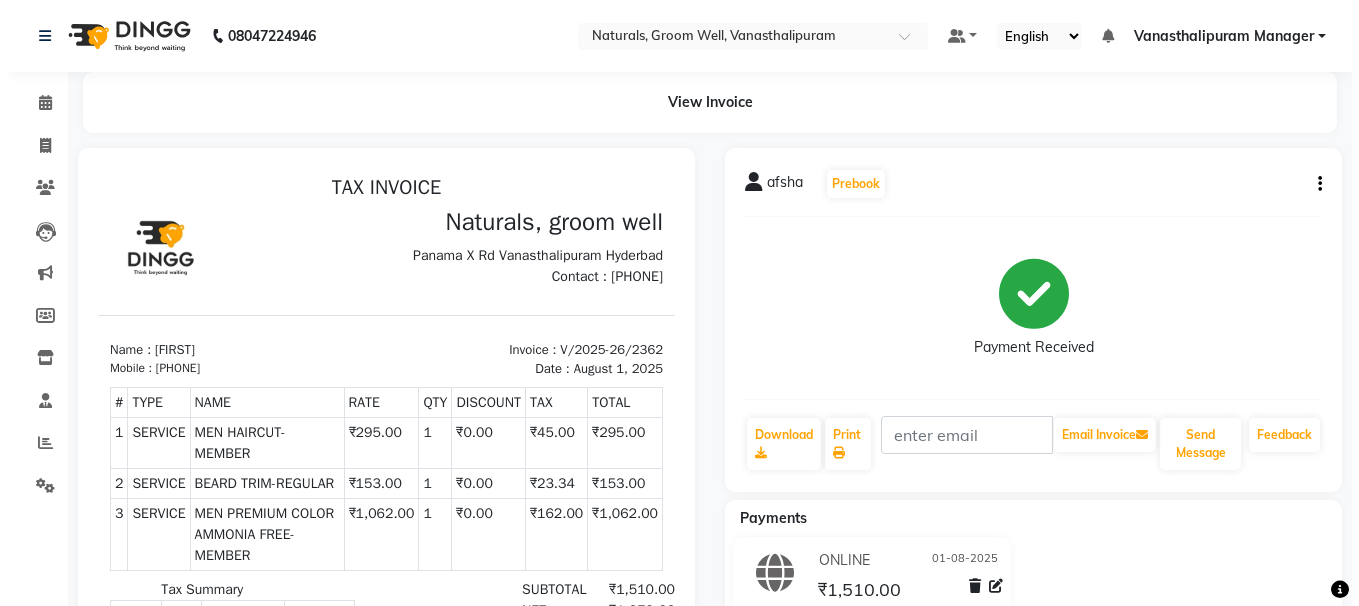 scroll, scrollTop: 0, scrollLeft: 0, axis: both 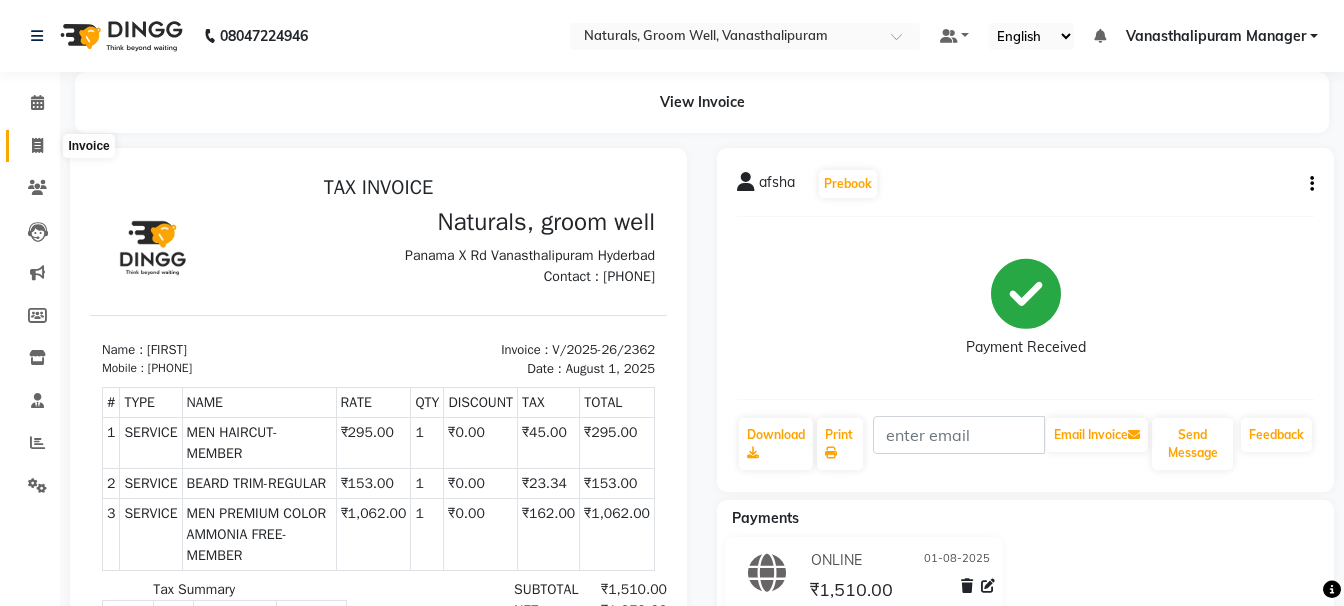 click 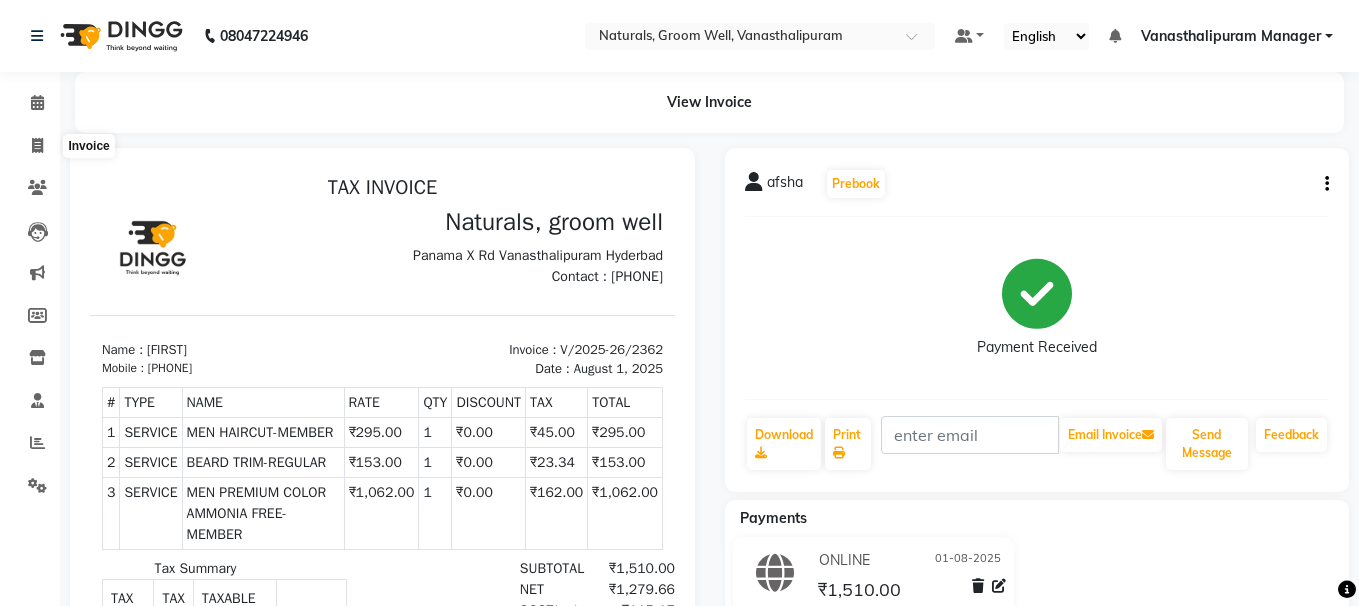 select on "service" 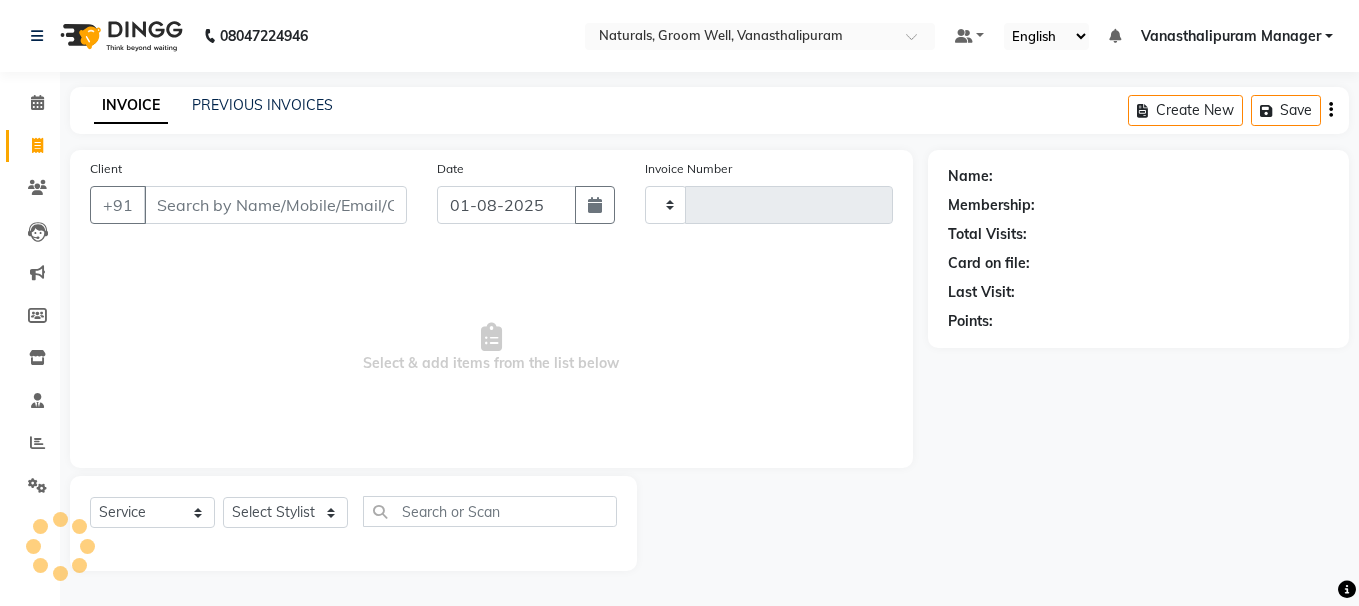 type on "2363" 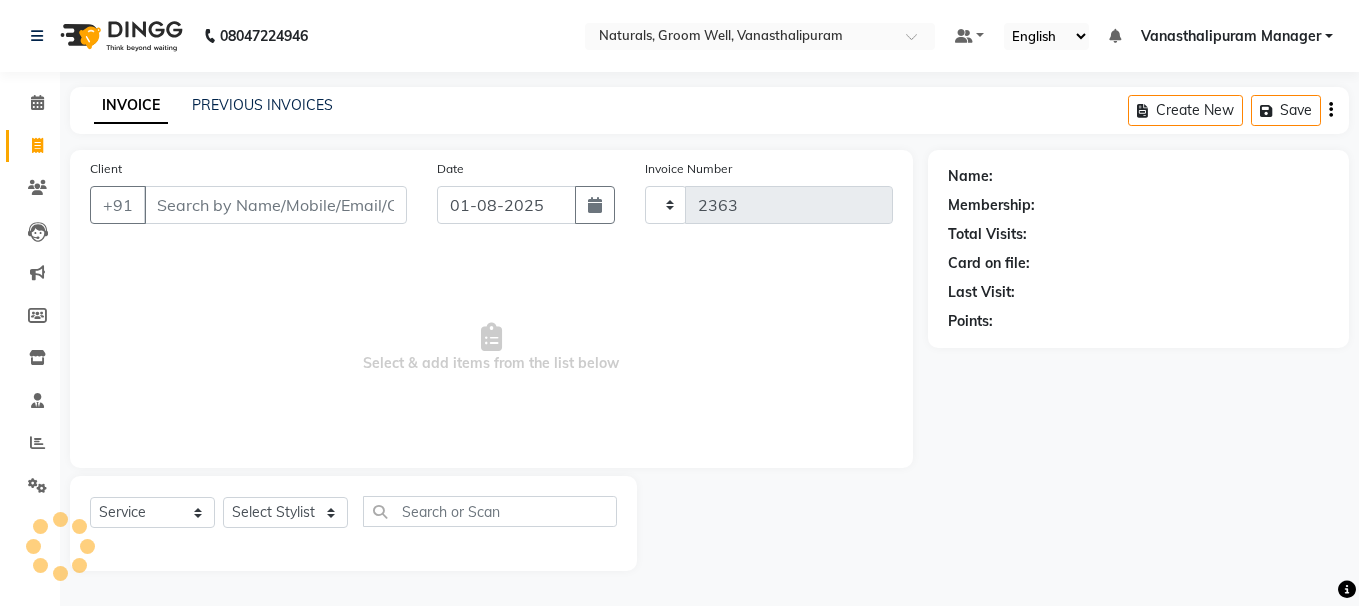 select on "5859" 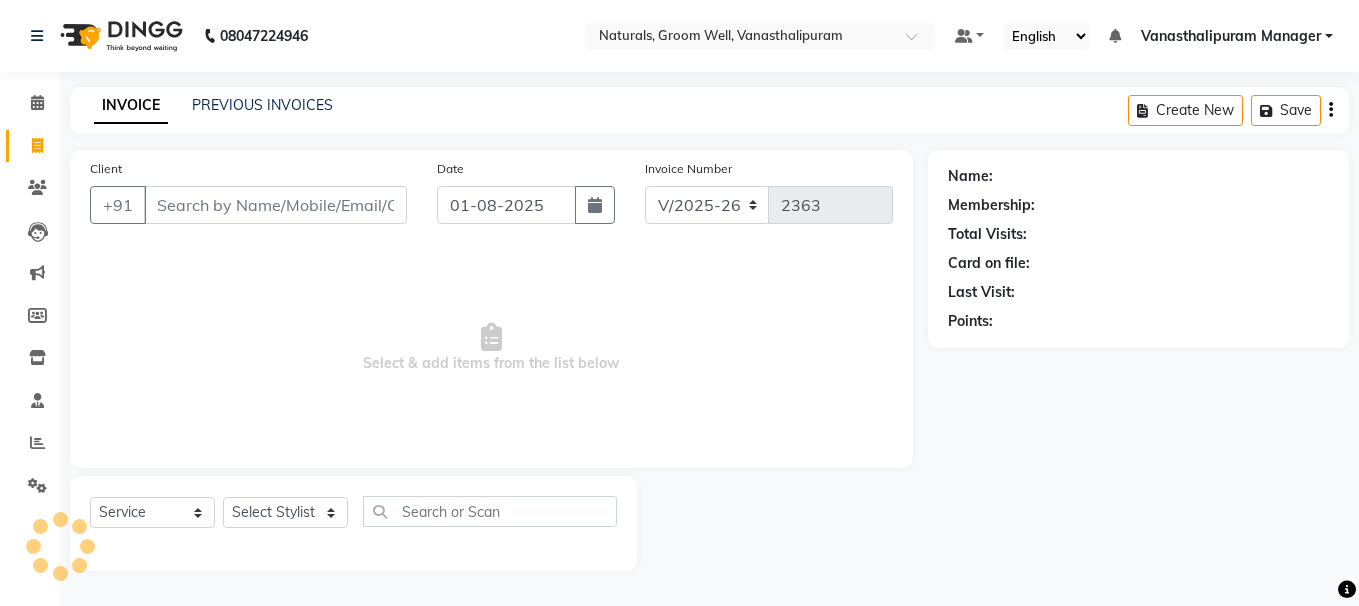 click on "Client" at bounding box center (275, 205) 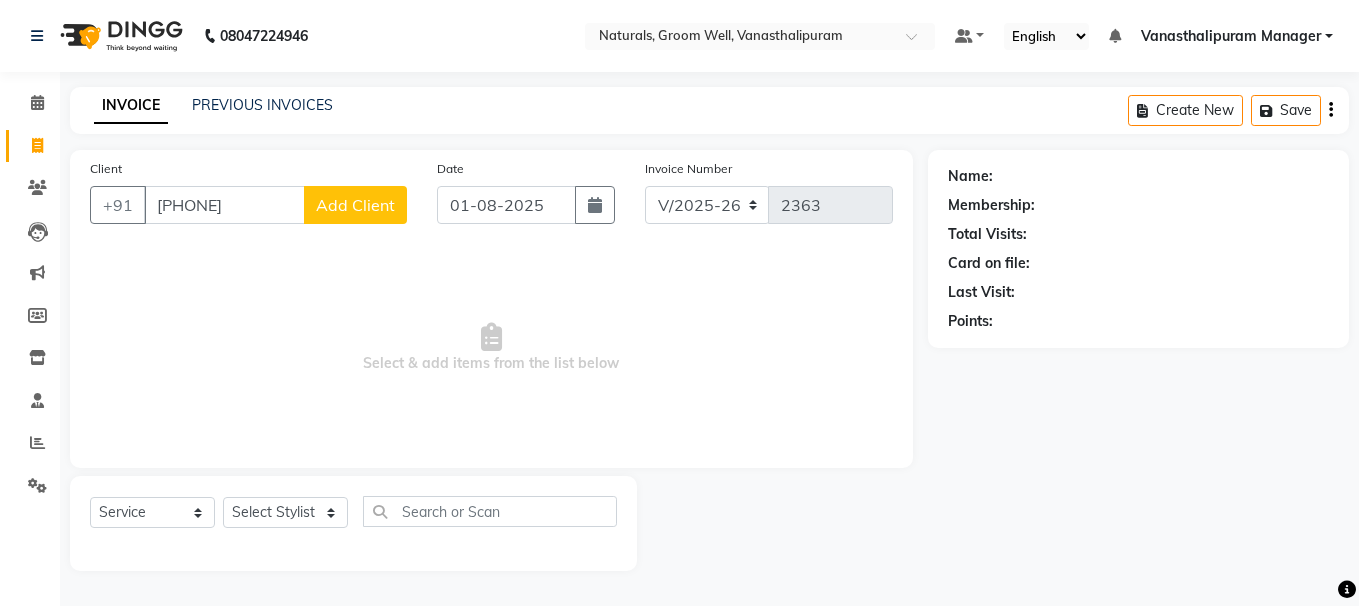 type on "[PHONE]" 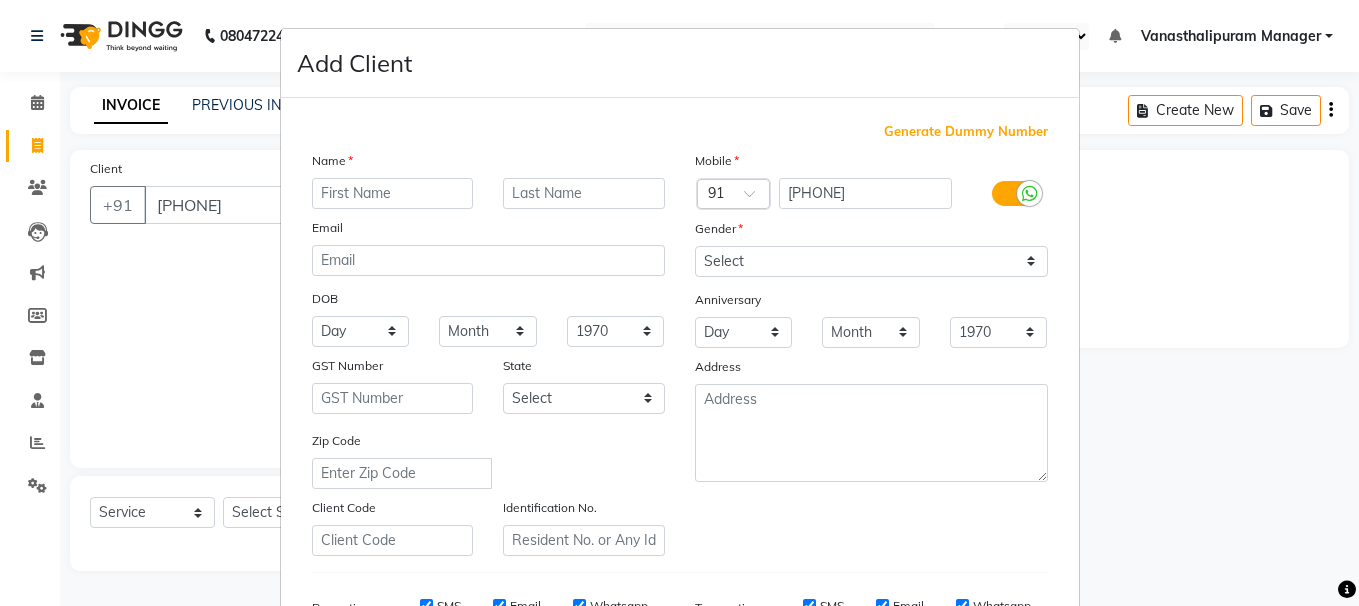 click at bounding box center [393, 193] 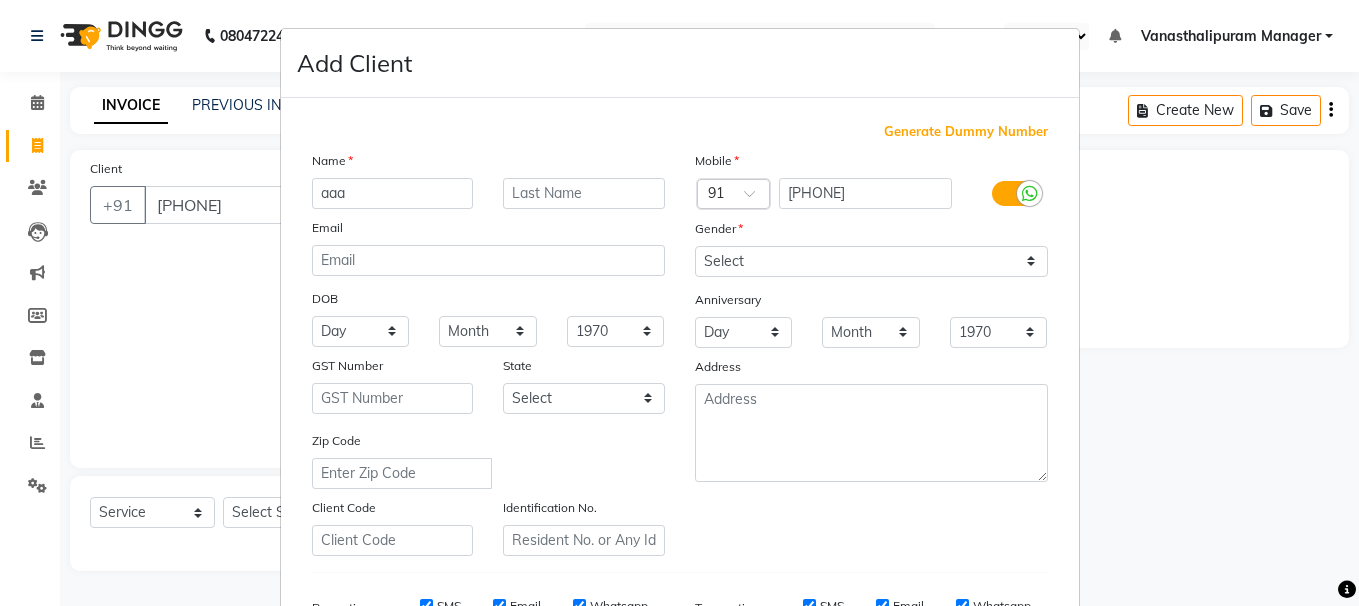 type on "aaa" 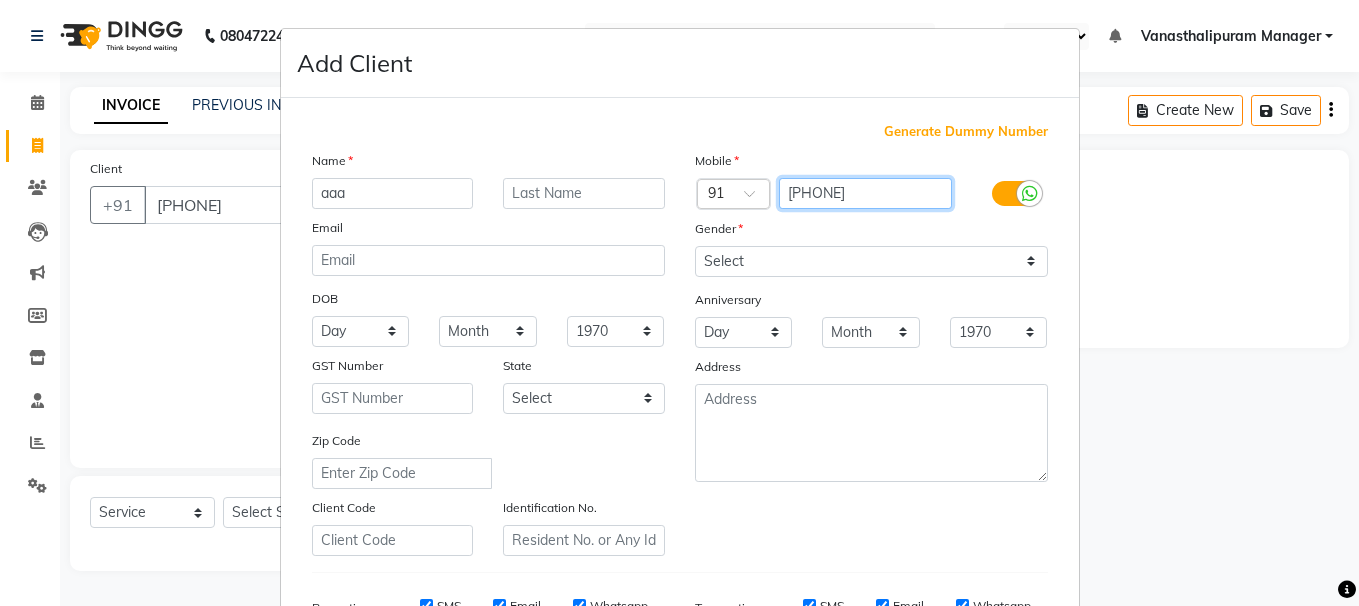 click on "[PHONE]" at bounding box center (865, 193) 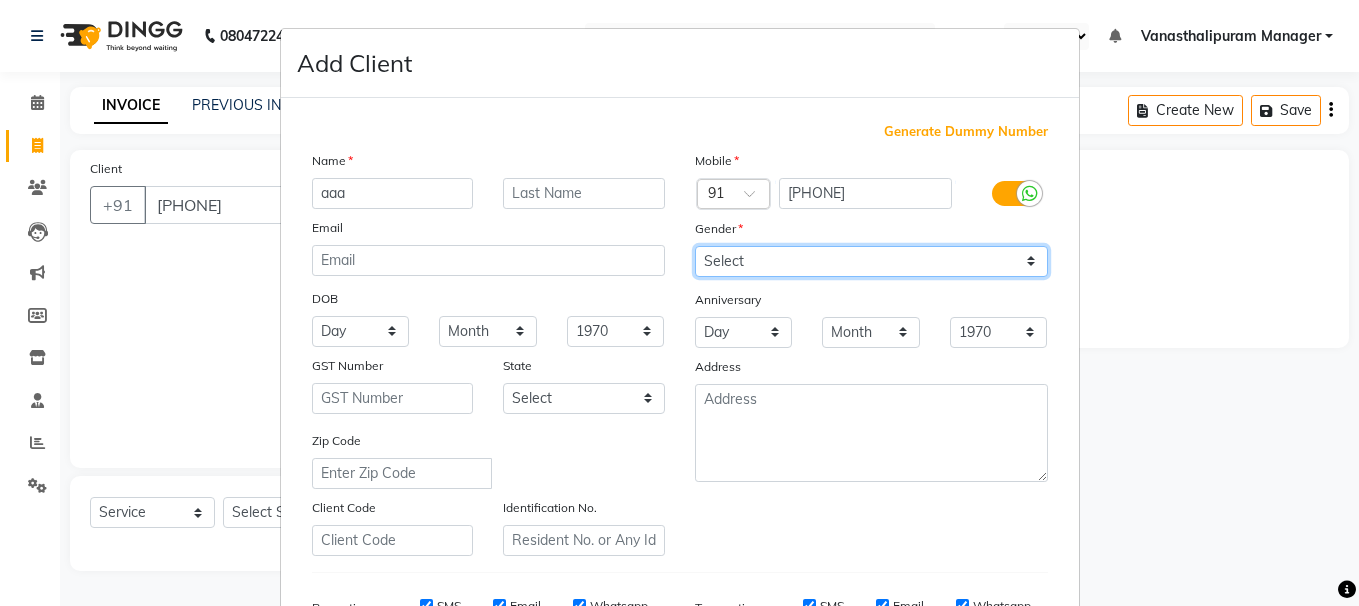 click on "Select Male Female Other Prefer Not To Say" at bounding box center (871, 261) 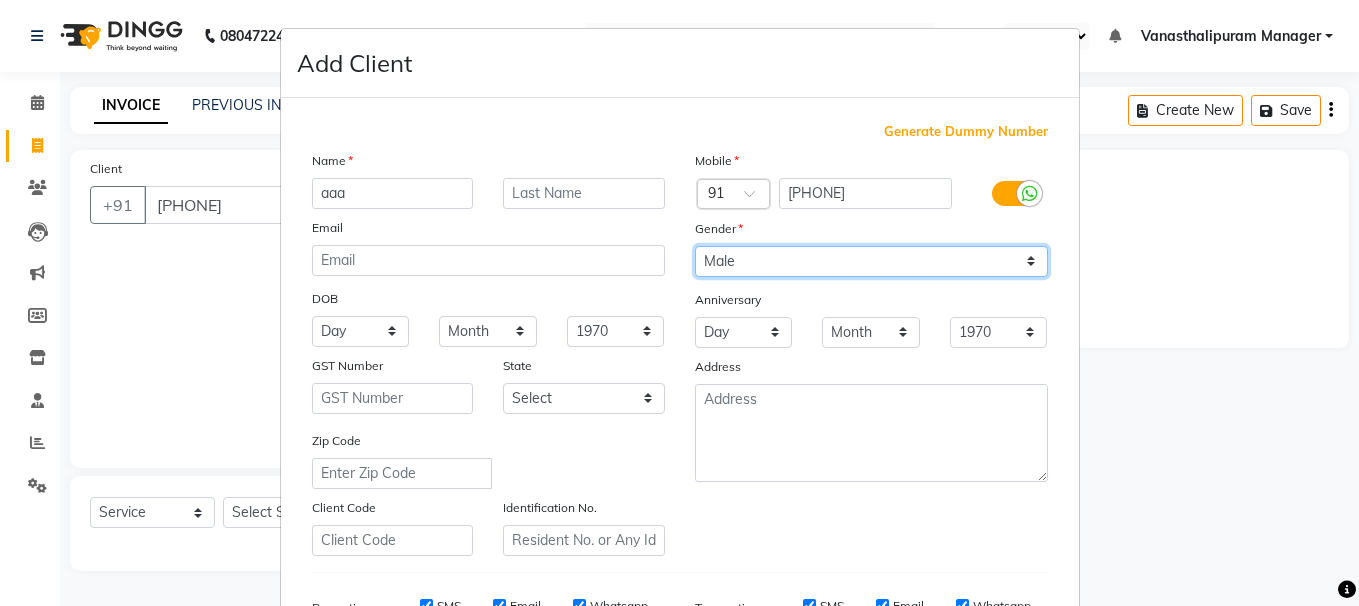 click on "Select Male Female Other Prefer Not To Say" at bounding box center (871, 261) 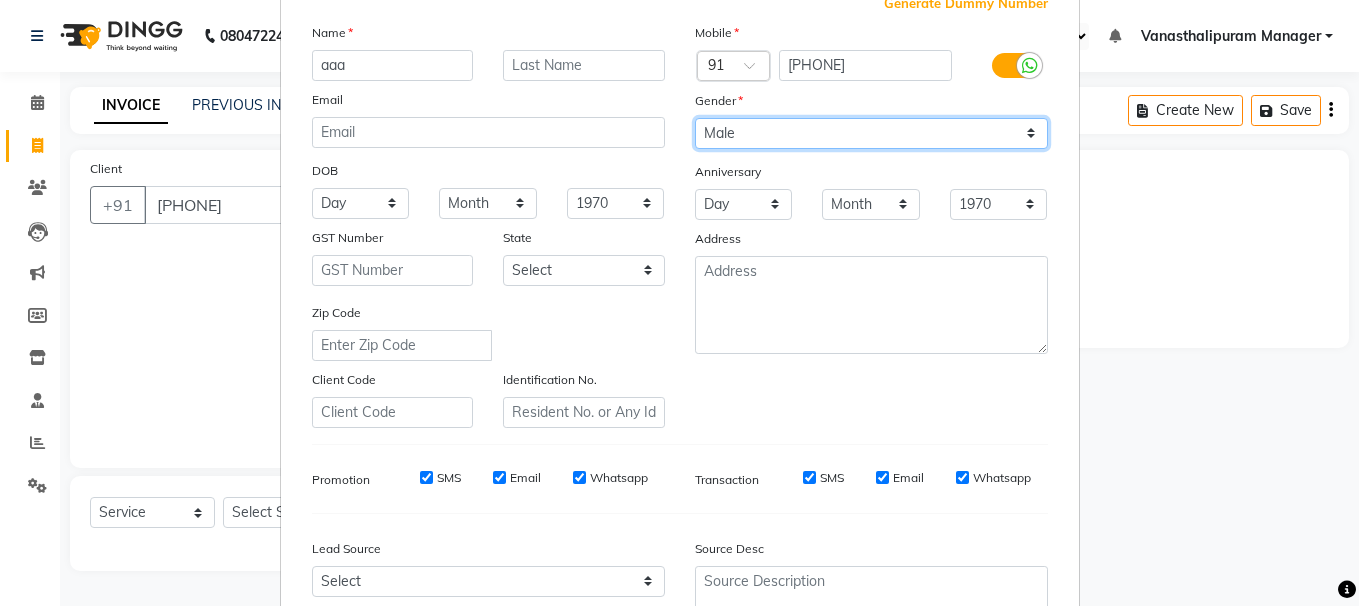 scroll, scrollTop: 200, scrollLeft: 0, axis: vertical 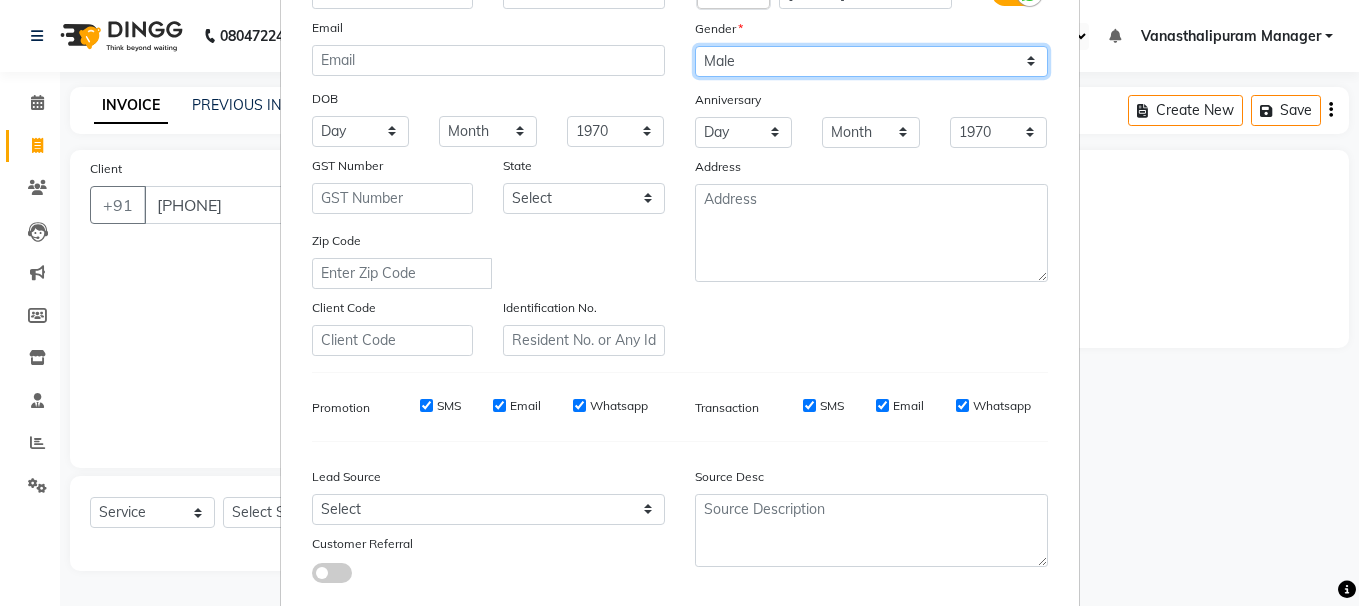 click on "Select Male Female Other Prefer Not To Say" at bounding box center (871, 61) 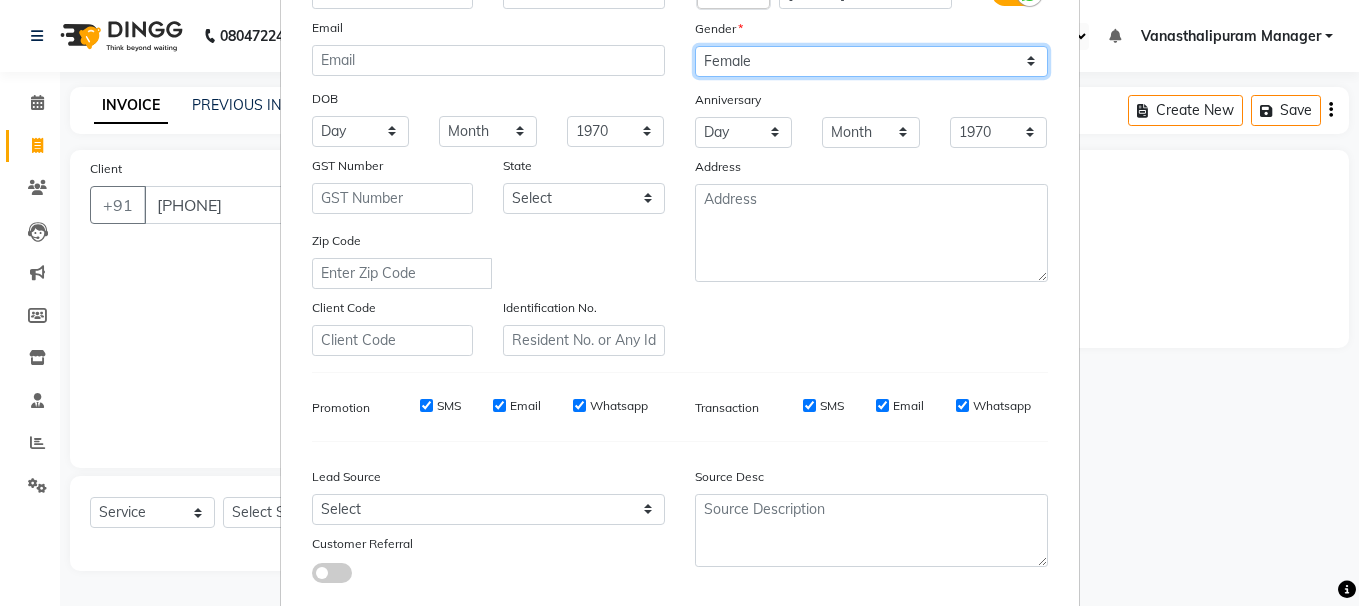 click on "Select Male Female Other Prefer Not To Say" at bounding box center [871, 61] 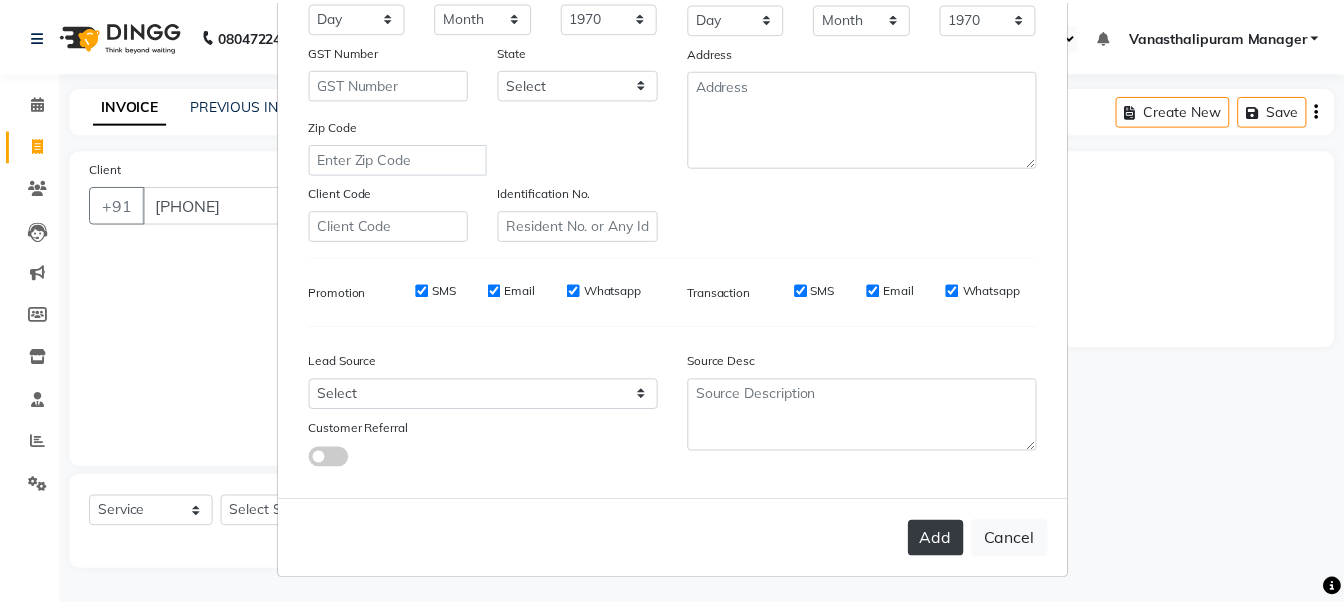 scroll, scrollTop: 317, scrollLeft: 0, axis: vertical 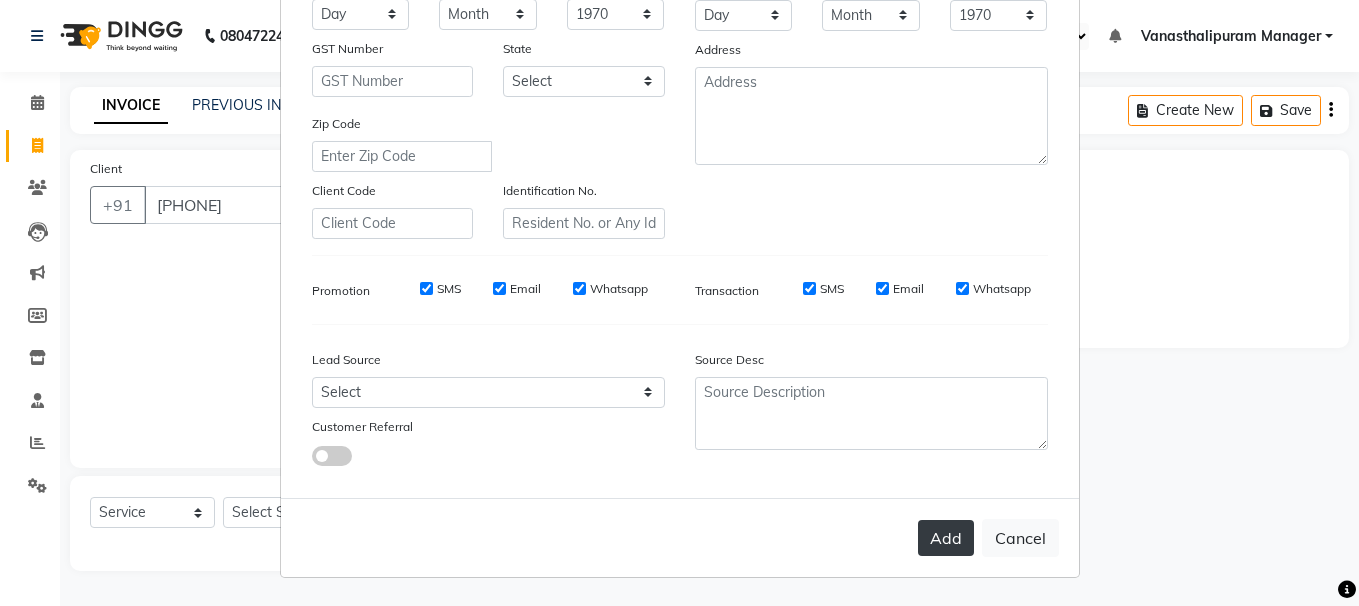 click on "Add" at bounding box center (946, 538) 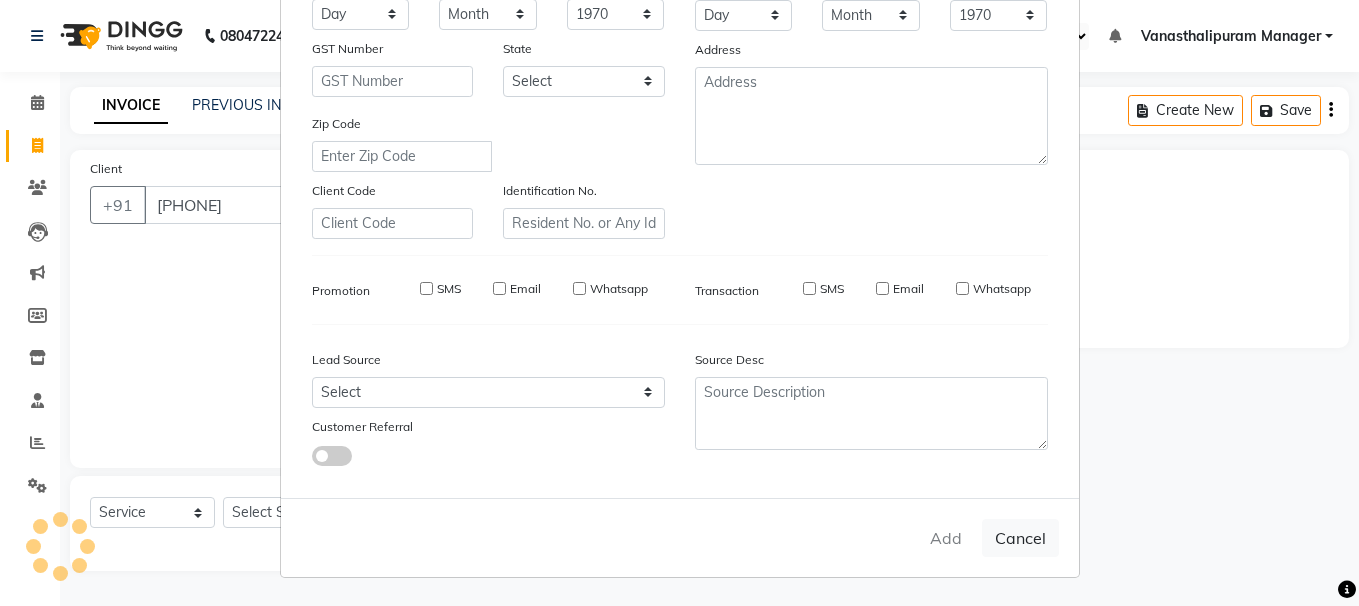type 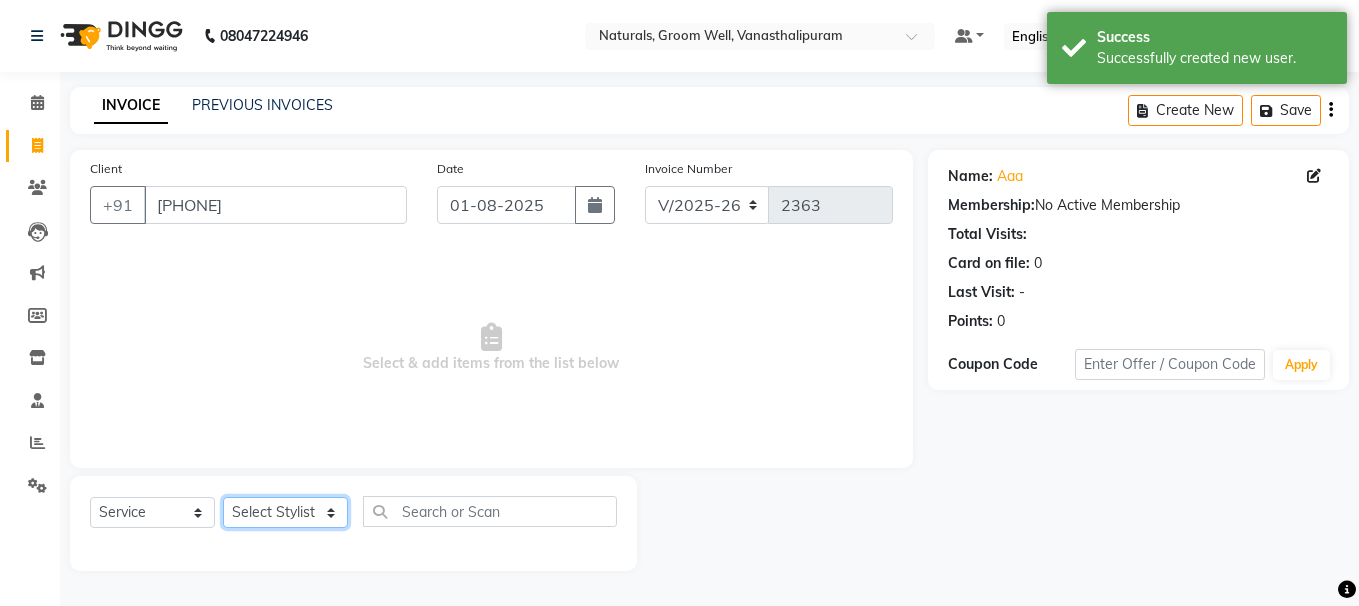 click on "Select Stylist [FIRST] [FIRST] [FIRST] [FIRST] [FIRST] [FIRST] [FIRST] [FIRST] [FIRST]" 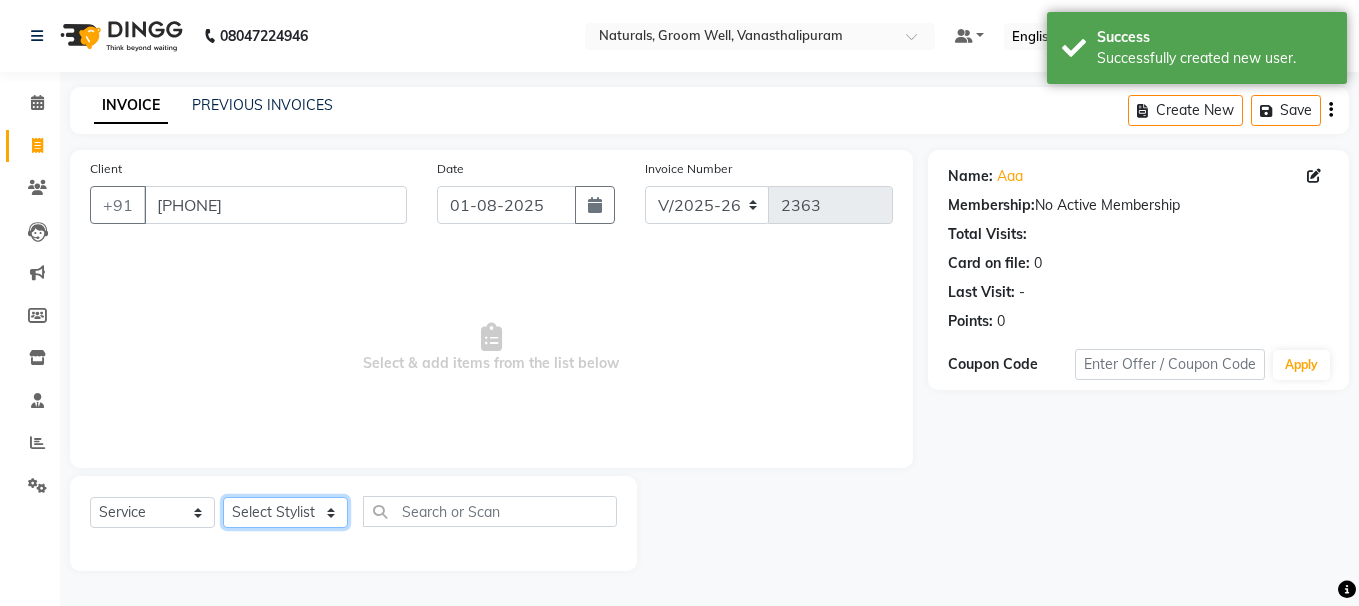 click on "Select Stylist [FIRST] [FIRST] [FIRST] [FIRST] [FIRST] [FIRST] [FIRST] [FIRST] [FIRST]" 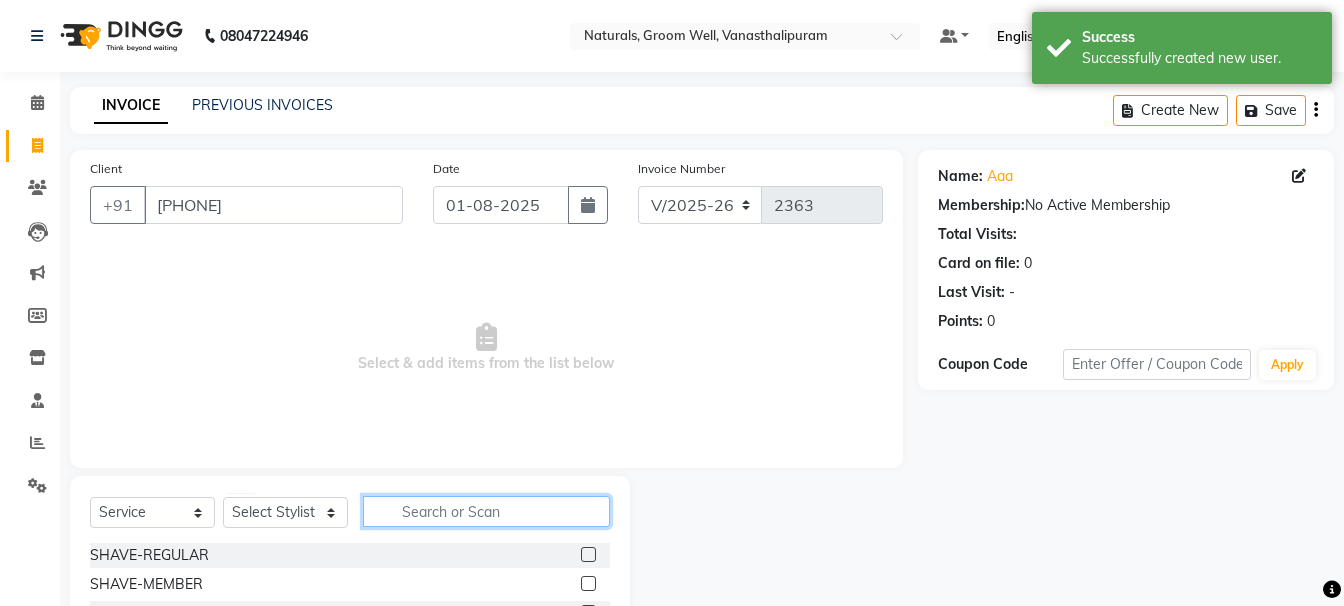 click 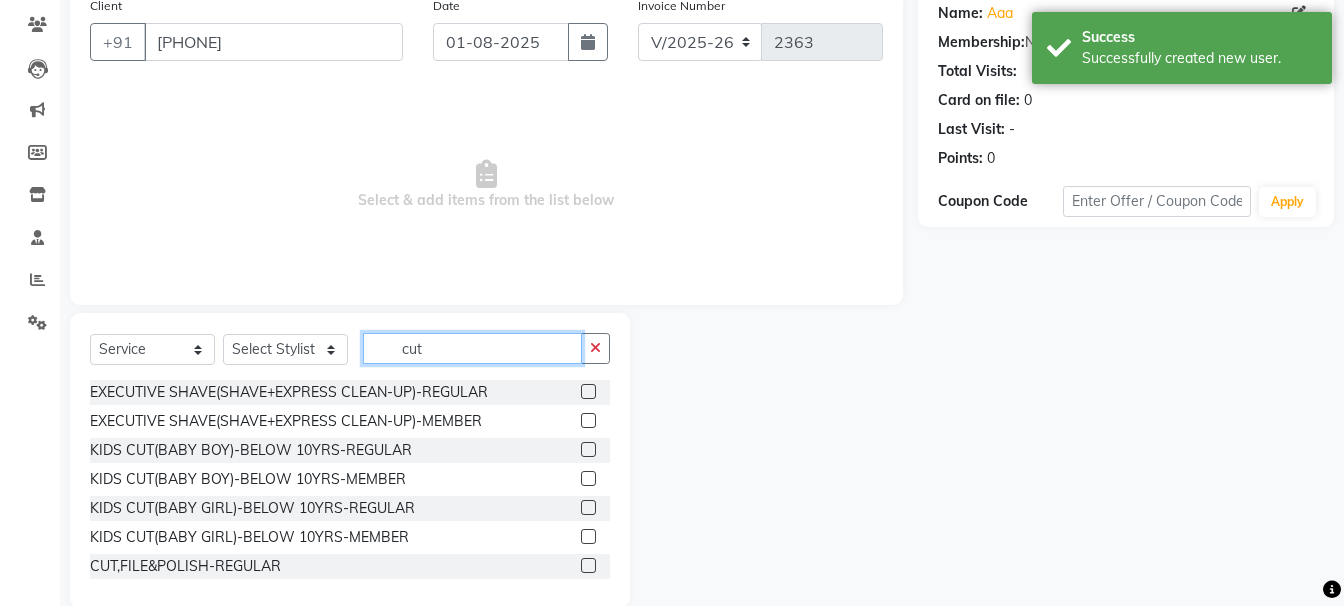 scroll, scrollTop: 195, scrollLeft: 0, axis: vertical 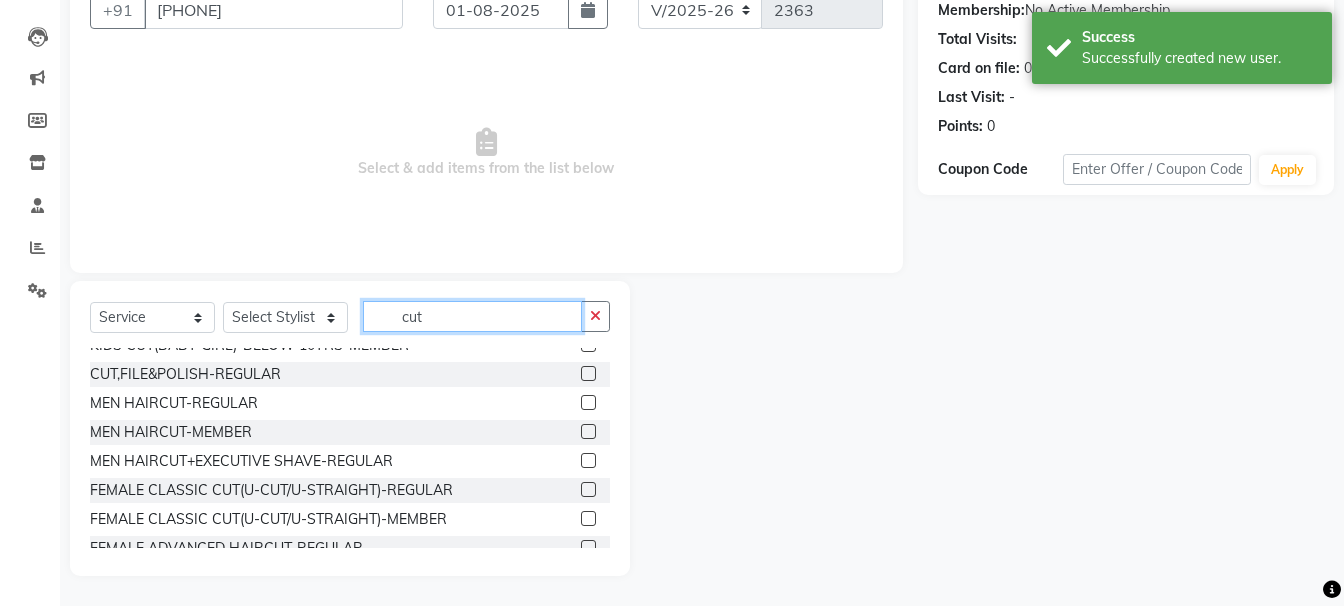 type on "cut" 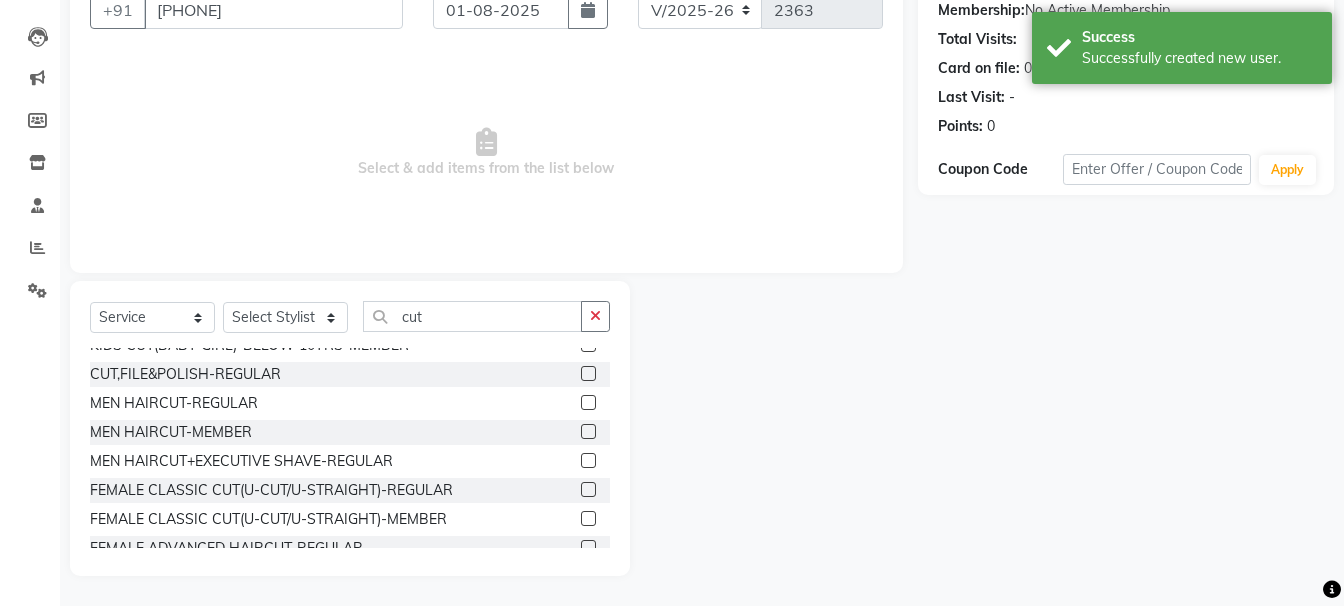 click 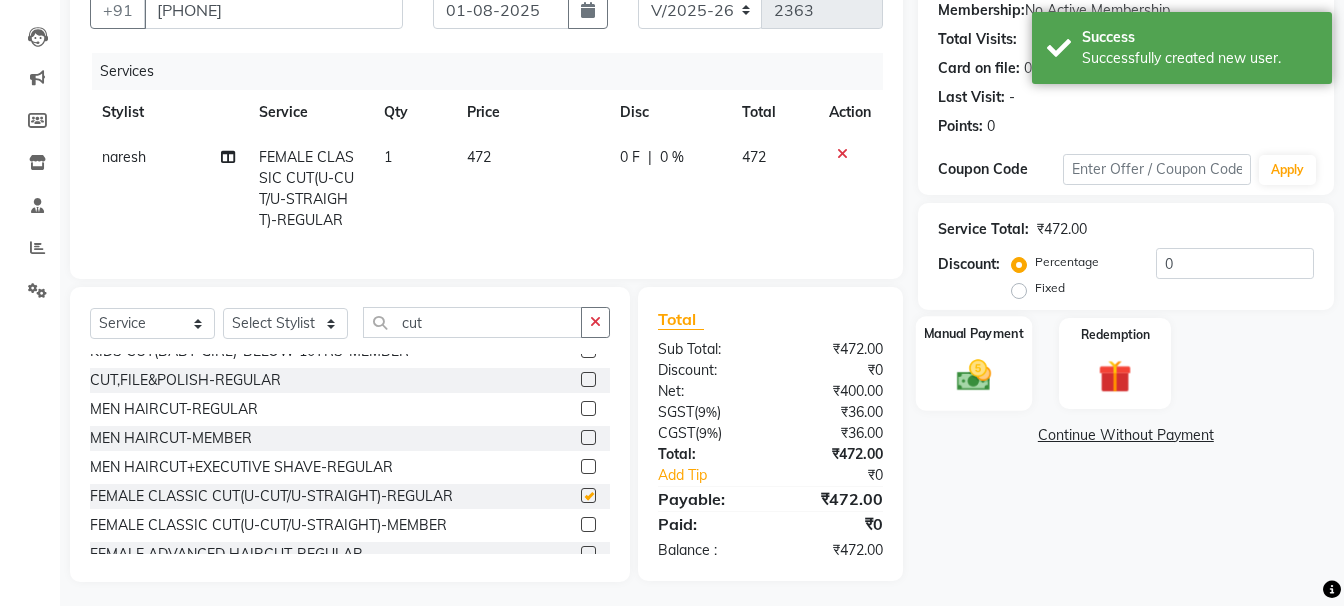 checkbox on "false" 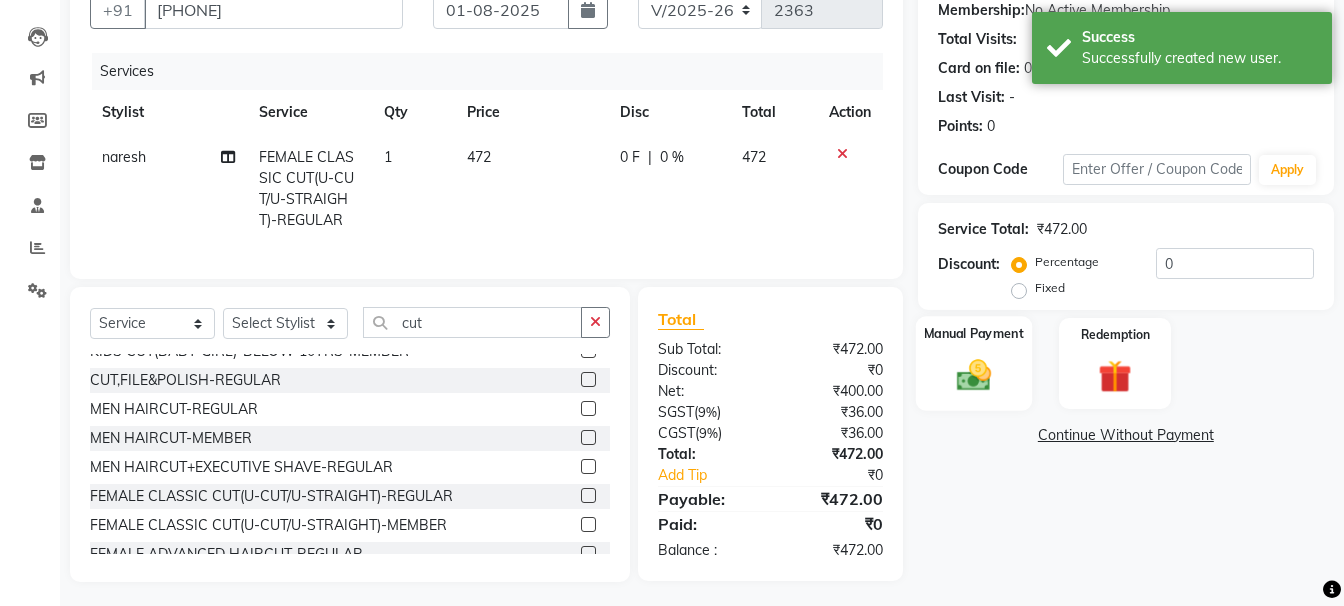 click on "Manual Payment" 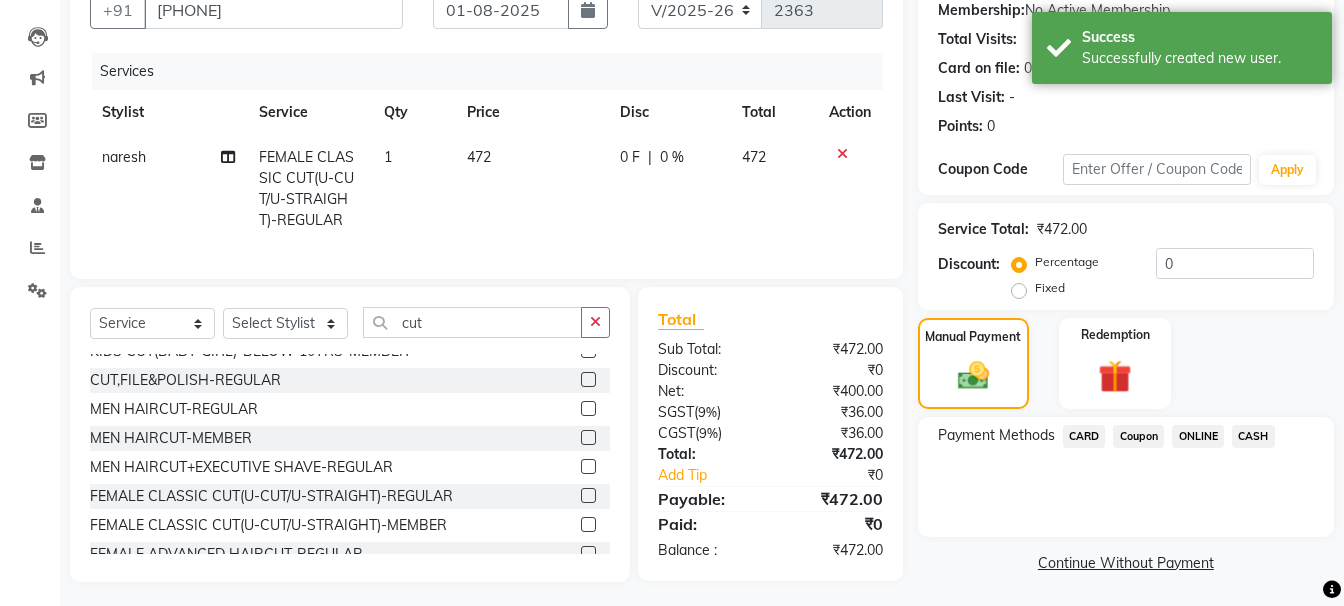 click on "ONLINE" 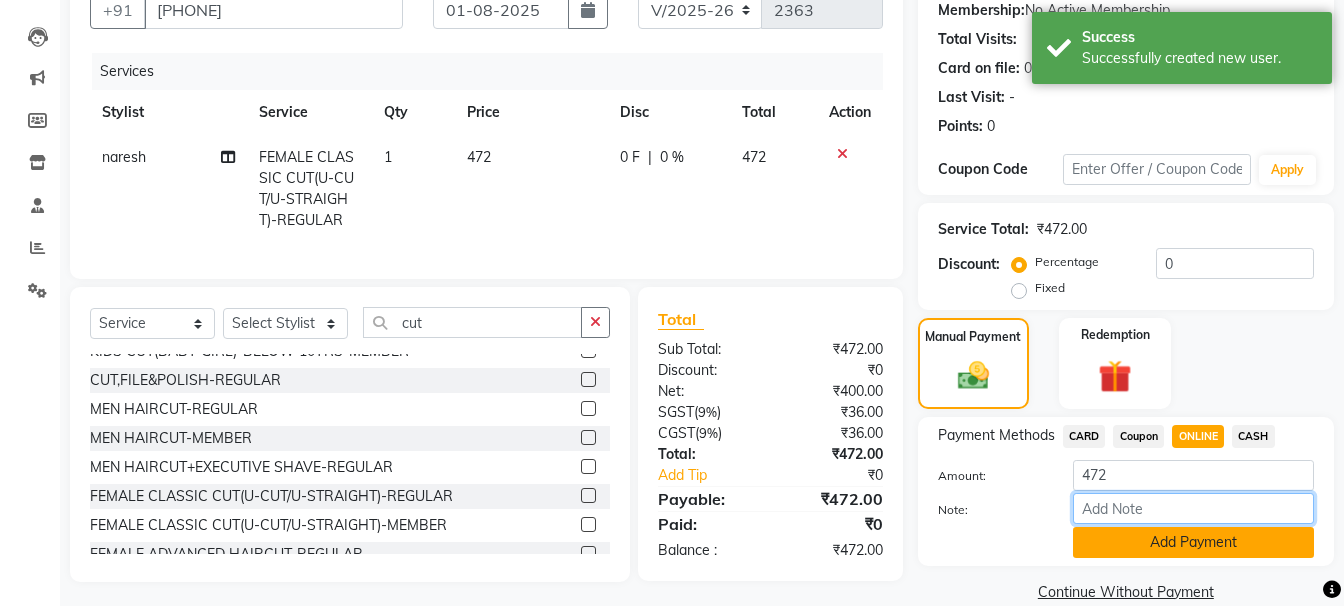 click on "Note:" at bounding box center [1193, 508] 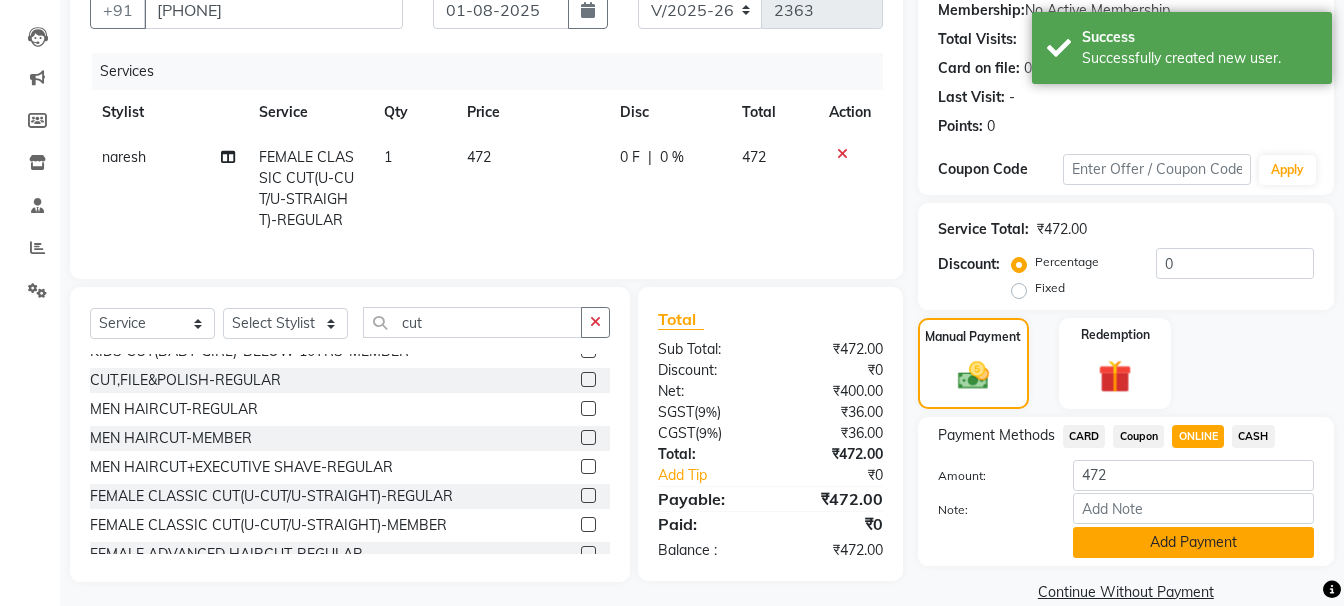 click on "Add Payment" 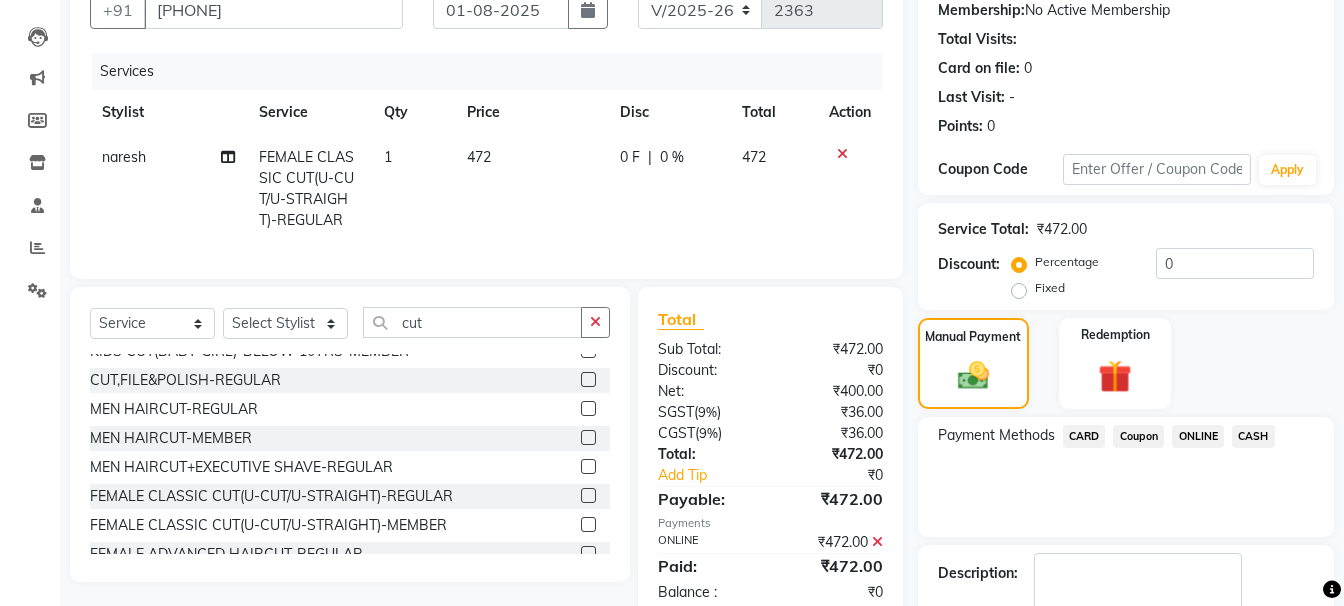 scroll, scrollTop: 310, scrollLeft: 0, axis: vertical 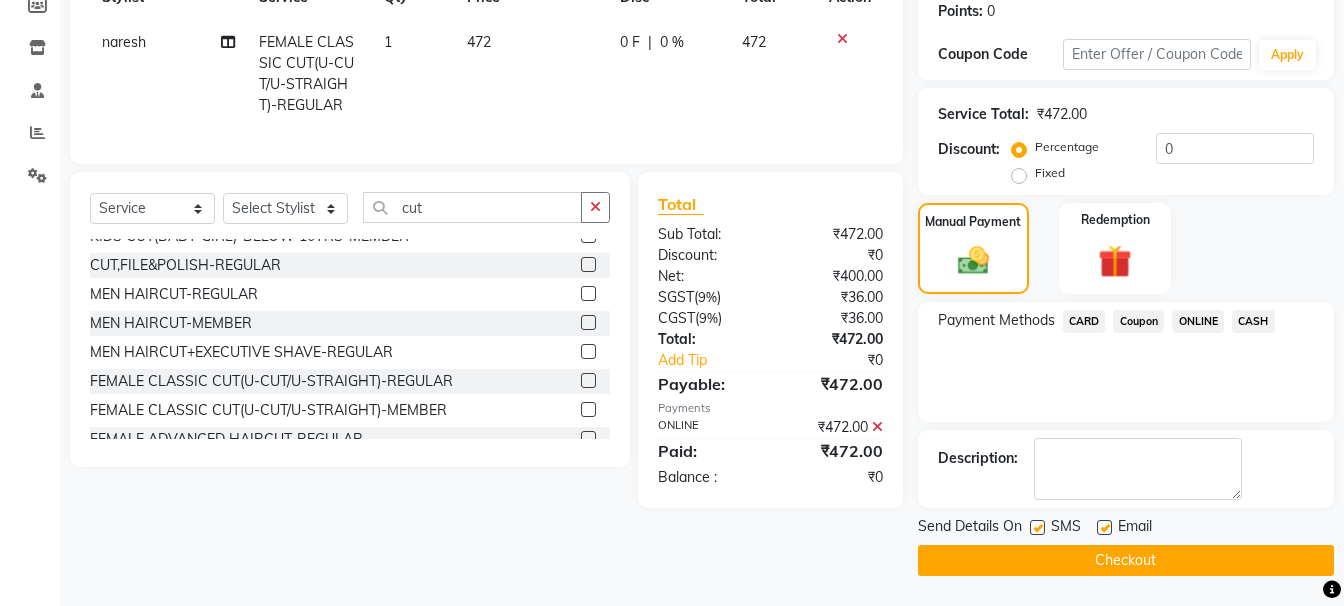 click on "Checkout" 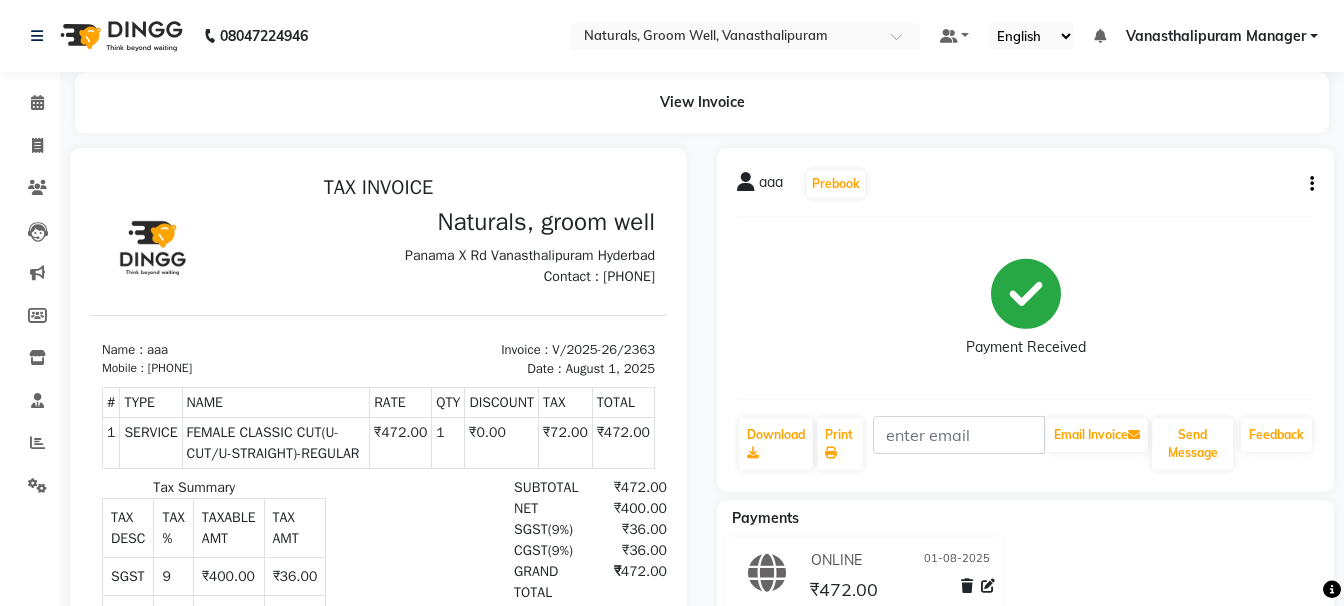 scroll, scrollTop: 0, scrollLeft: 0, axis: both 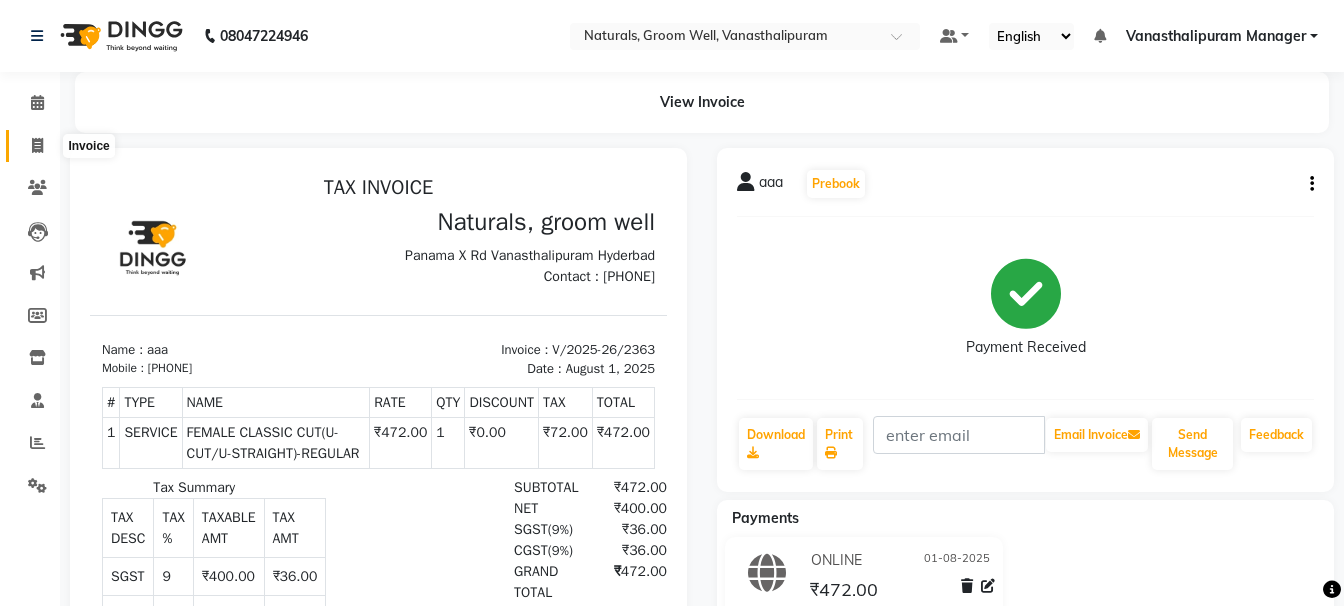 click 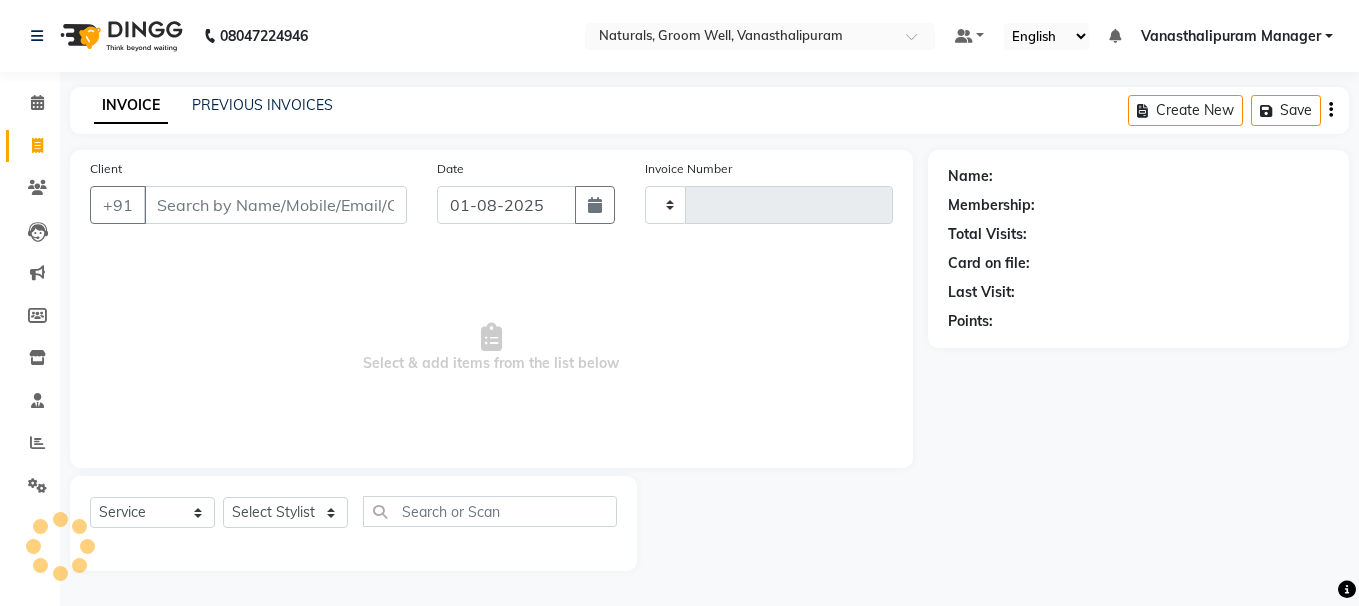 type on "2364" 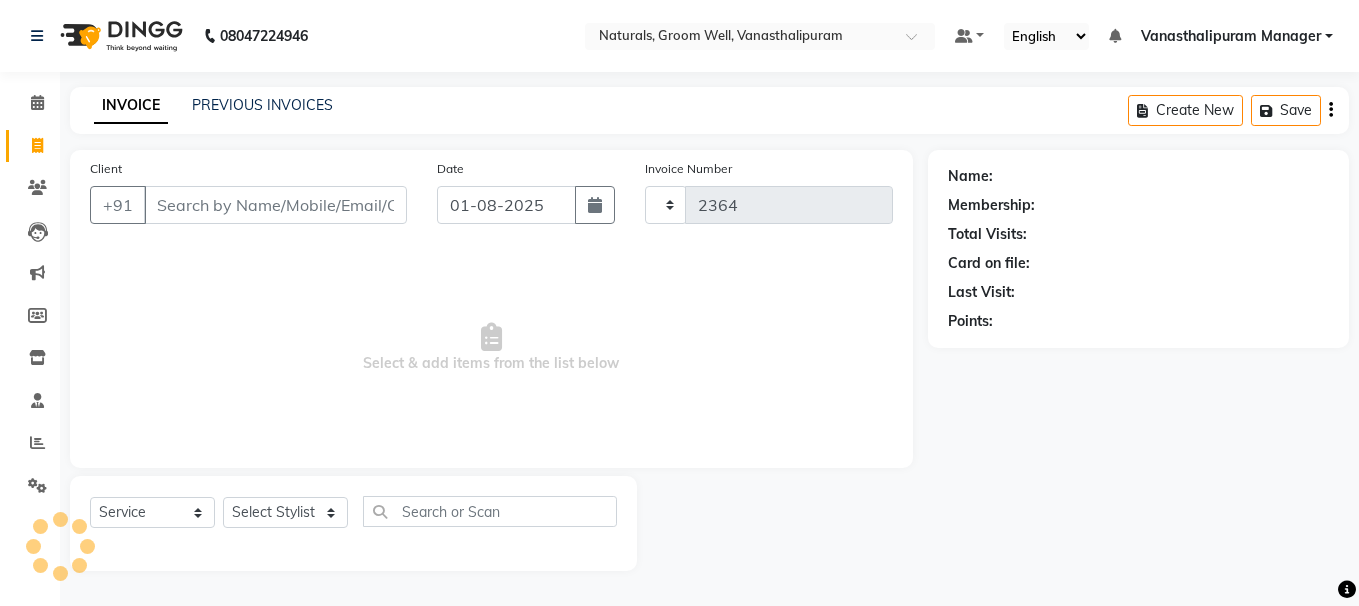 select on "5859" 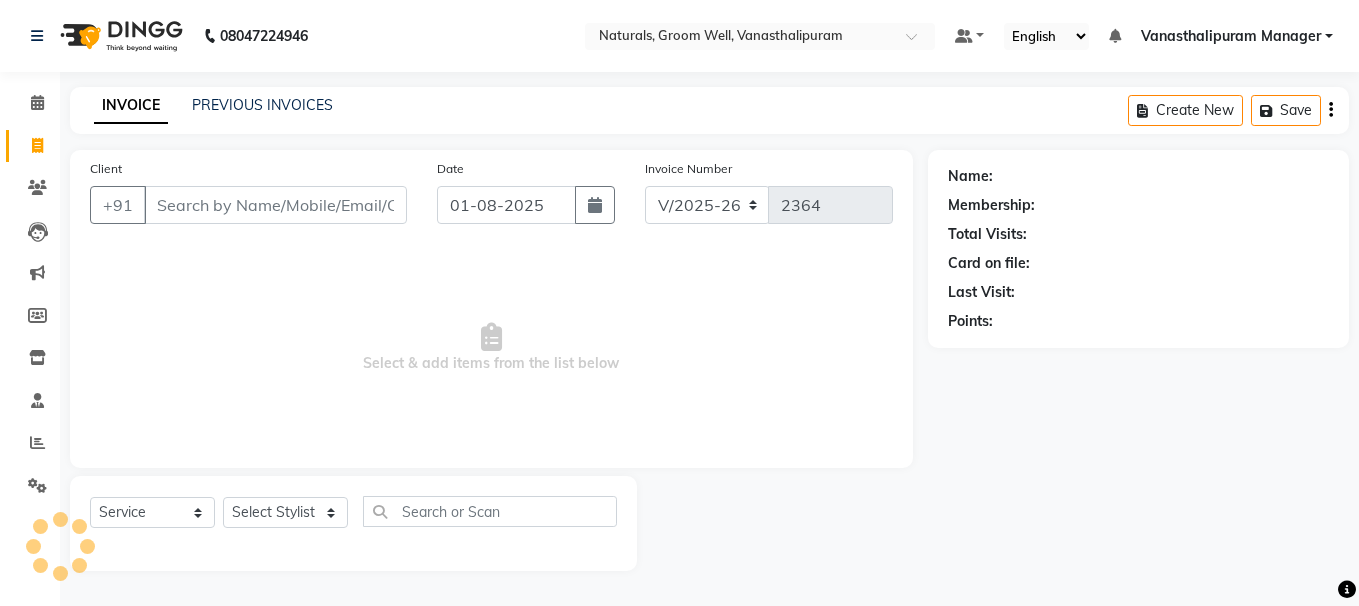 click on "Client" at bounding box center [275, 205] 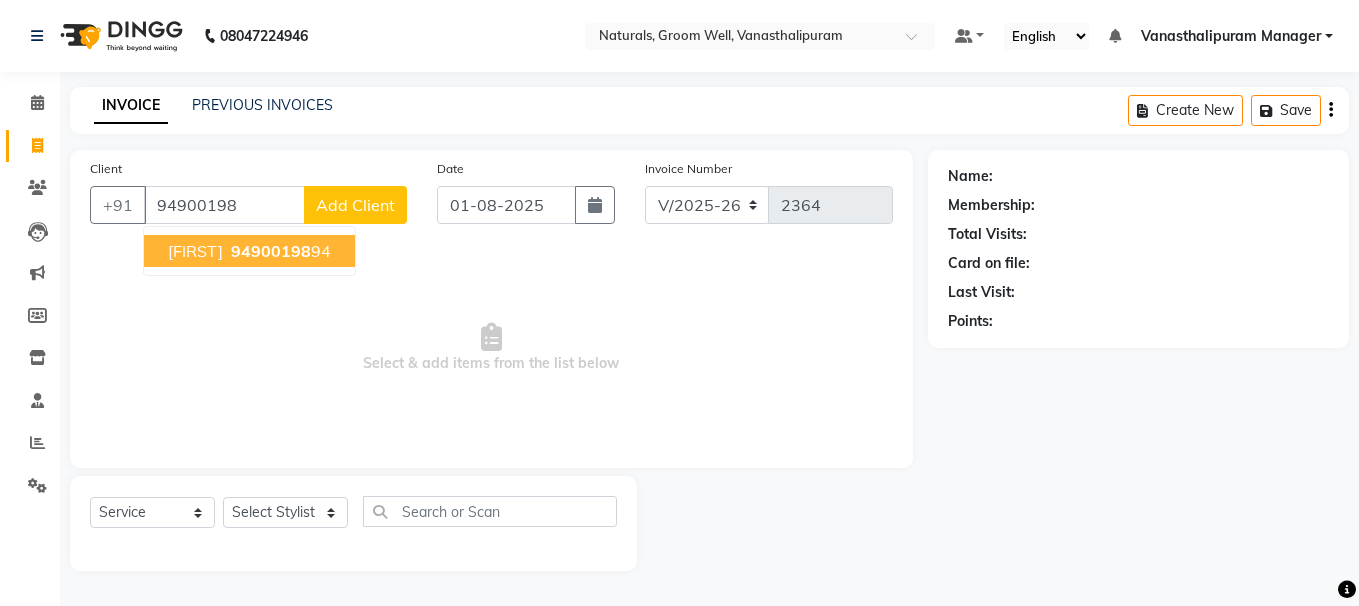 click on "[FIRST]" at bounding box center (195, 251) 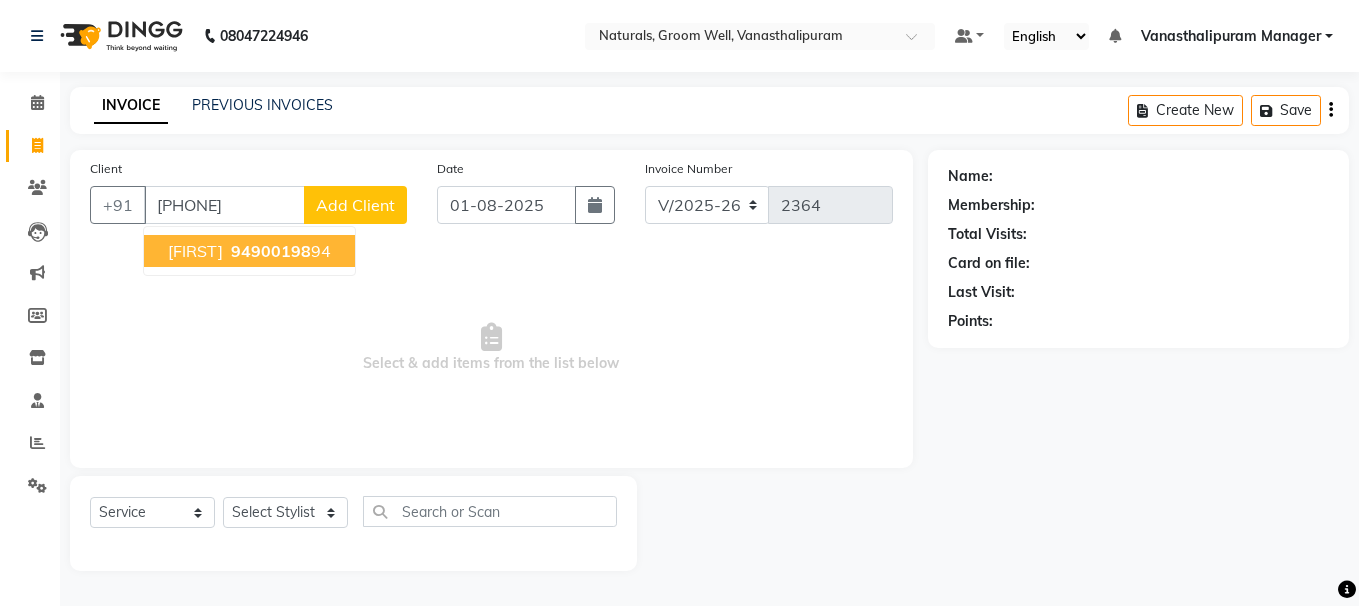type on "[PHONE]" 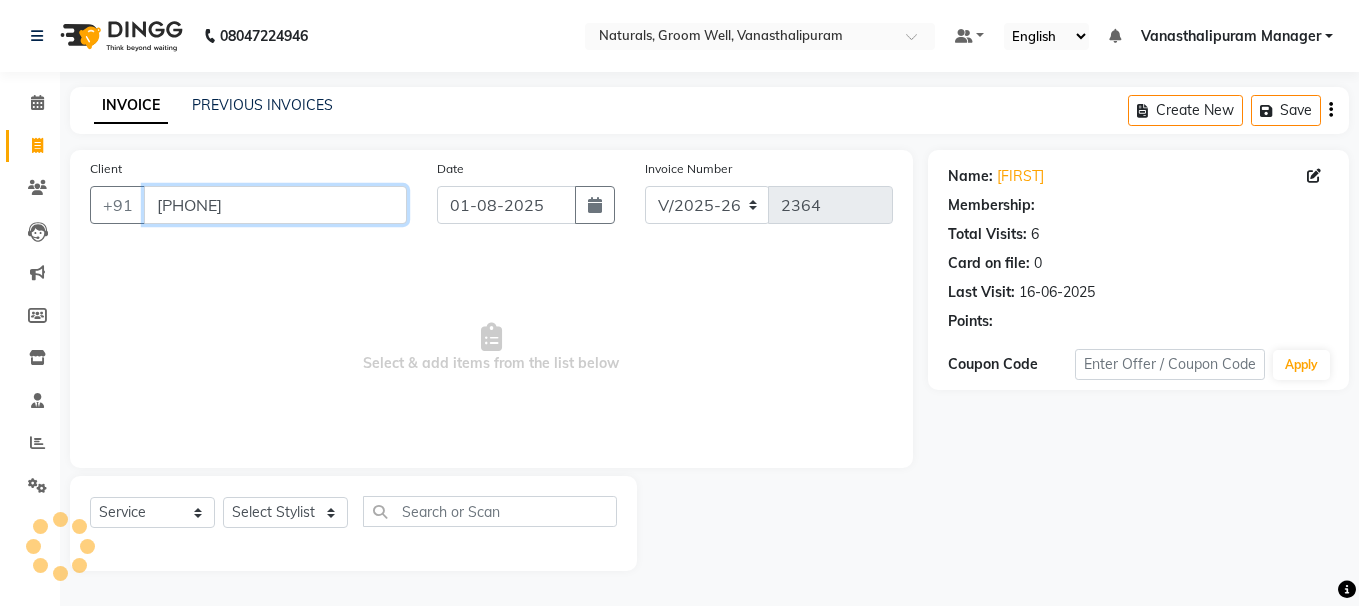 click on "[PHONE]" at bounding box center [275, 205] 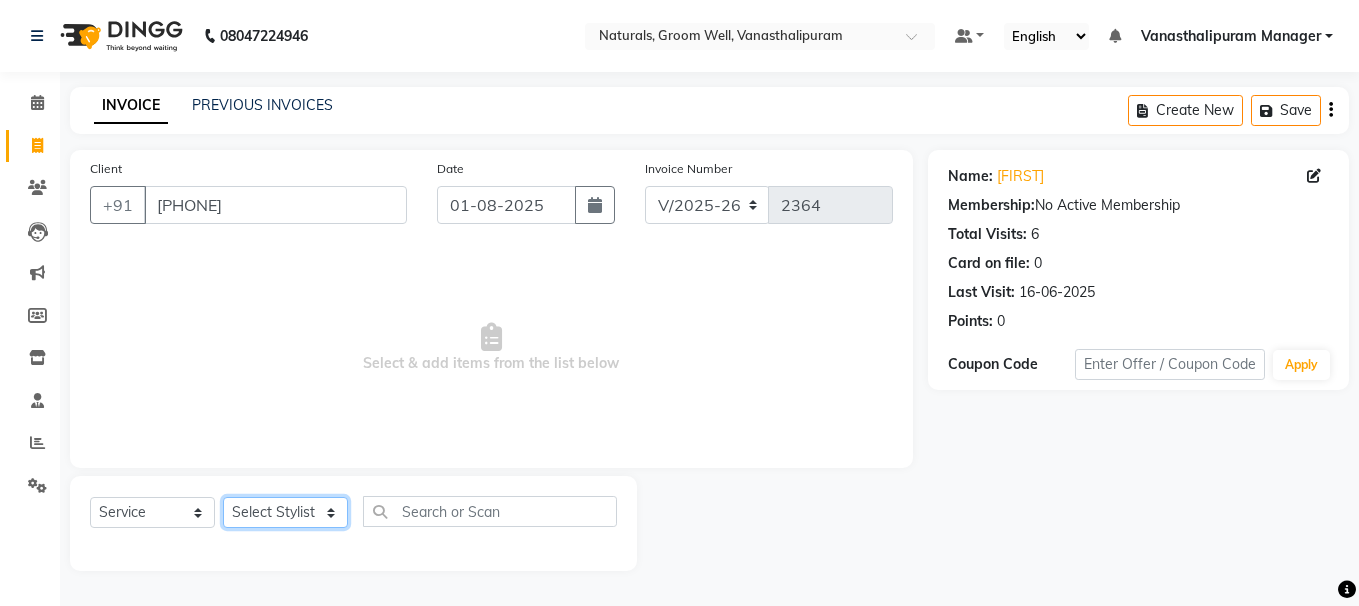 click on "Select Stylist [FIRST] [FIRST] [FIRST] [FIRST] [FIRST] [FIRST] [FIRST] [FIRST] [FIRST]" 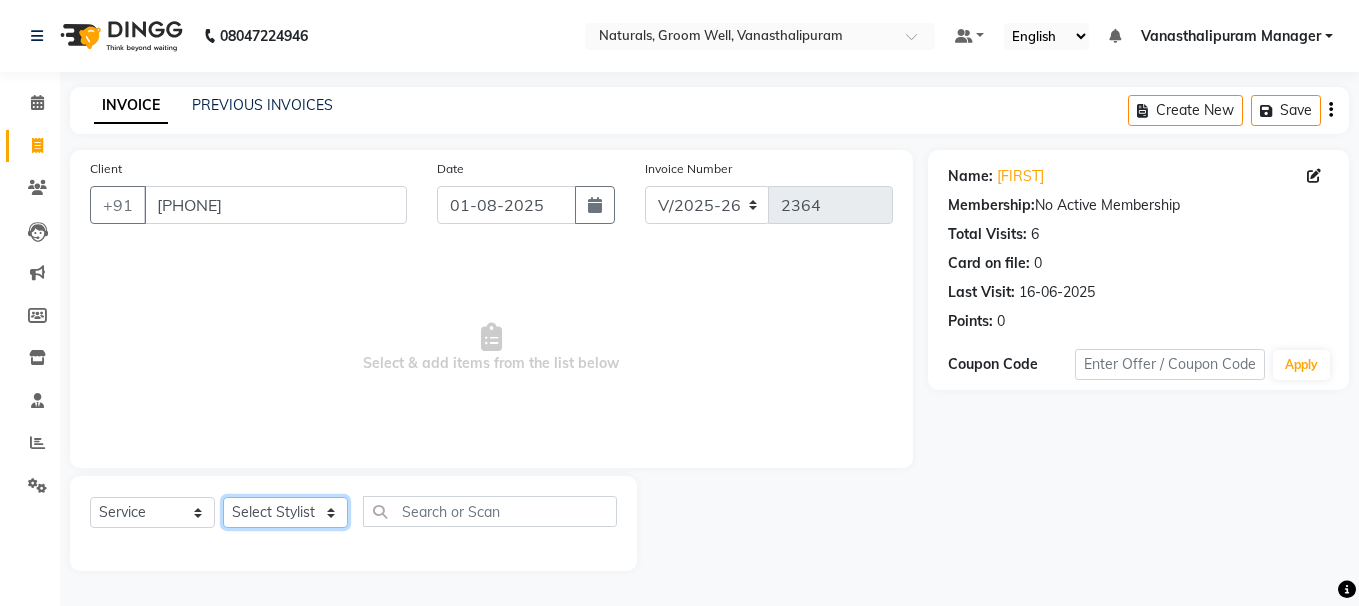 select on "85609" 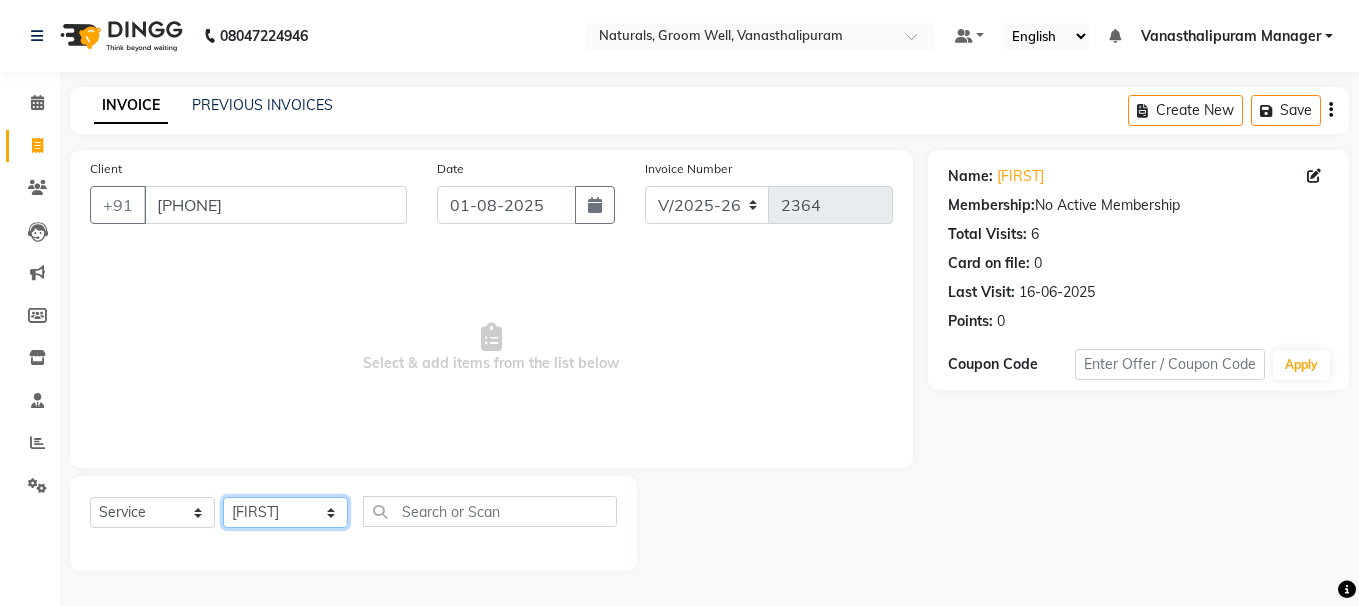 click on "Select Stylist [FIRST] [FIRST] [FIRST] [FIRST] [FIRST] [FIRST] [FIRST] [FIRST] [FIRST]" 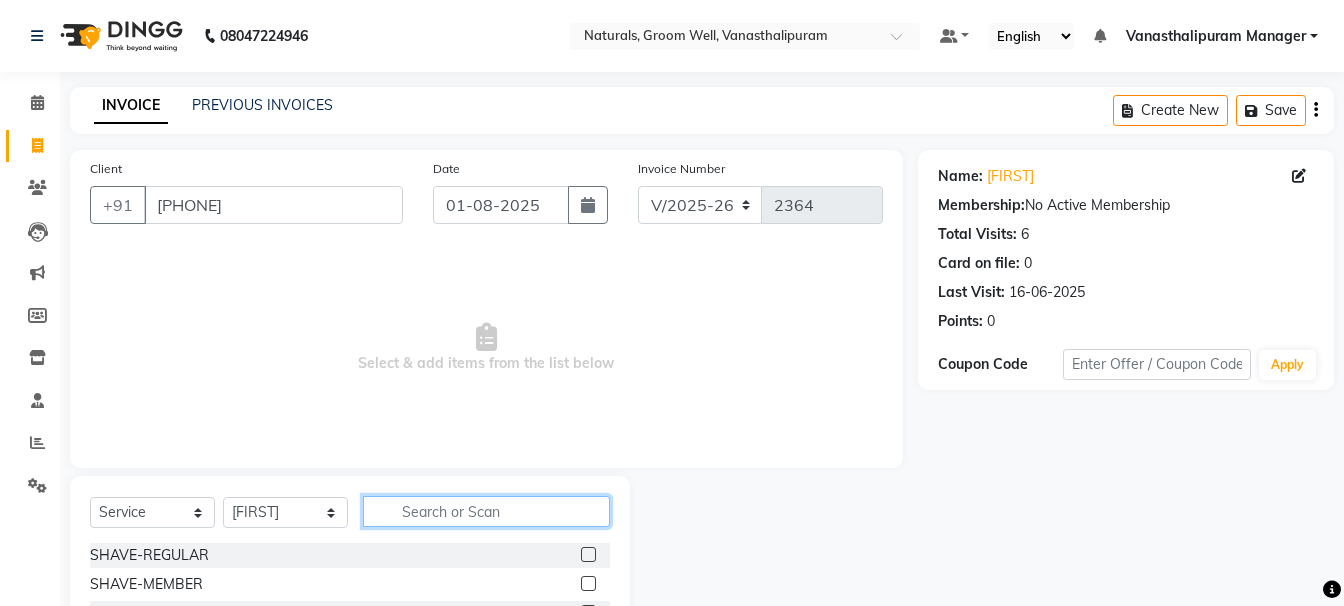 click 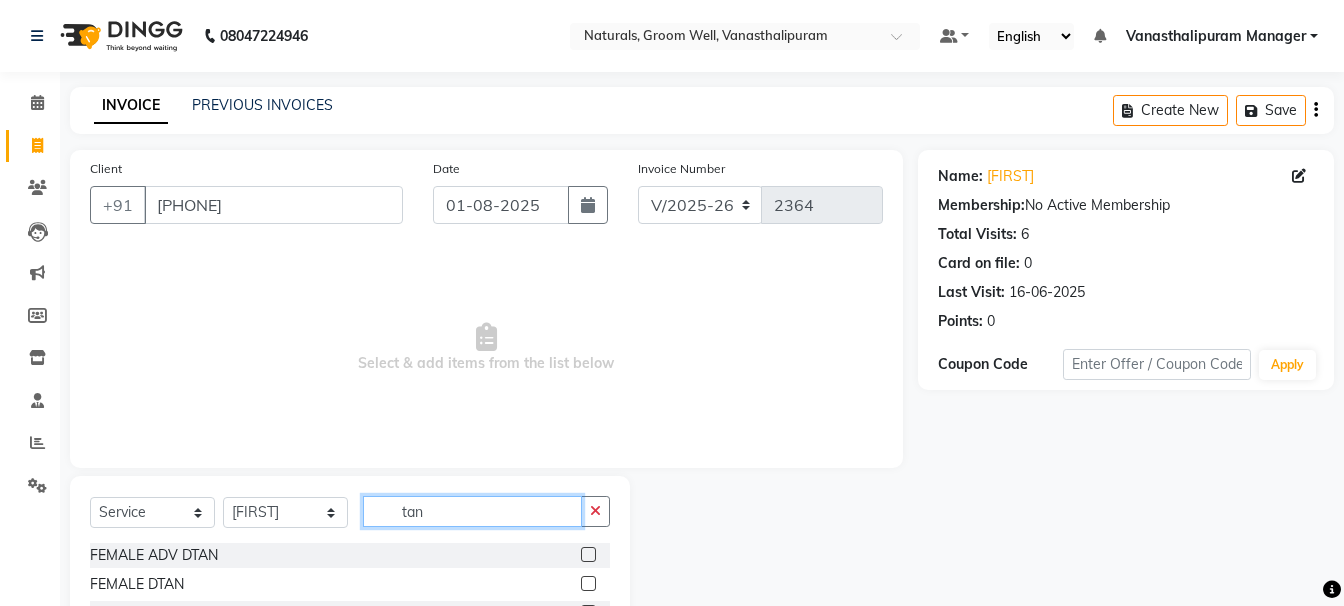type on "tan" 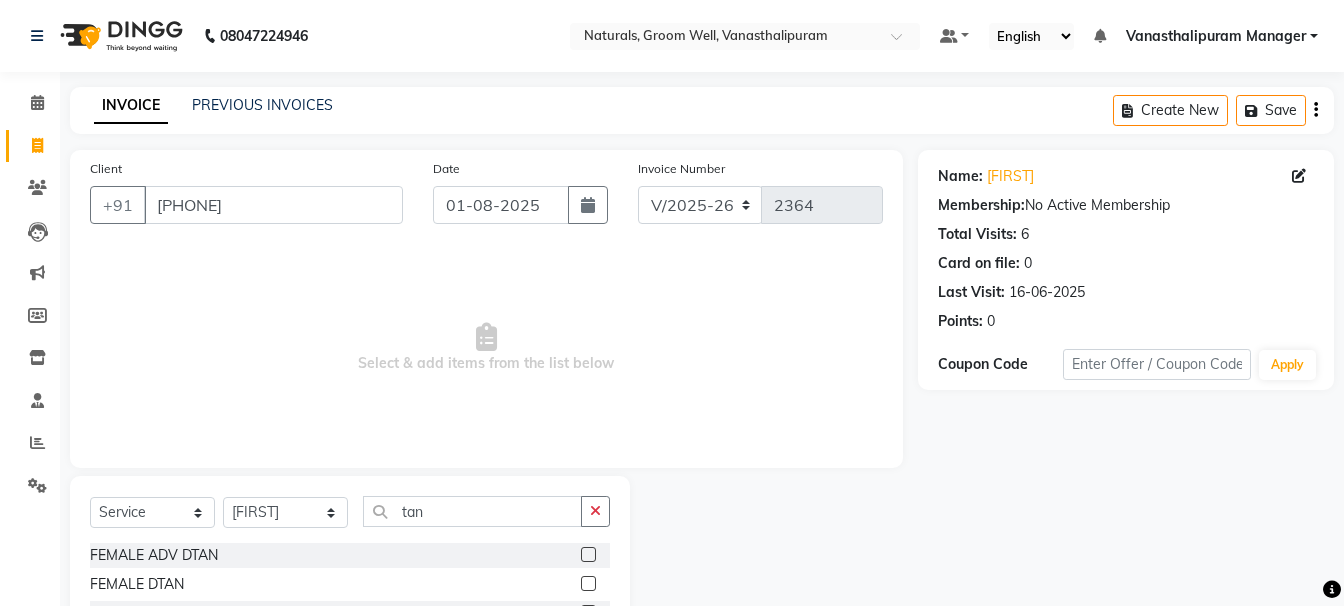 click 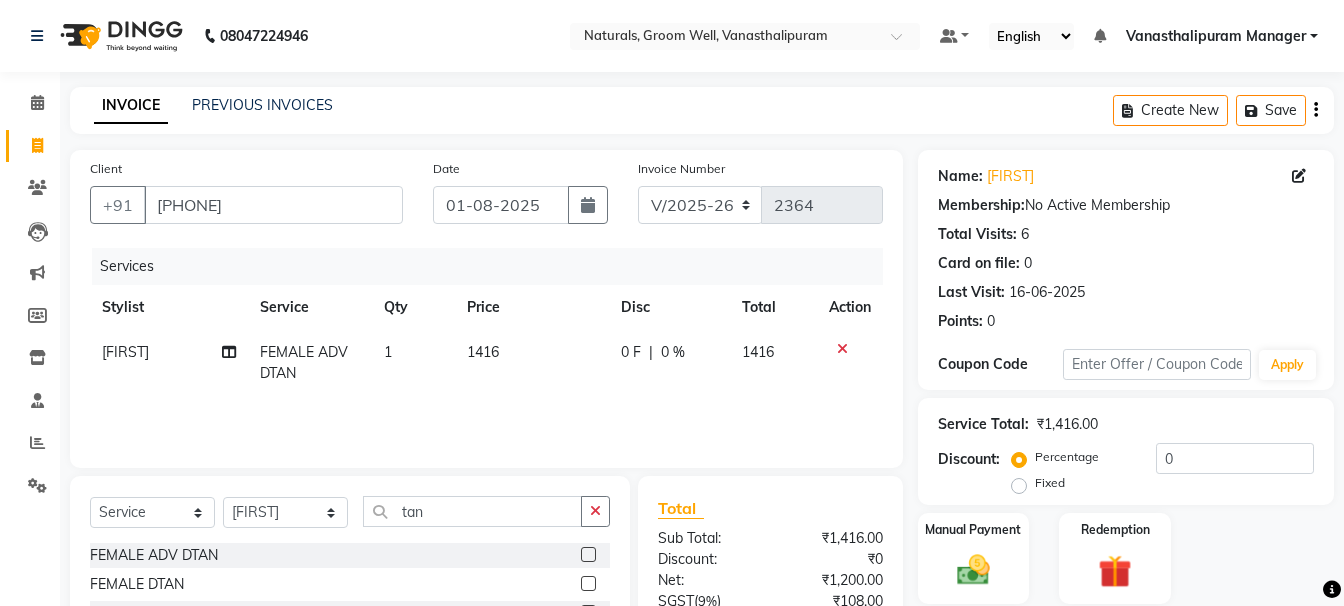 checkbox on "false" 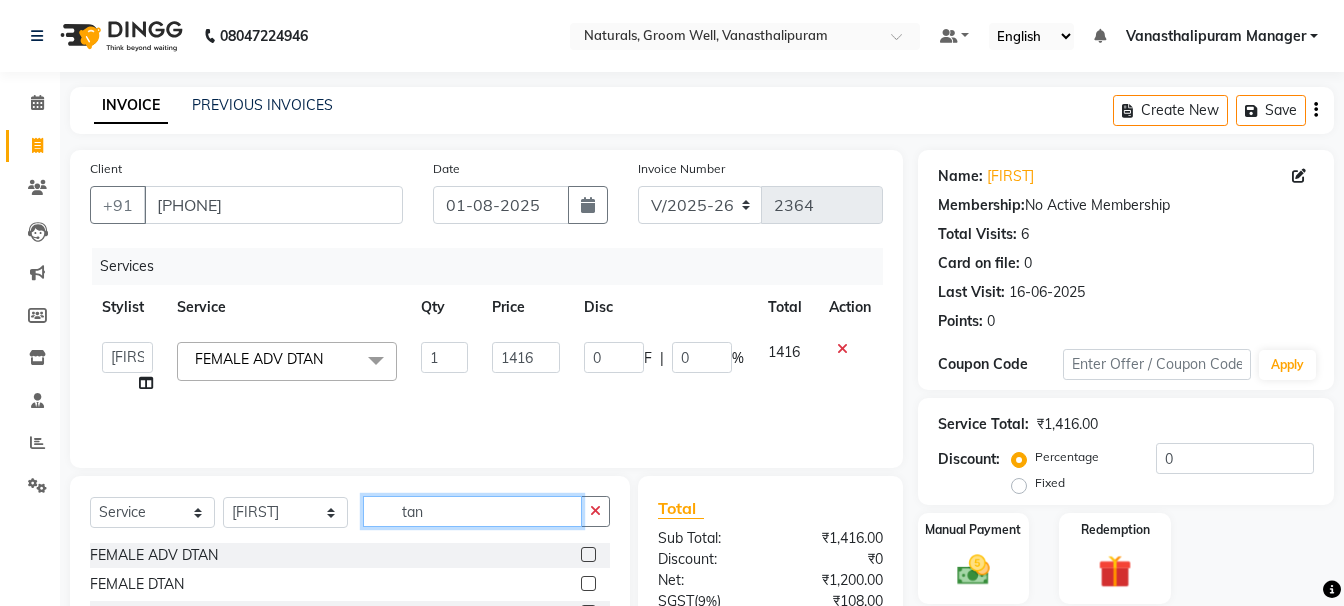 click on "tan" 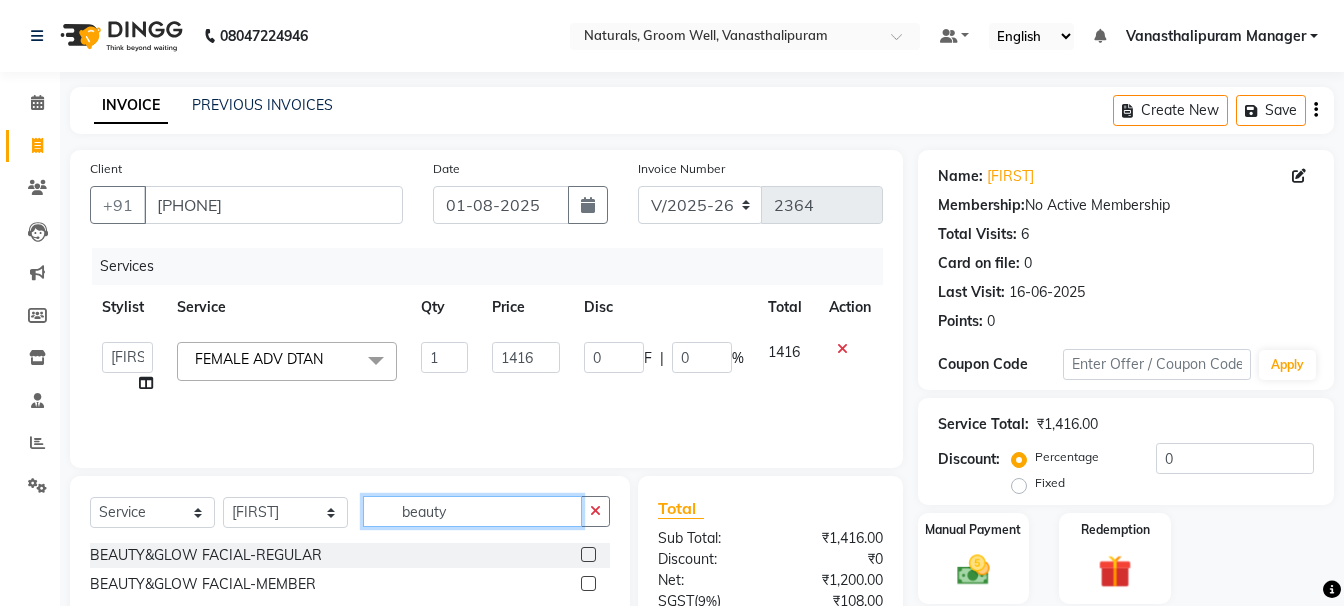 type on "beauty" 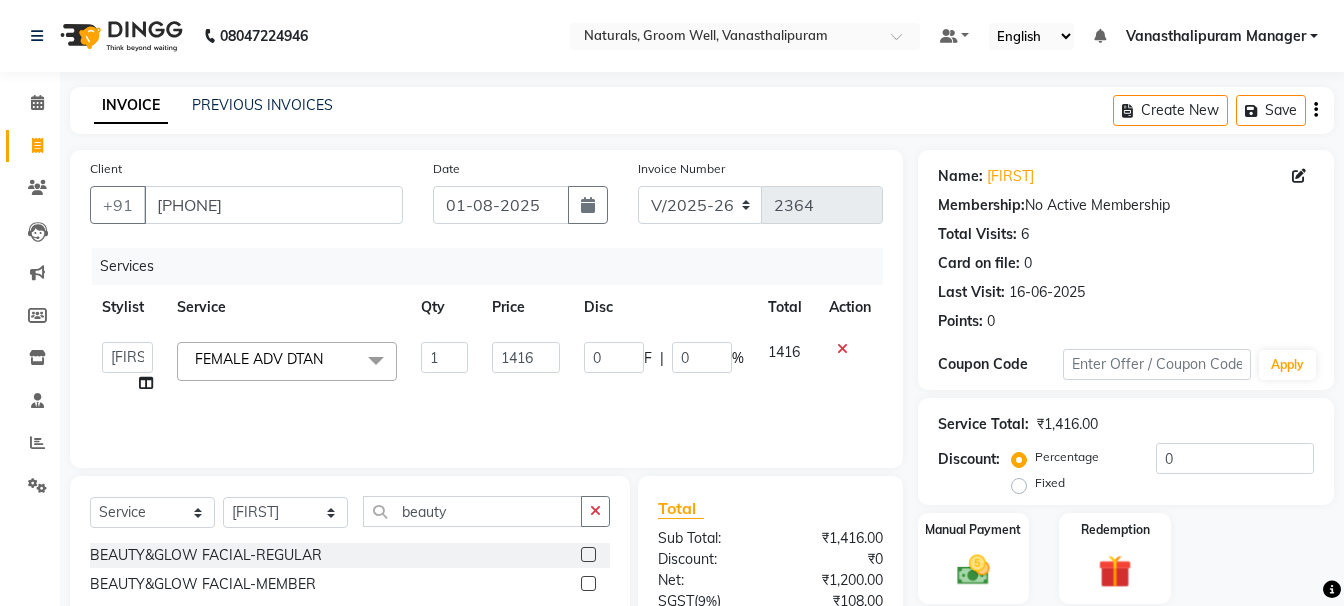 click 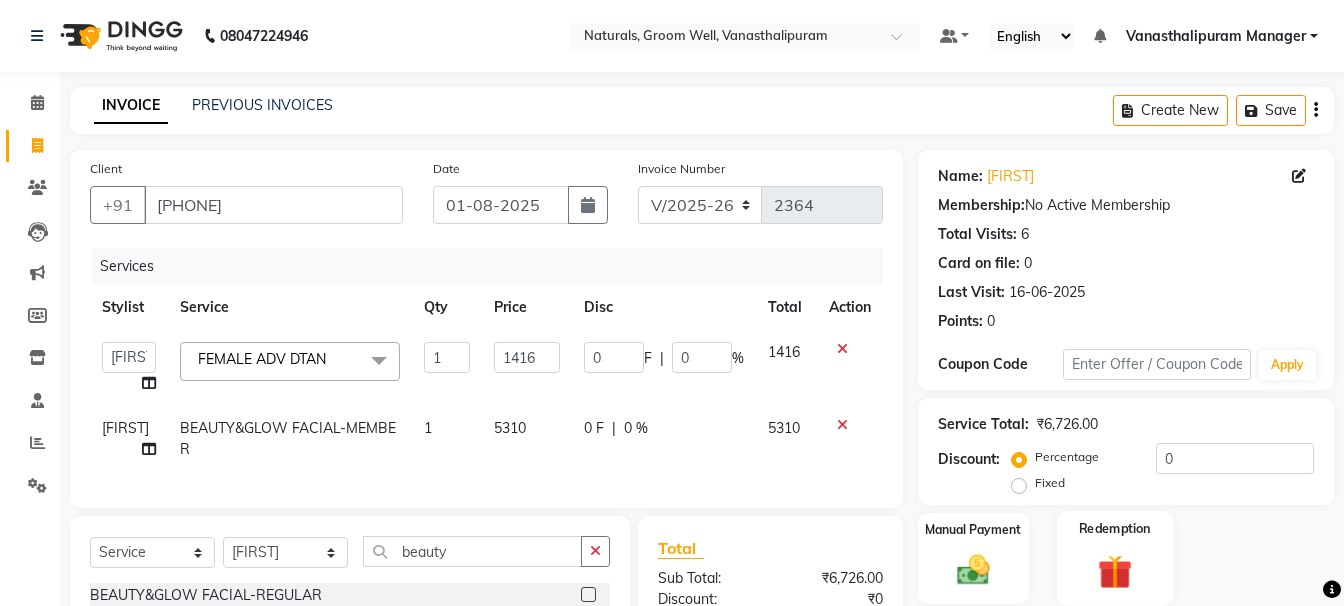 checkbox on "false" 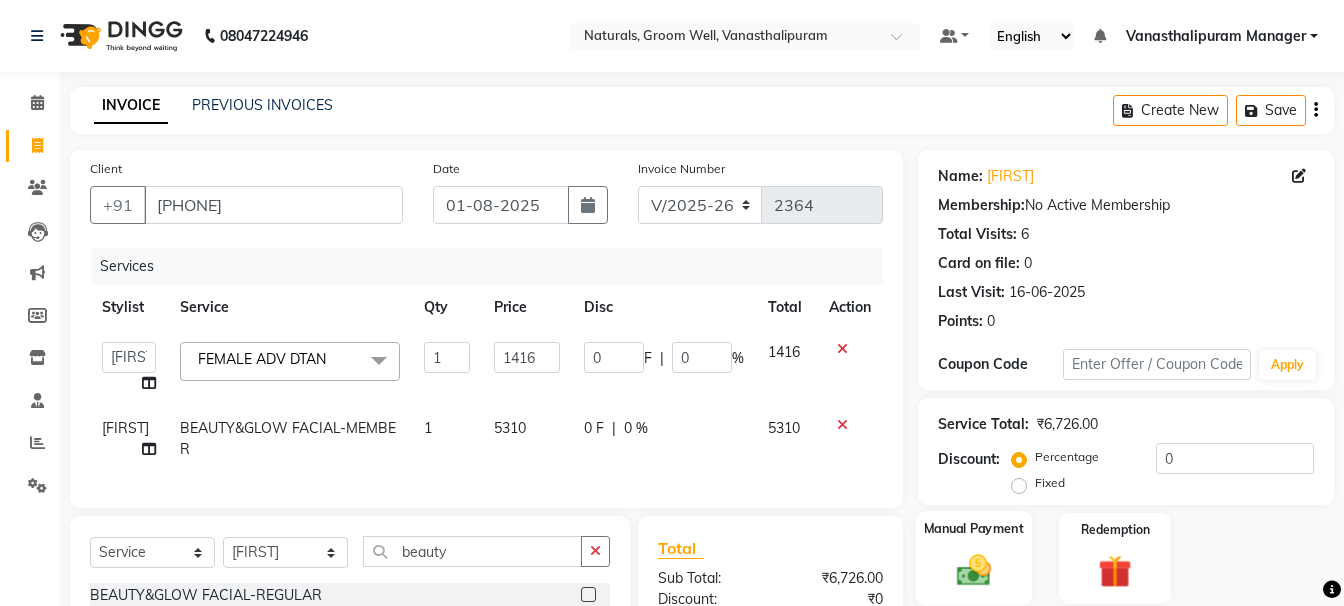 click 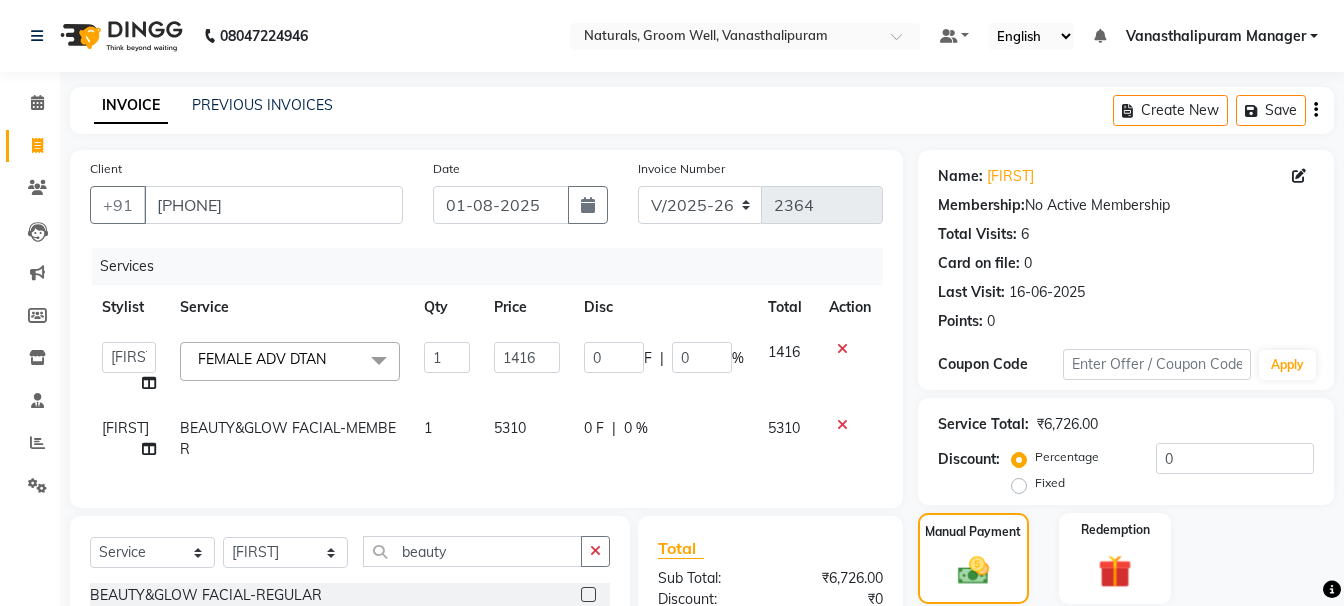 scroll, scrollTop: 249, scrollLeft: 0, axis: vertical 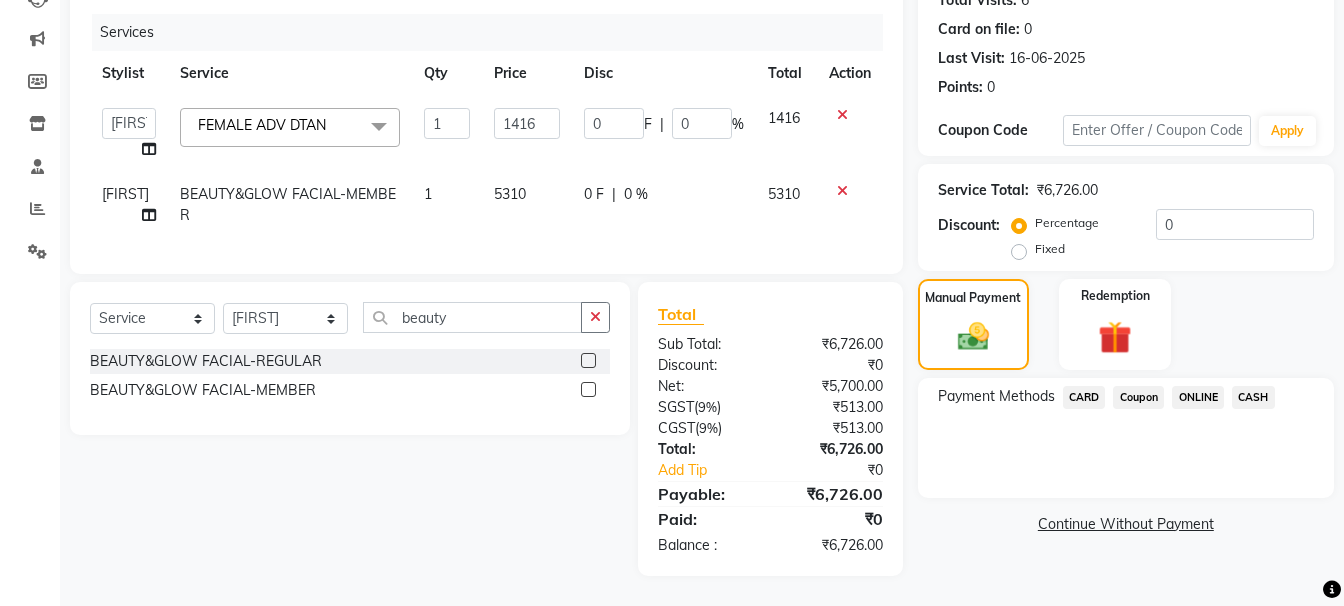 click on "ONLINE" 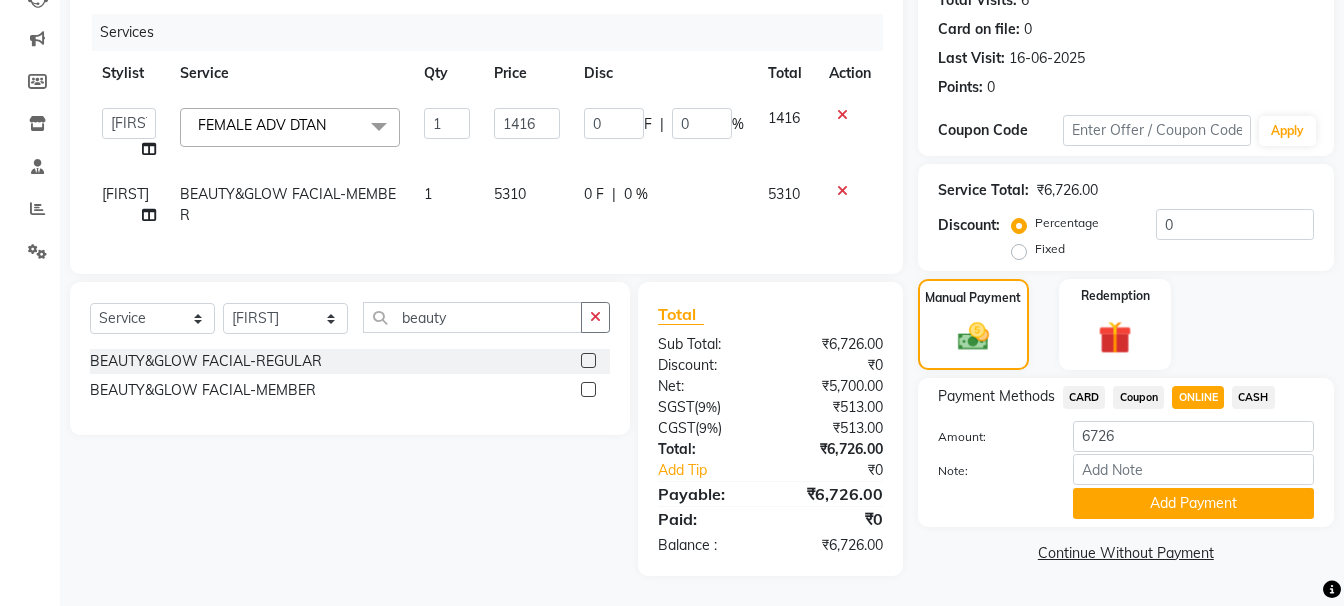 scroll, scrollTop: 0, scrollLeft: 0, axis: both 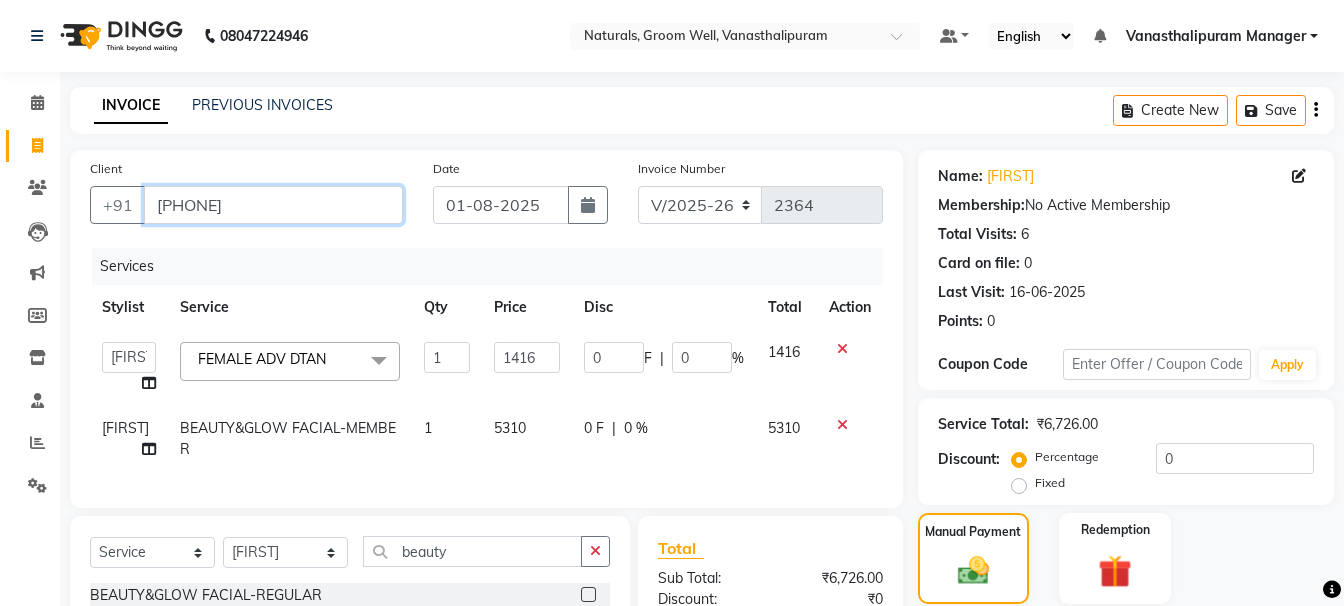 click on "[PHONE]" at bounding box center [273, 205] 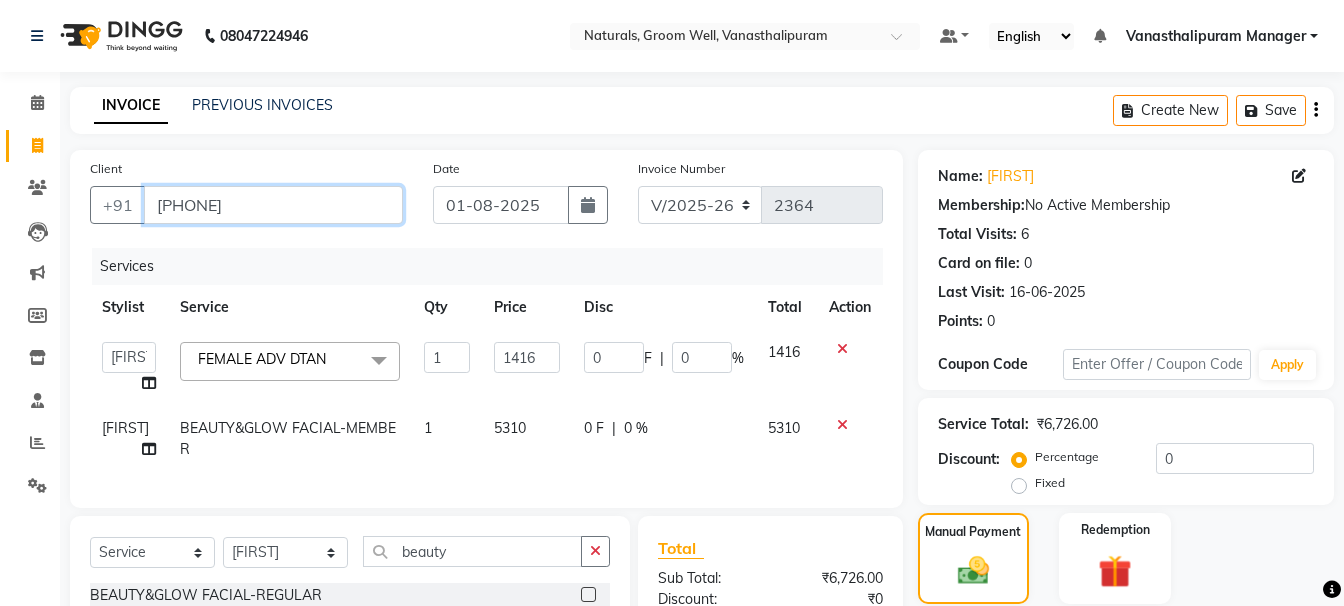 scroll, scrollTop: 249, scrollLeft: 0, axis: vertical 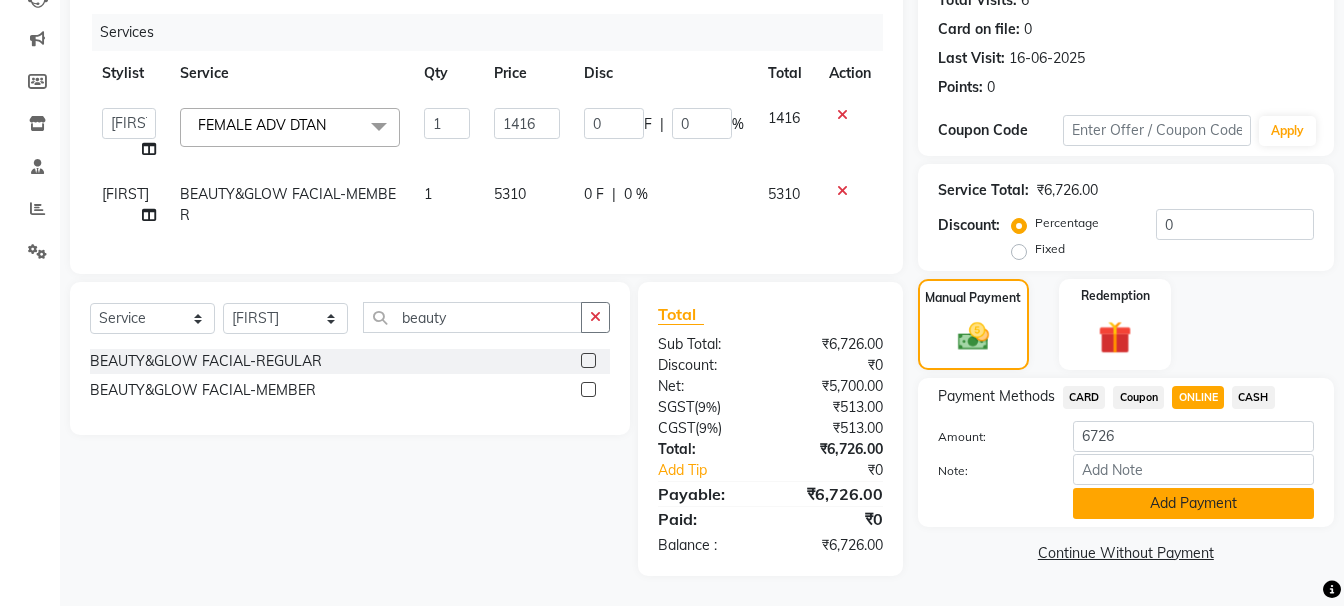 click on "Add Payment" 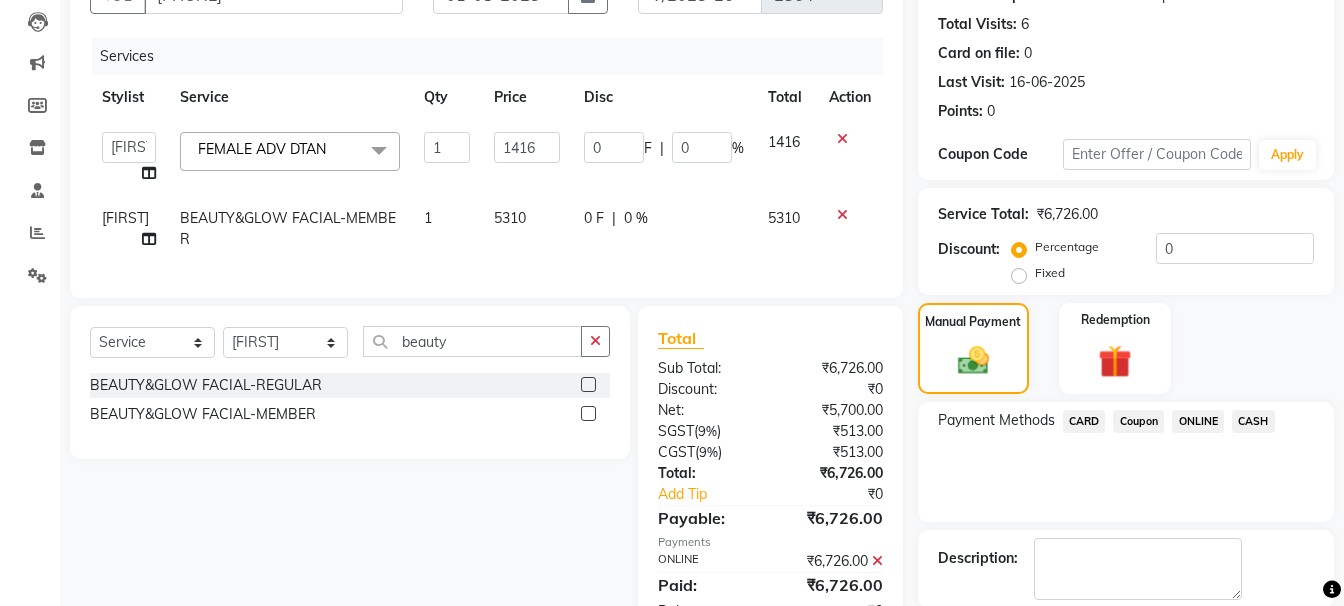 scroll, scrollTop: 310, scrollLeft: 0, axis: vertical 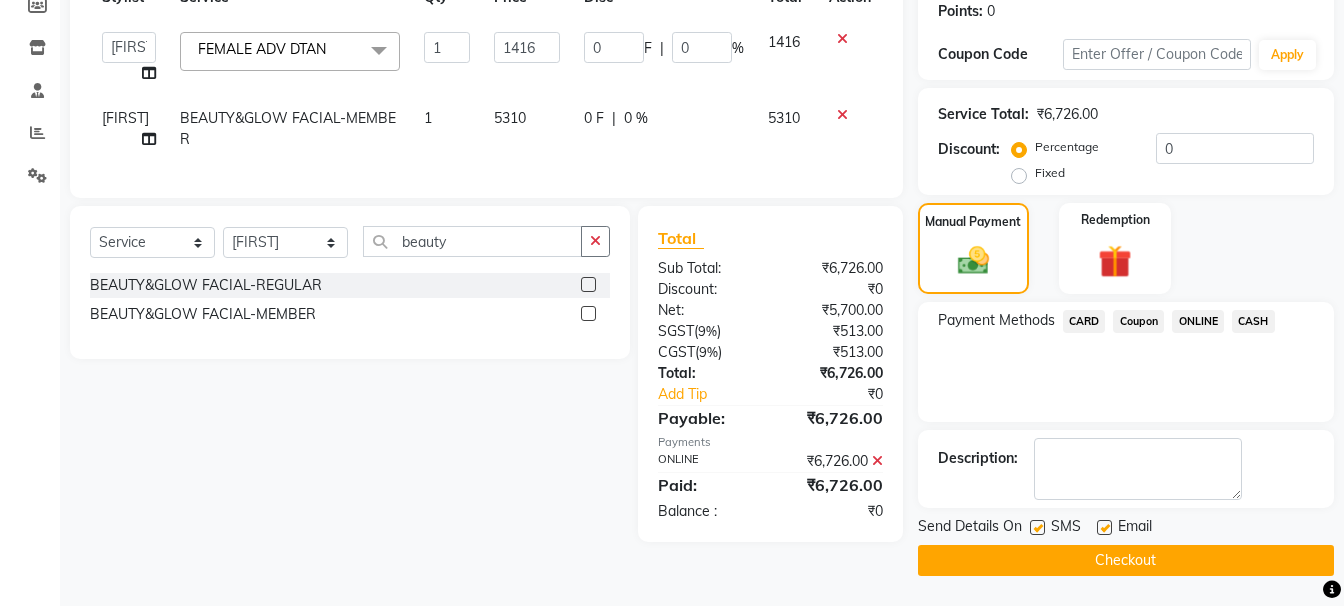 drag, startPoint x: 1207, startPoint y: 560, endPoint x: 950, endPoint y: 503, distance: 263.24515 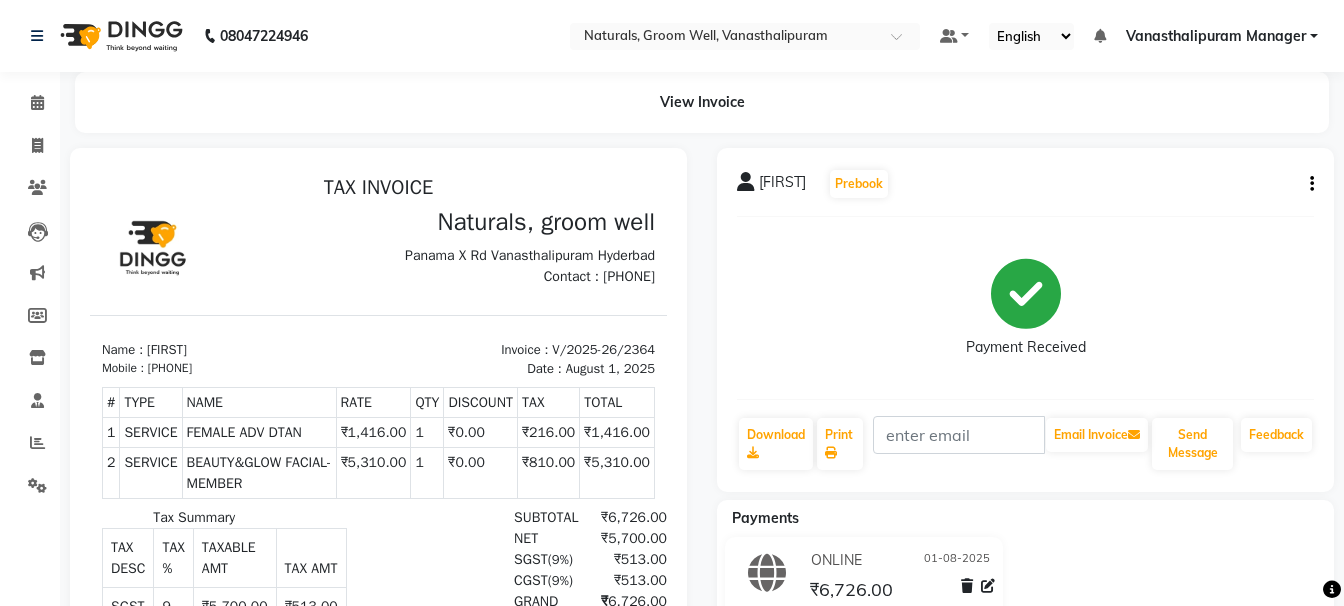 scroll, scrollTop: 0, scrollLeft: 0, axis: both 